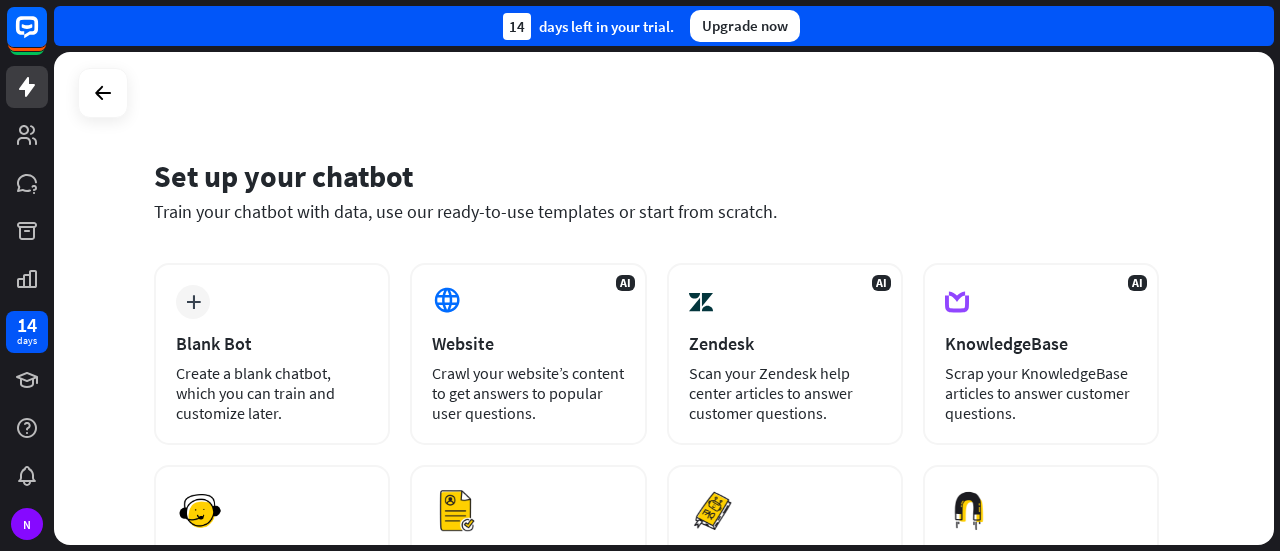 scroll, scrollTop: 0, scrollLeft: 0, axis: both 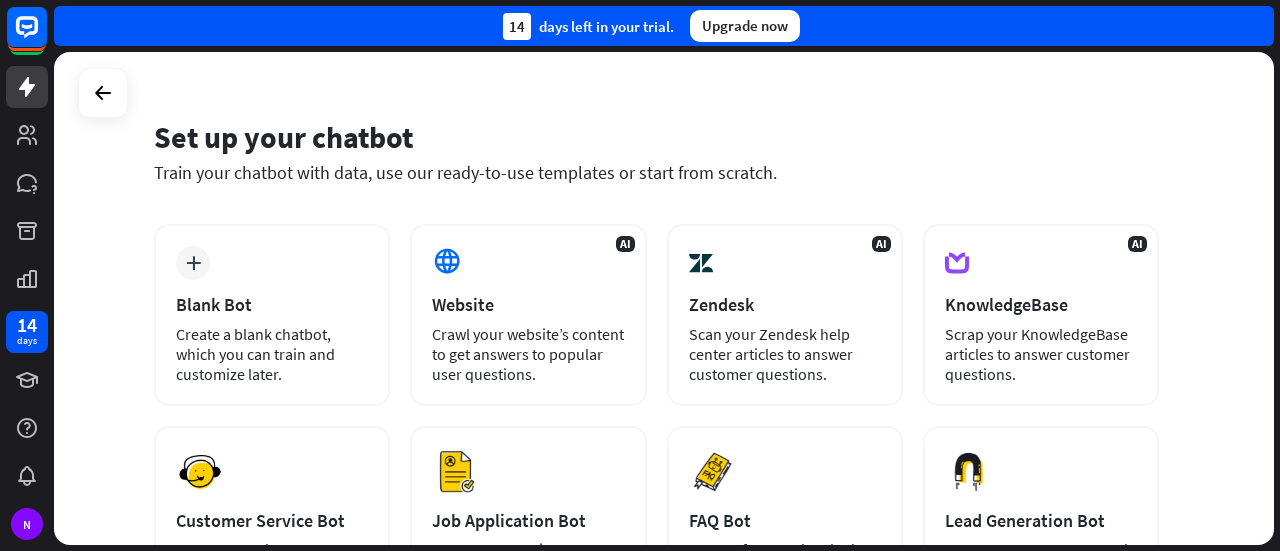 click on "Set up your chatbot
Train your chatbot with data, use our ready-to-use
templates or start from scratch.
plus   Blank Bot
Create a blank chatbot, which you can train and
customize later.
AI     Website
Crawl your website’s content to get answers to
popular user questions.
AI               Zendesk
Scan your Zendesk help center articles to answer
customer questions.
AI         KnowledgeBase
Scrap your KnowledgeBase articles to answer customer
questions.
Preview
Customer Service Bot" at bounding box center (667, 301) 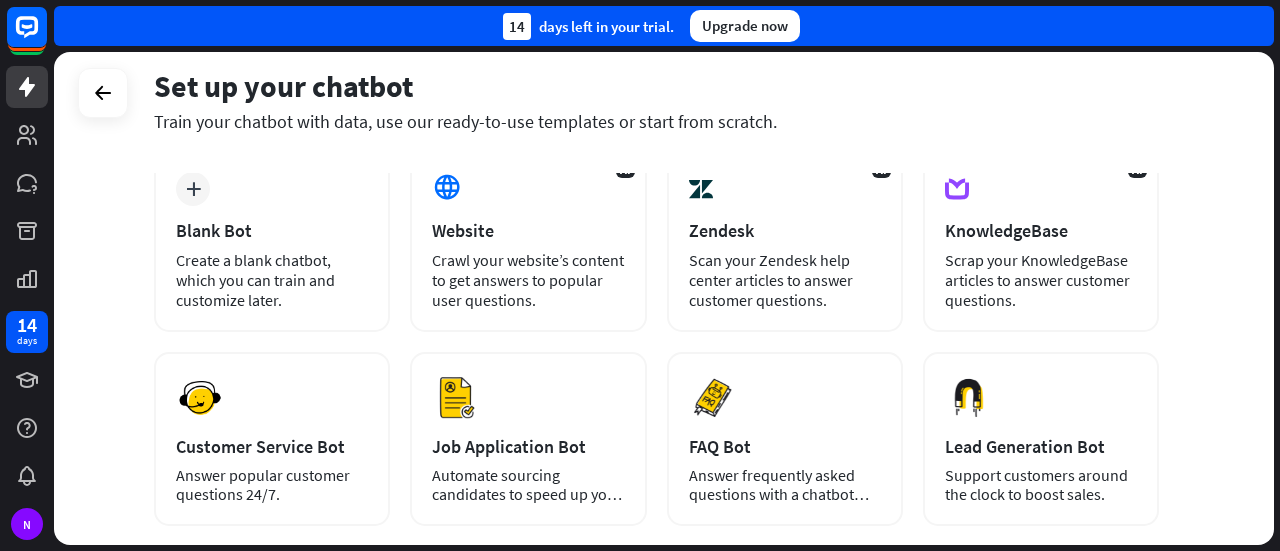 scroll, scrollTop: 111, scrollLeft: 0, axis: vertical 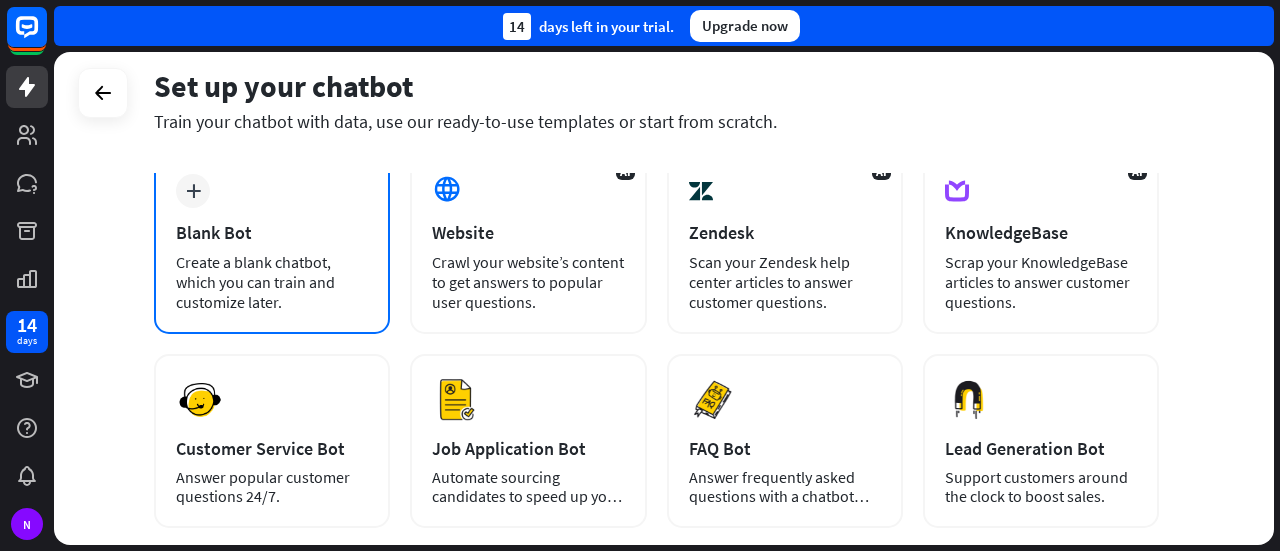 click on "plus   Blank Bot
Create a blank chatbot, which you can train and
customize later." at bounding box center [272, 243] 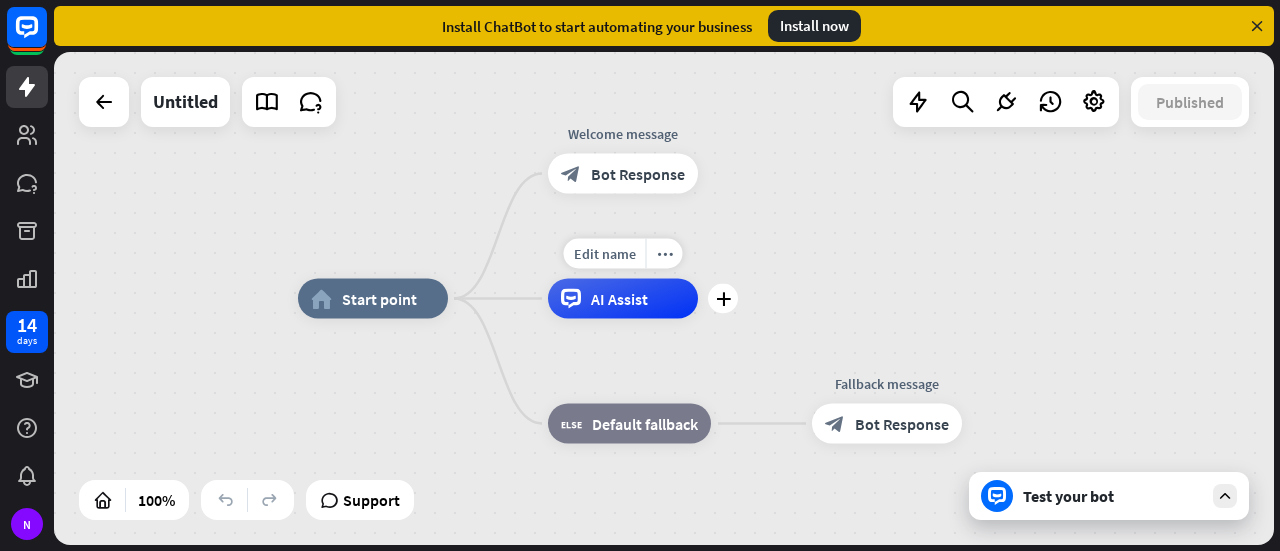 click on "AI Assist" at bounding box center [619, 299] 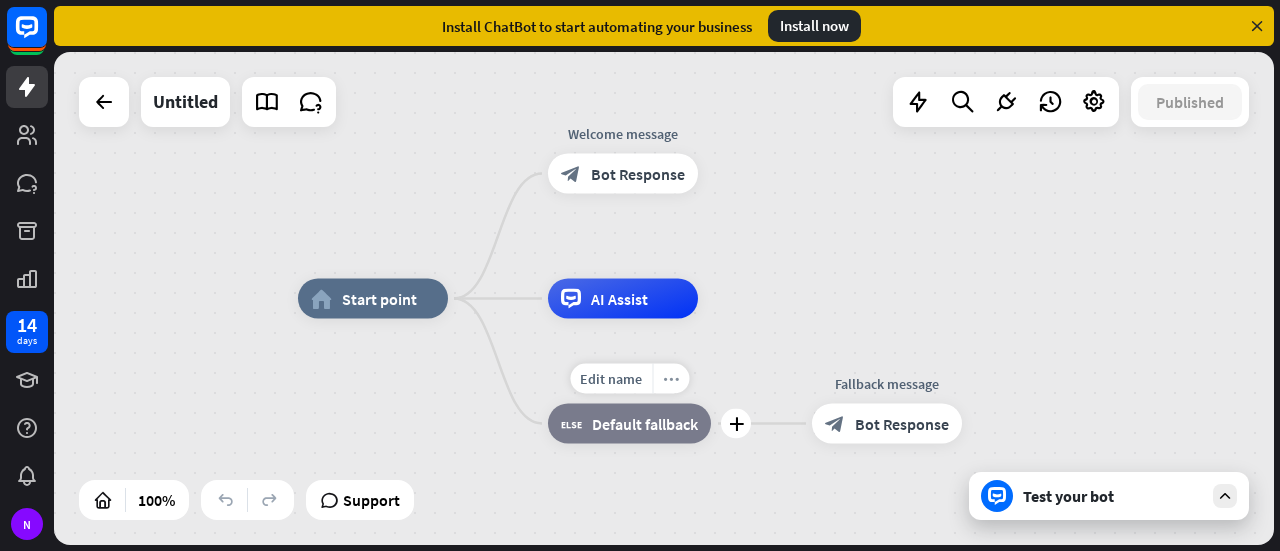 click on "more_horiz" at bounding box center [671, 378] 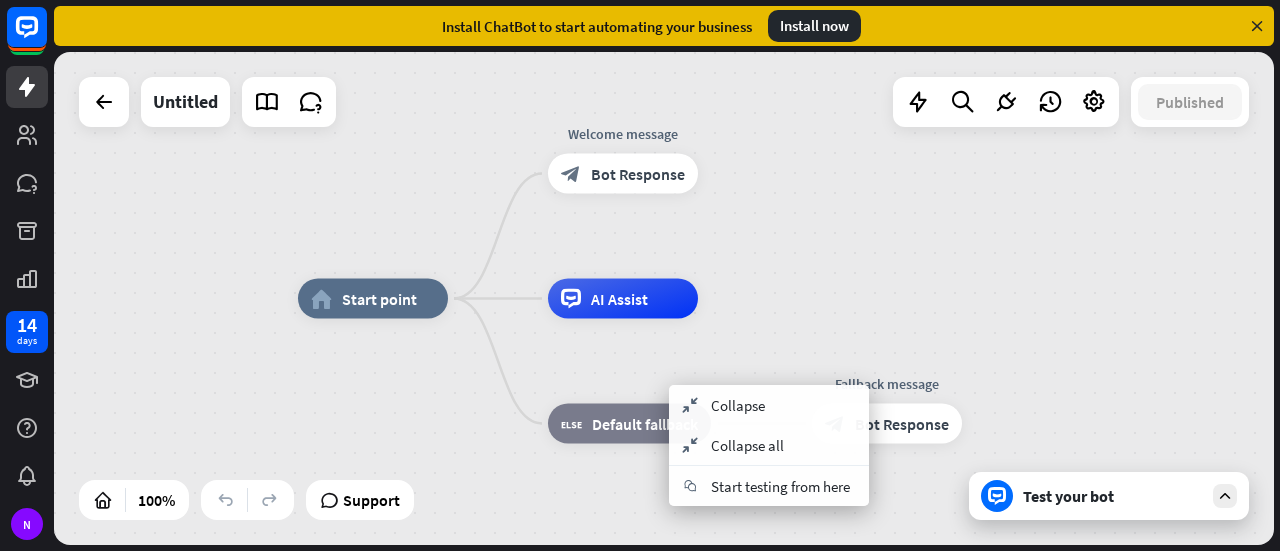 click on "home_2   Start point                 Welcome message   block_bot_response   Bot Response                     AI Assist                   block_fallback   Default fallback                 Fallback message   block_bot_response   Bot Response" at bounding box center (908, 545) 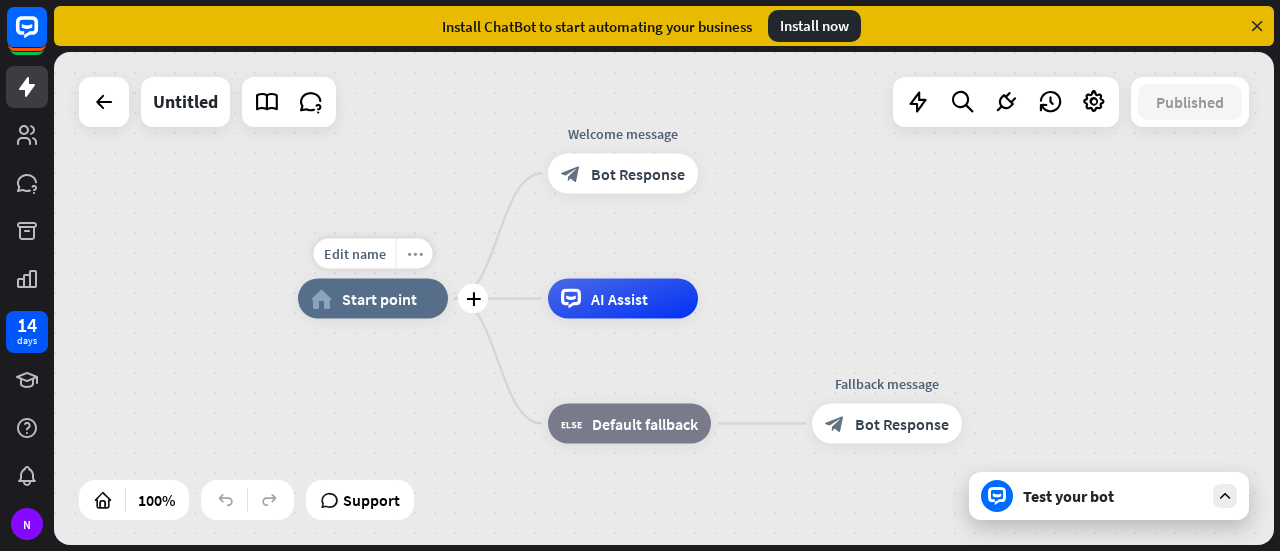 click on "more_horiz" at bounding box center (415, 253) 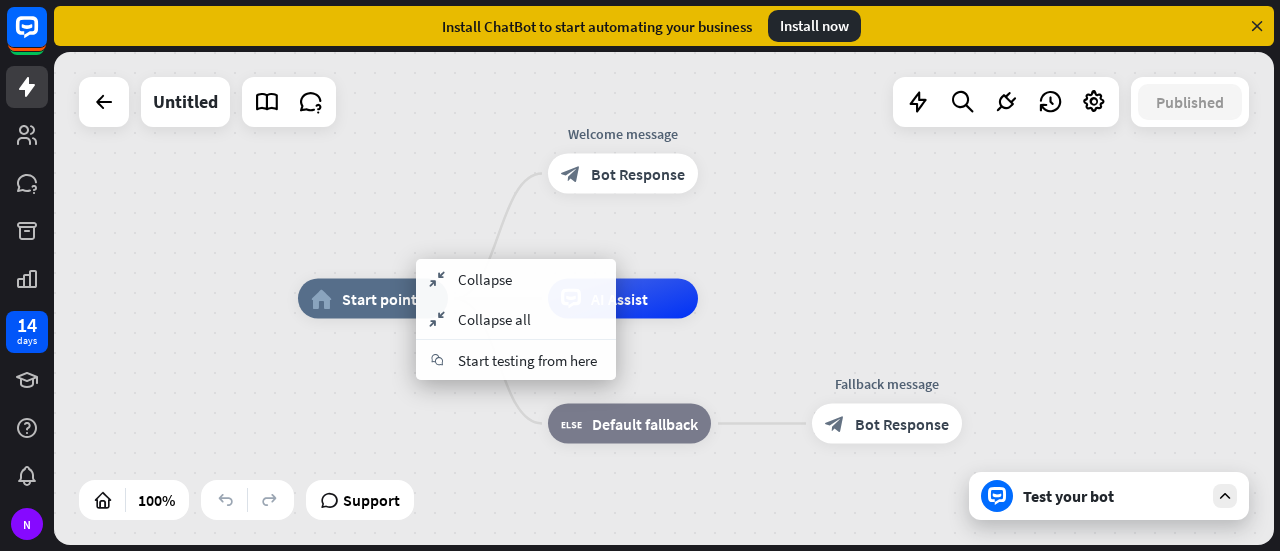 click on "home_2   Start point                 Welcome message   block_bot_response   Bot Response                     AI Assist                   block_fallback   Default fallback                 Fallback message   block_bot_response   Bot Response" at bounding box center [664, 298] 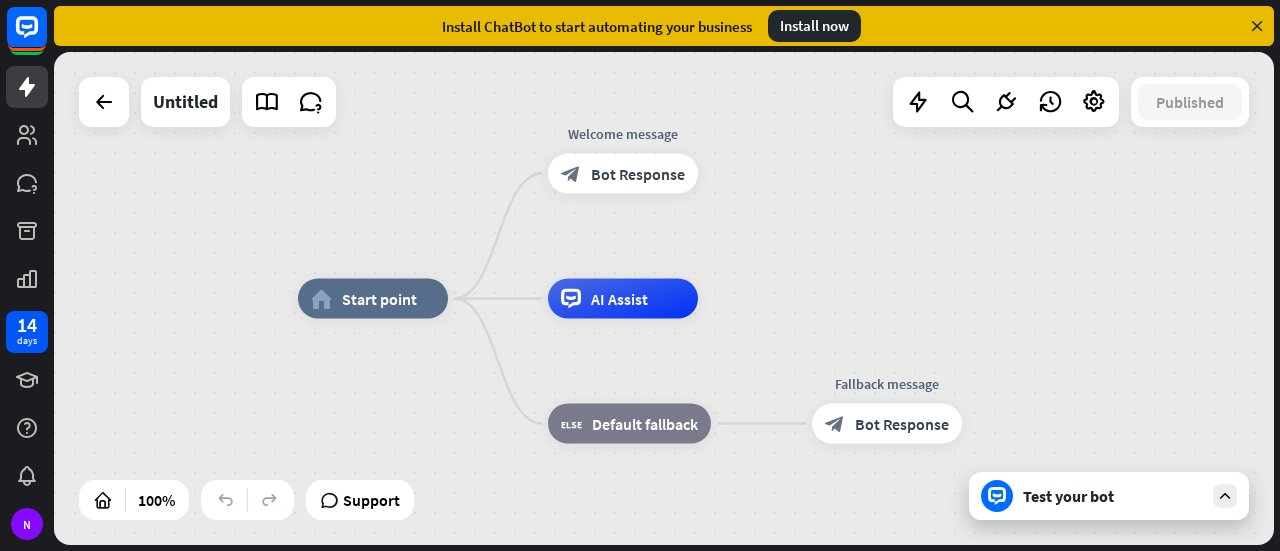 click on "home_2   Start point                 Welcome message   block_bot_response   Bot Response                     AI Assist                   block_fallback   Default fallback                 Fallback message   block_bot_response   Bot Response" at bounding box center (664, 298) 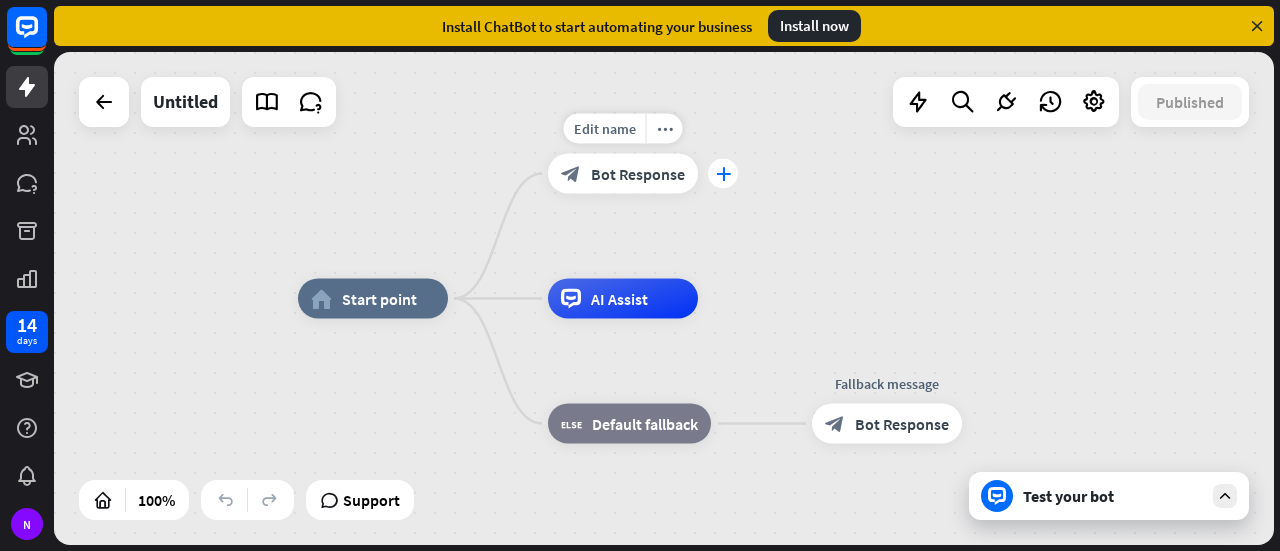 click on "plus" at bounding box center [723, 174] 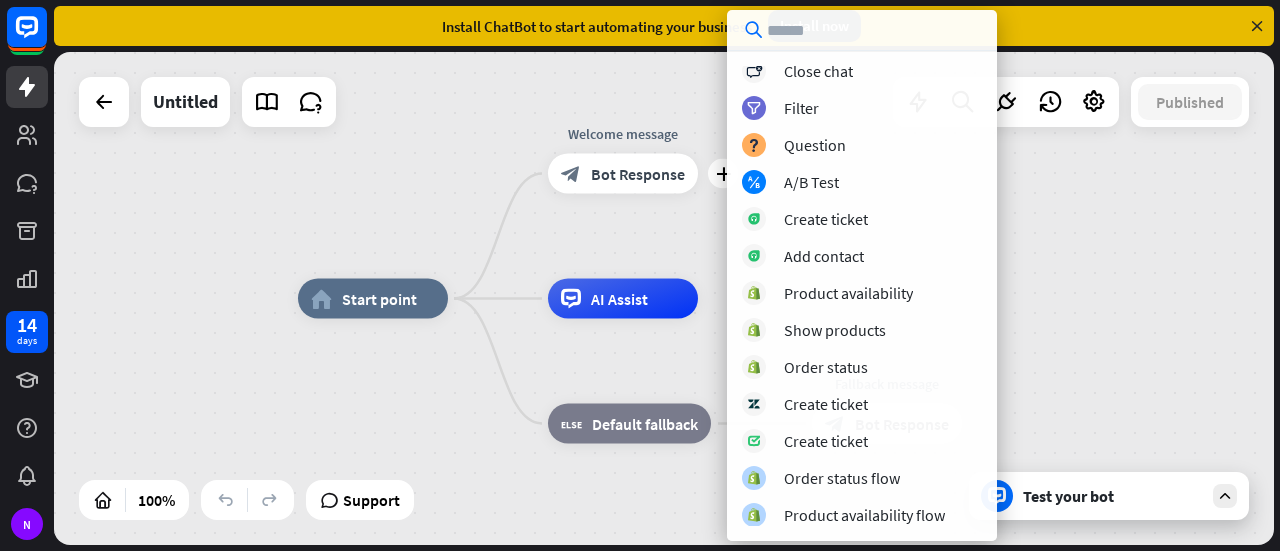 scroll, scrollTop: 0, scrollLeft: 0, axis: both 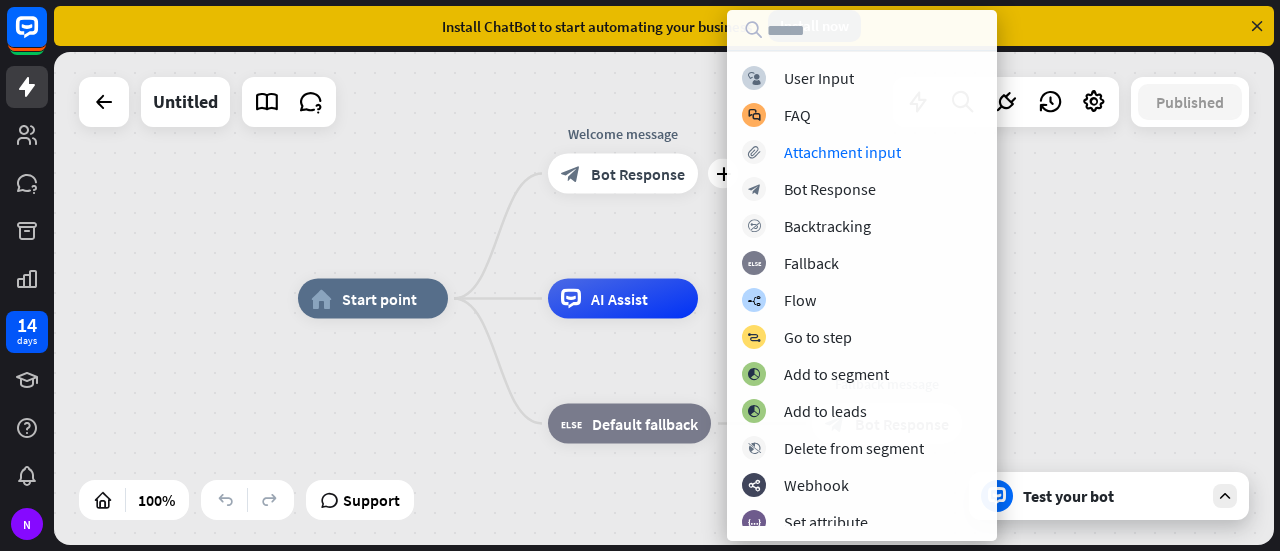 click on "home_2   Start point               plus   Welcome message   block_bot_response   Bot Response                     AI Assist                   block_fallback   Default fallback                 Fallback message   block_bot_response   Bot Response" at bounding box center (664, 298) 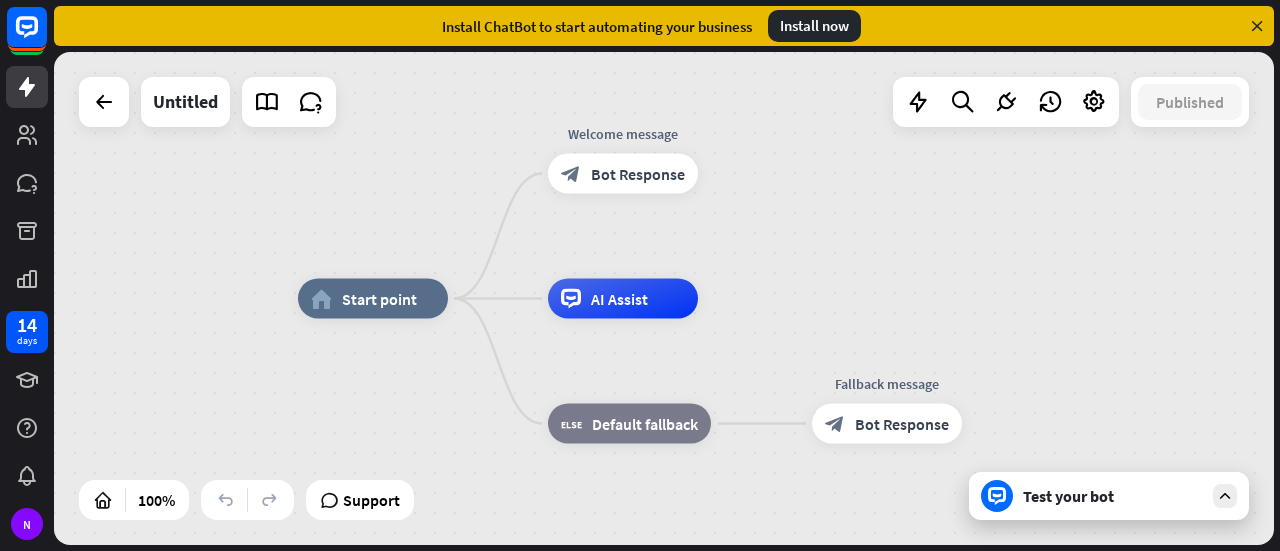 click at bounding box center [1257, 26] 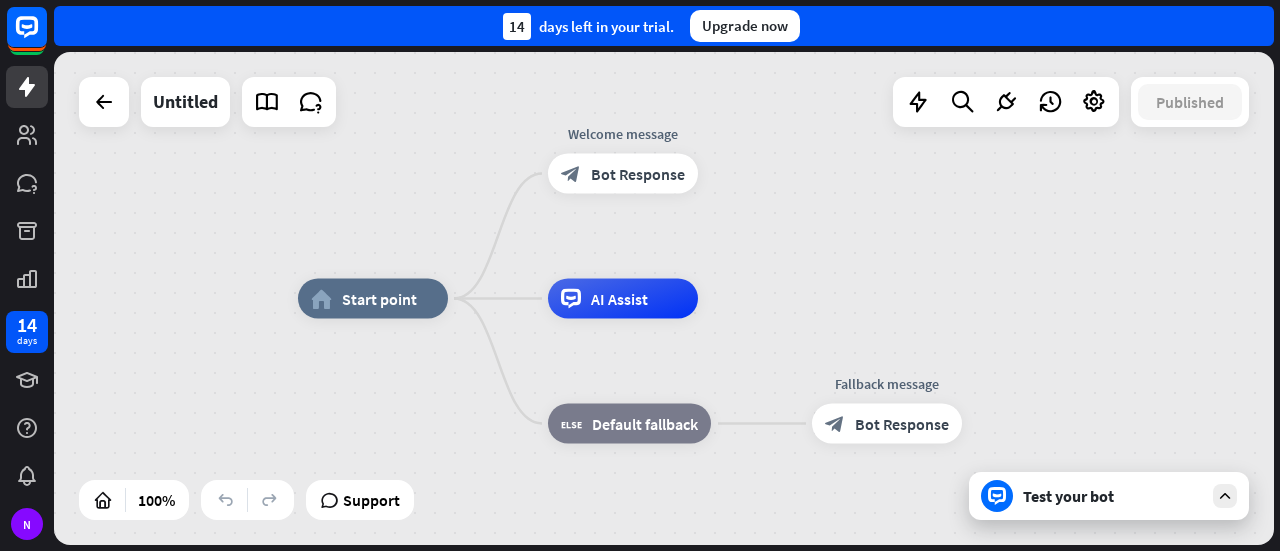 click on "home_2   Start point                 Welcome message   block_bot_response   Bot Response                     AI Assist                   block_fallback   Default fallback                 Fallback message   block_bot_response   Bot Response" at bounding box center (664, 298) 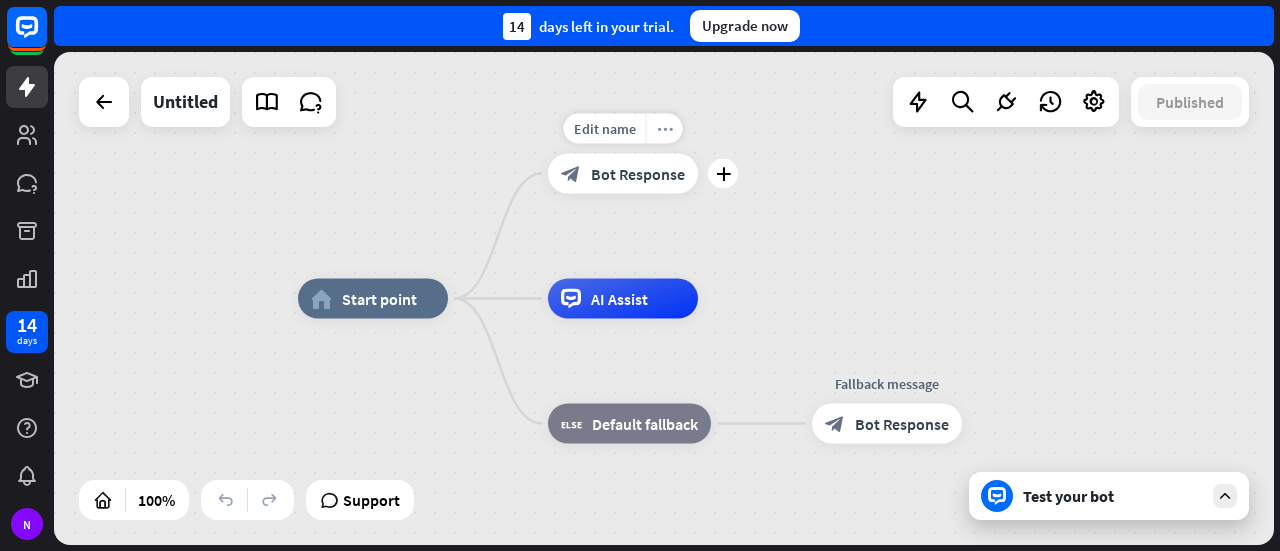 click on "more_horiz" at bounding box center [665, 128] 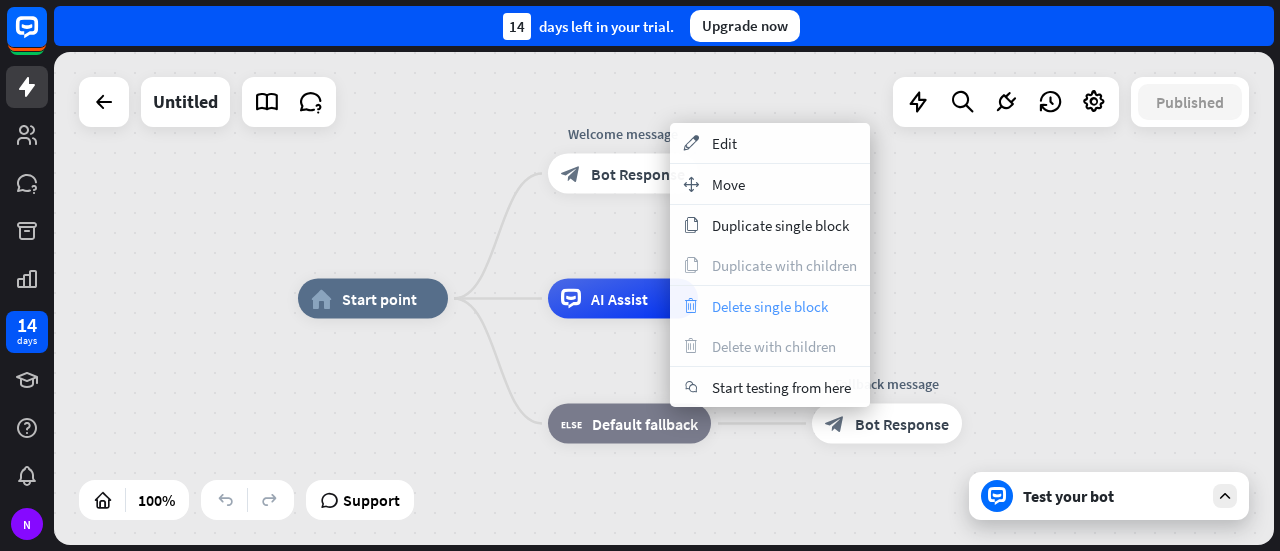 click on "Delete single block" at bounding box center [770, 306] 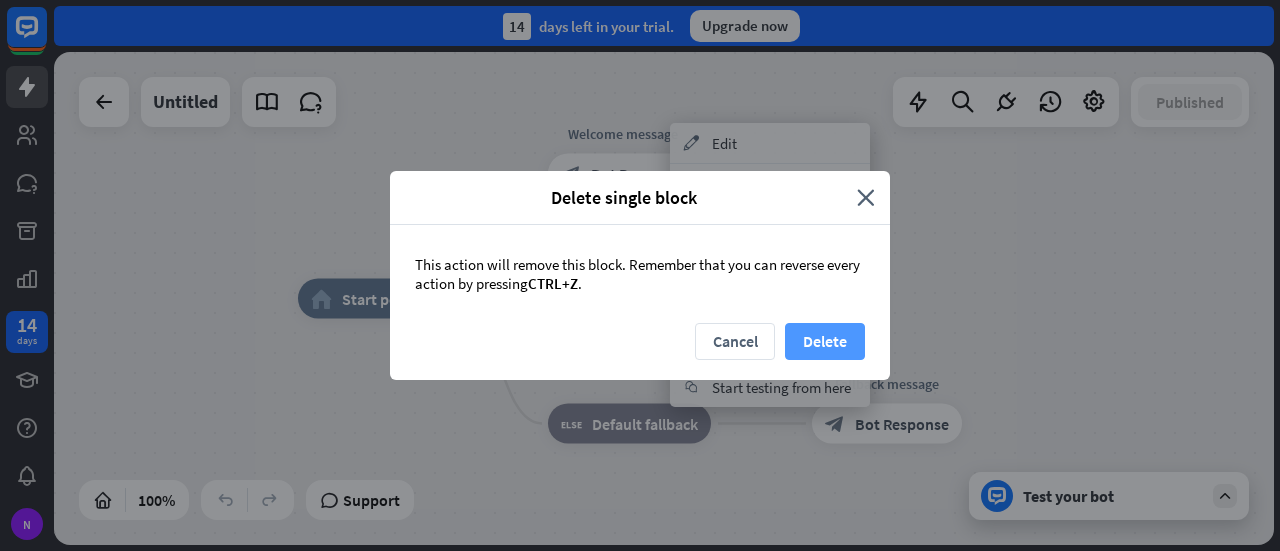 click on "Delete" at bounding box center (825, 341) 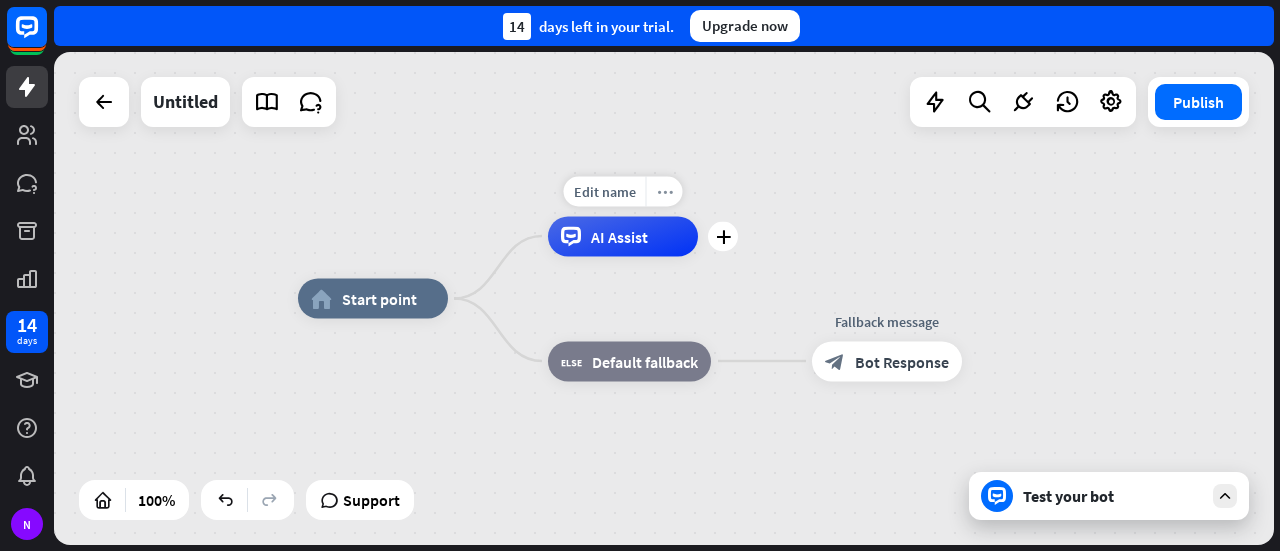 click on "more_horiz" at bounding box center [665, 191] 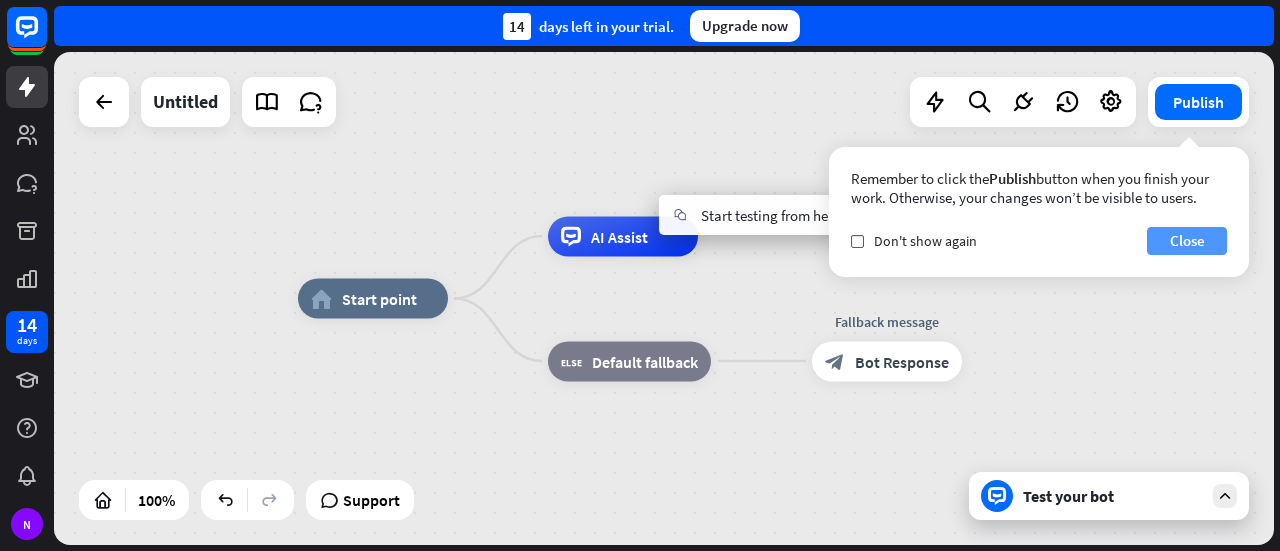 click on "Close" at bounding box center [1187, 241] 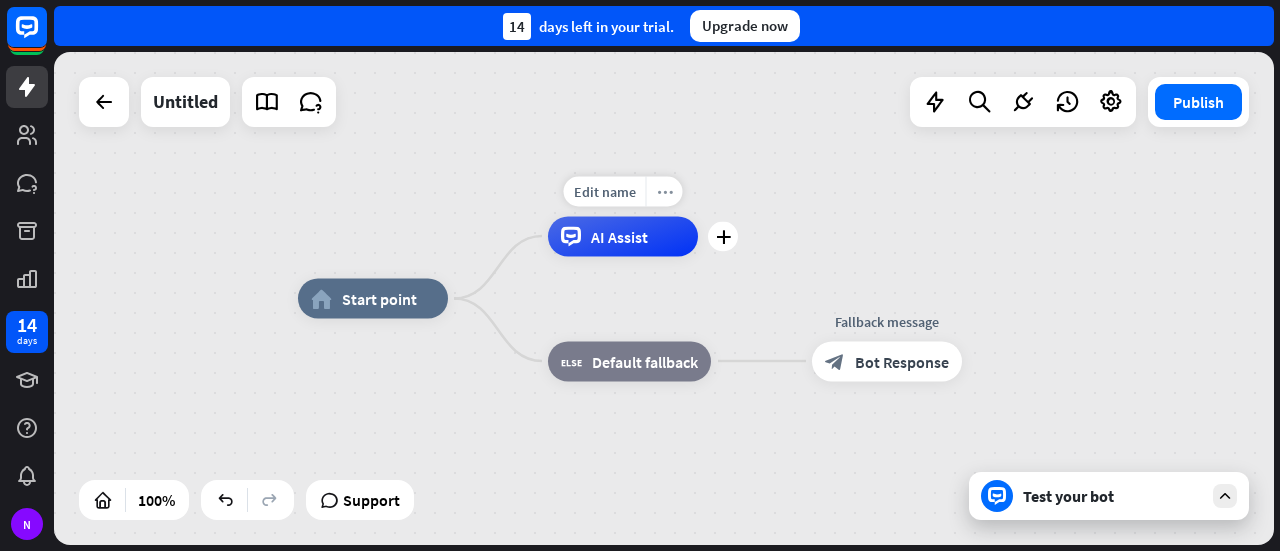 click on "more_horiz" at bounding box center [665, 191] 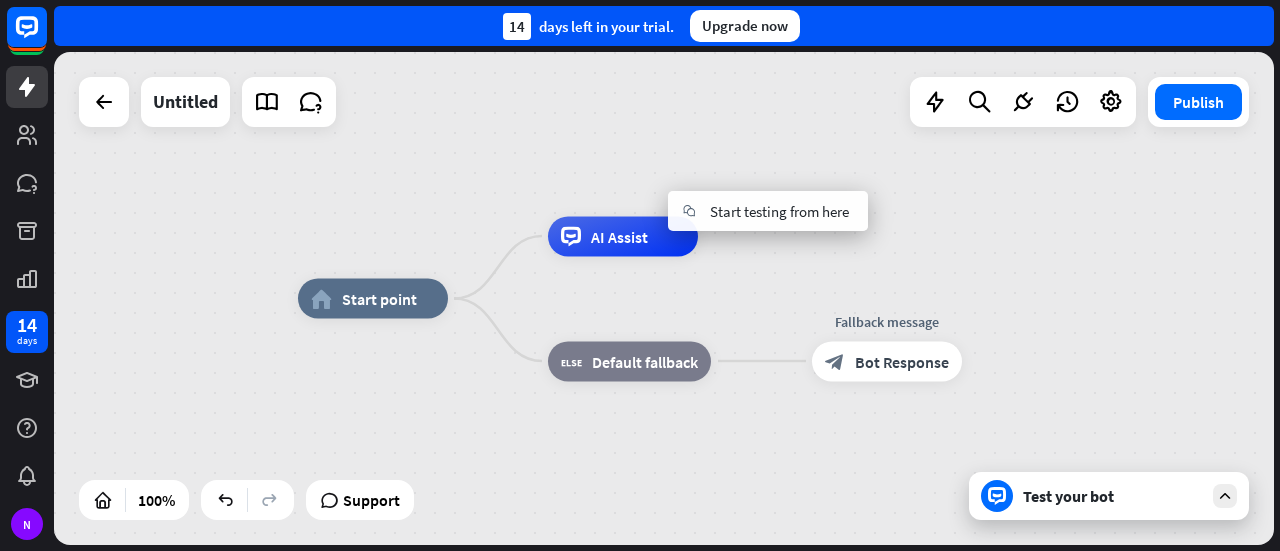 click on "home_2   Start point                     AI Assist                   block_fallback   Default fallback                 Fallback message   block_bot_response   Bot Response" at bounding box center [664, 298] 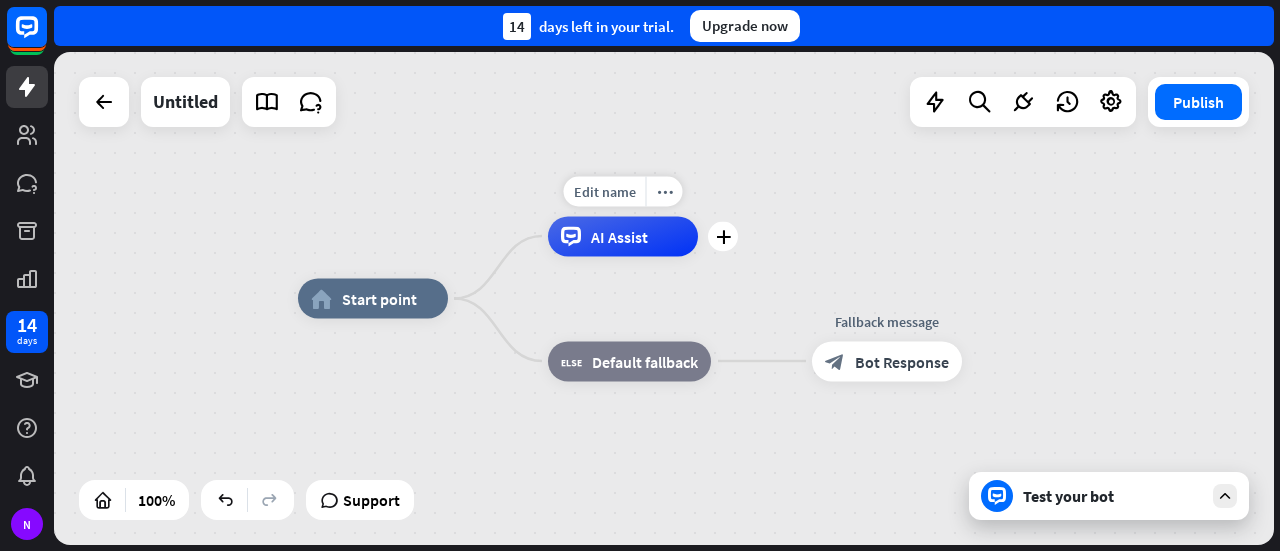 click on "AI Assist" at bounding box center (619, 236) 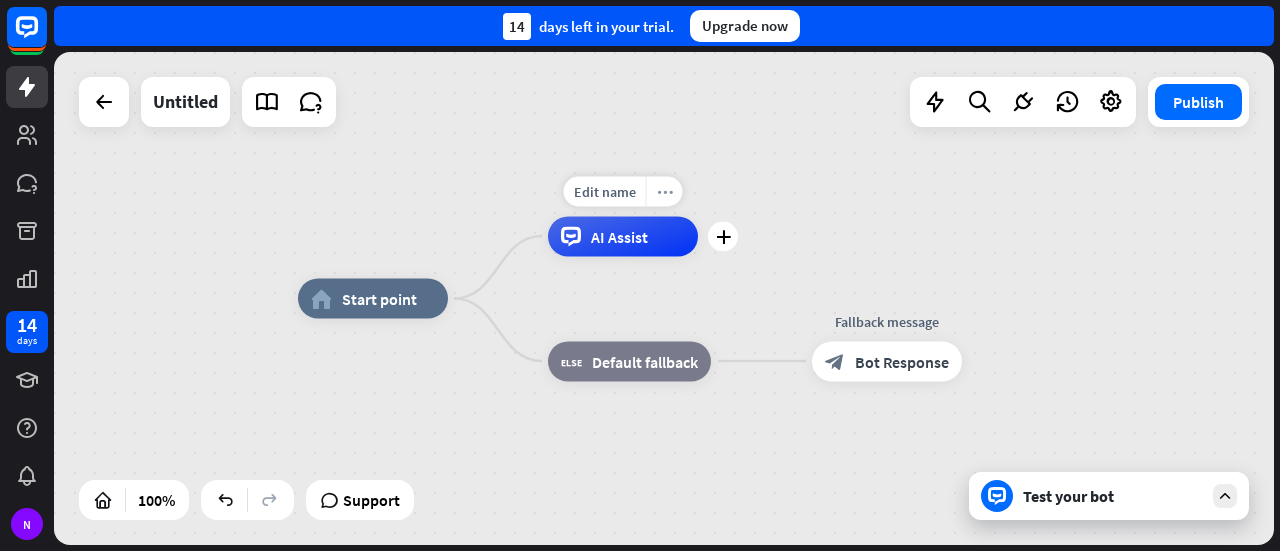 click on "more_horiz" at bounding box center [665, 191] 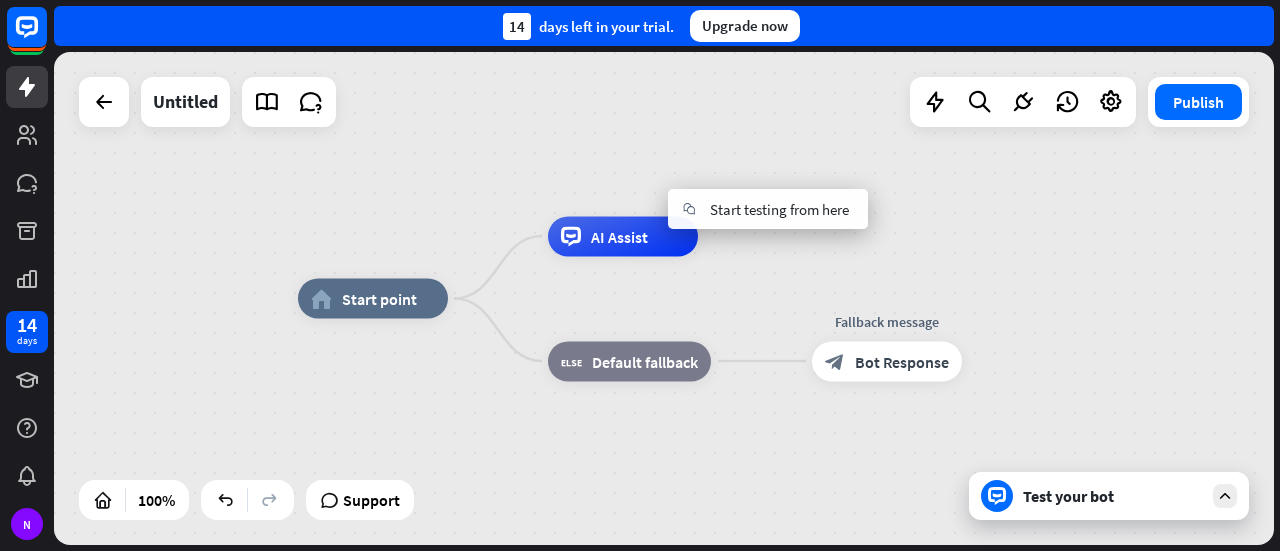 click on "home_2   Start point                     AI Assist                   block_fallback   Default fallback                 Fallback message   block_bot_response   Bot Response" at bounding box center (664, 298) 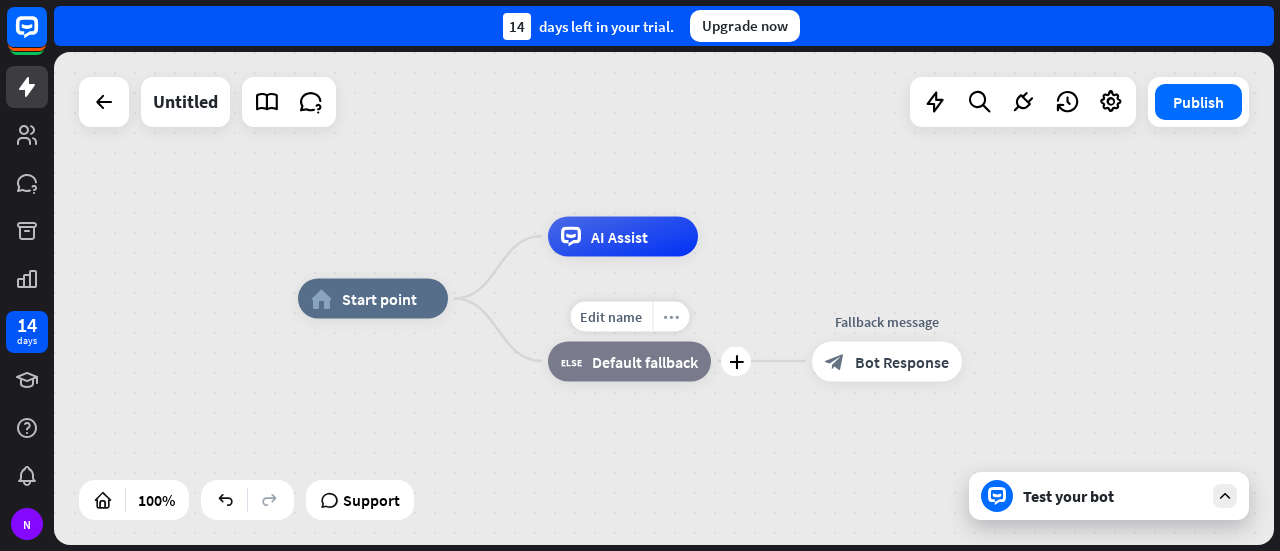 click on "more_horiz" at bounding box center [670, 316] 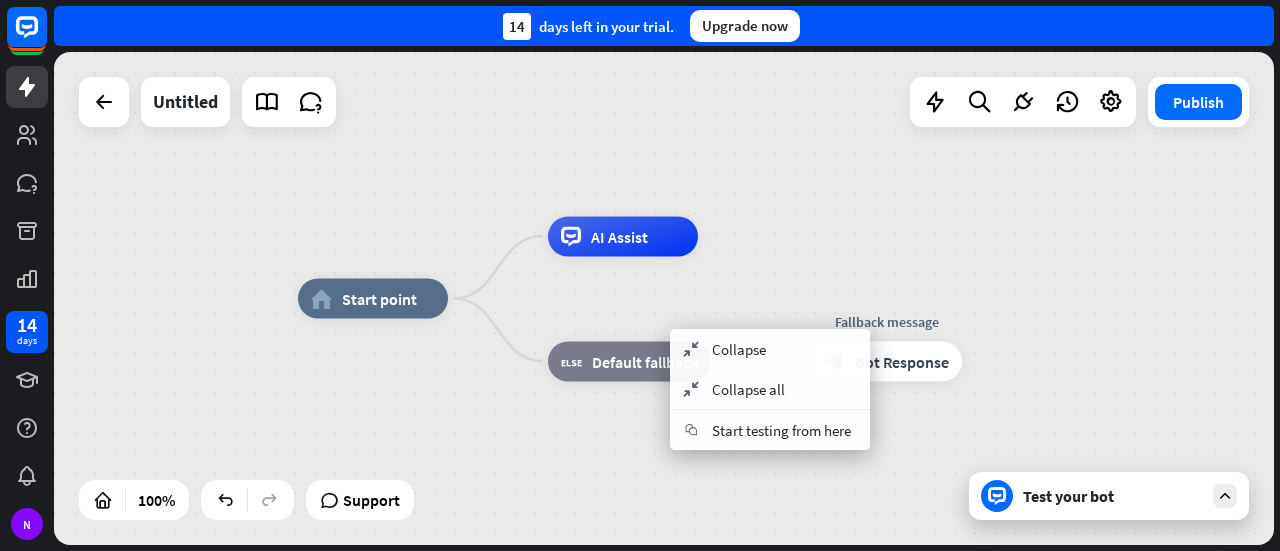 click on "home_2   Start point                     AI Assist                   block_fallback   Default fallback                 Fallback message   block_bot_response   Bot Response" at bounding box center (664, 298) 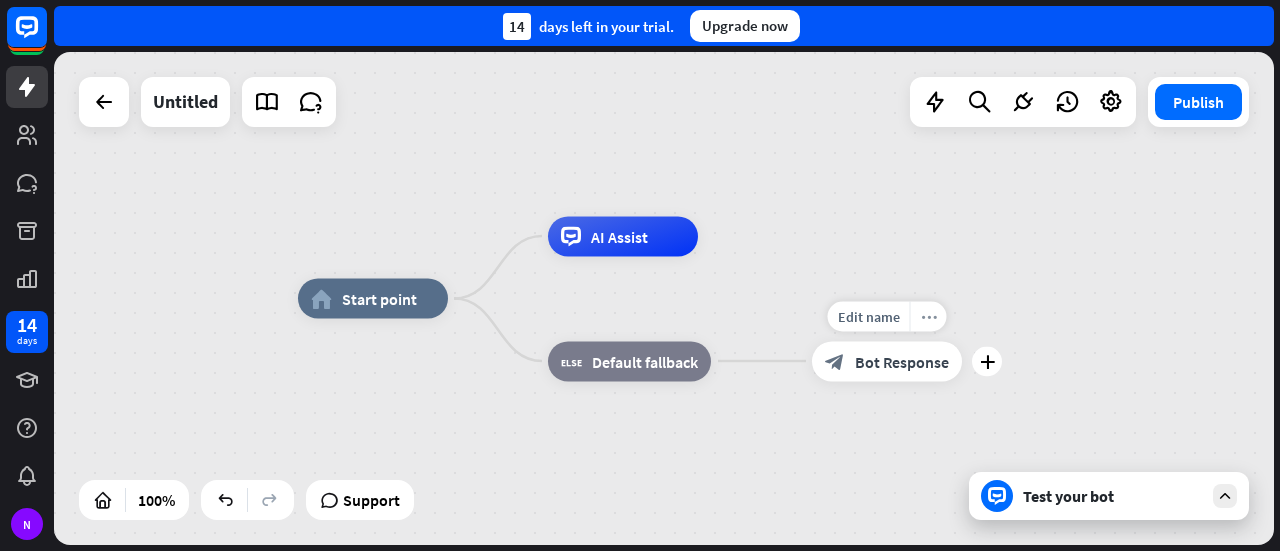 click on "more_horiz" at bounding box center (928, 316) 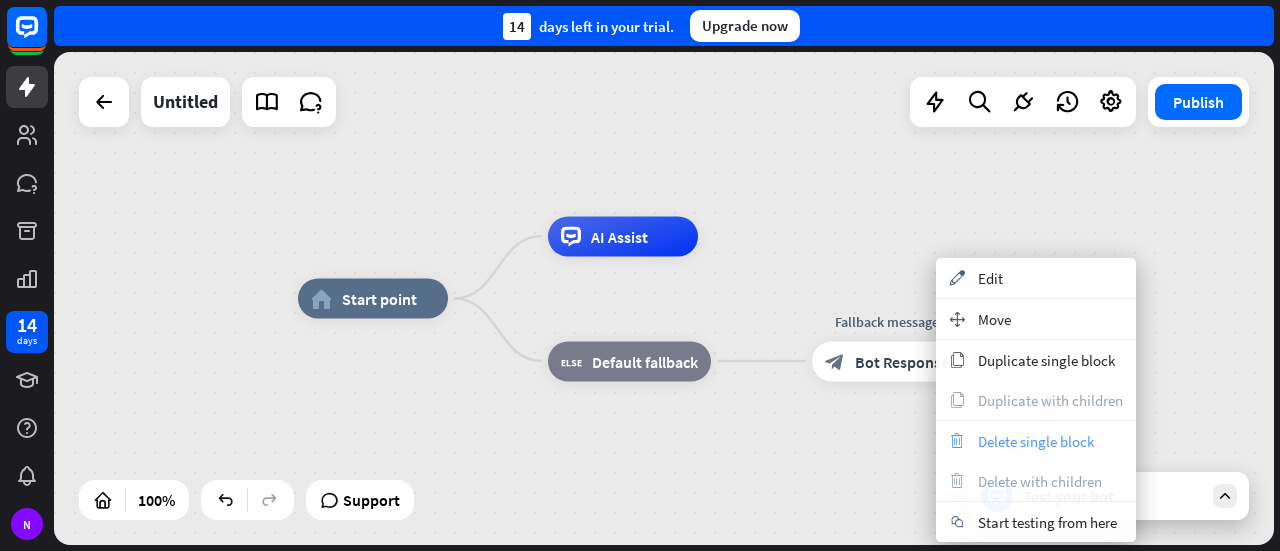 click on "Delete single block" at bounding box center (1036, 441) 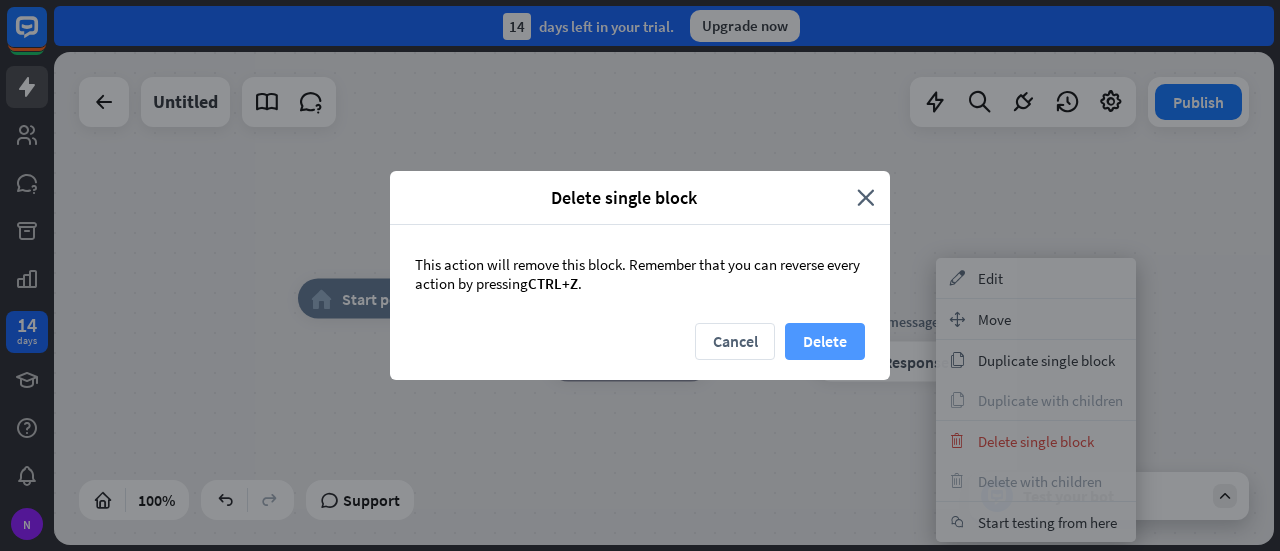 click on "Delete" at bounding box center (825, 341) 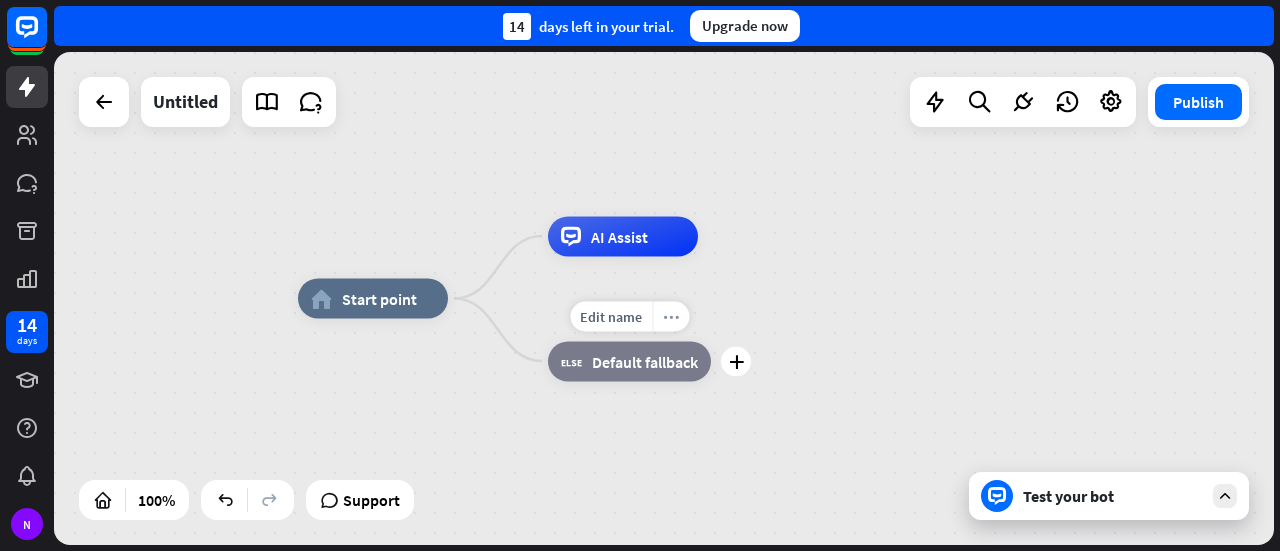 click on "more_horiz" at bounding box center [670, 316] 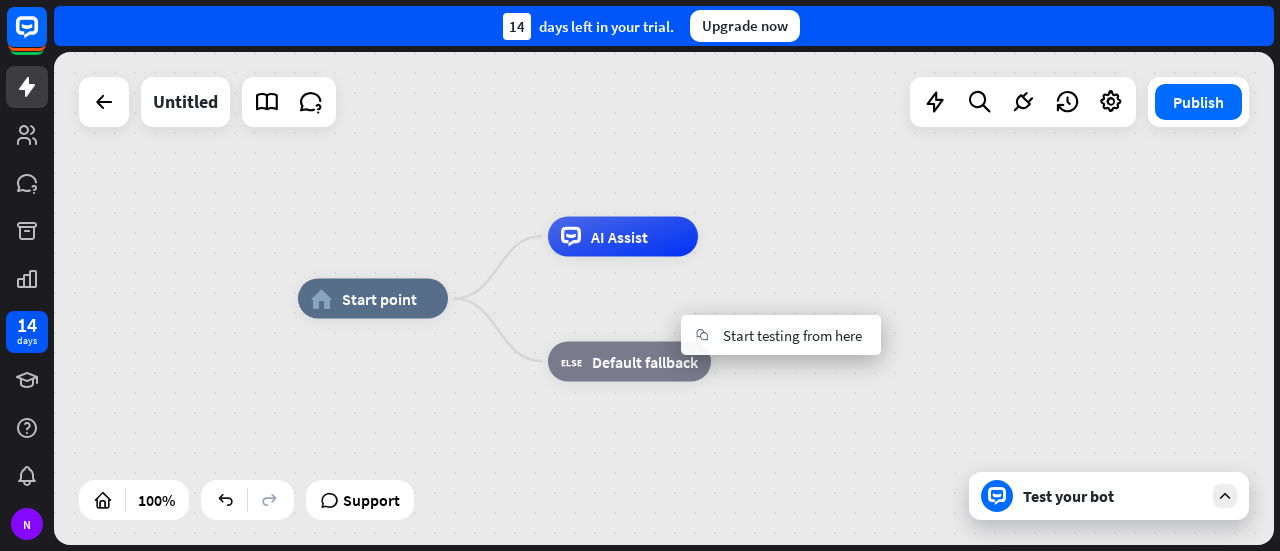 click on "home_2   Start point                     AI Assist                   block_fallback   Default fallback" at bounding box center [908, 545] 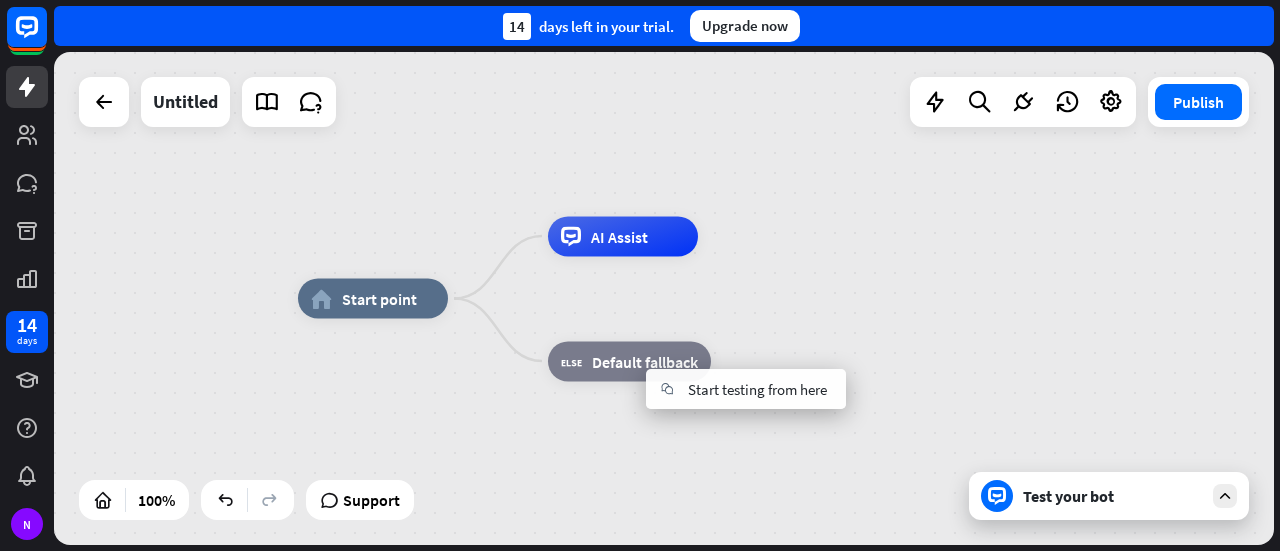 click on "home_2   Start point                     AI Assist                   block_fallback   Default fallback" at bounding box center (664, 298) 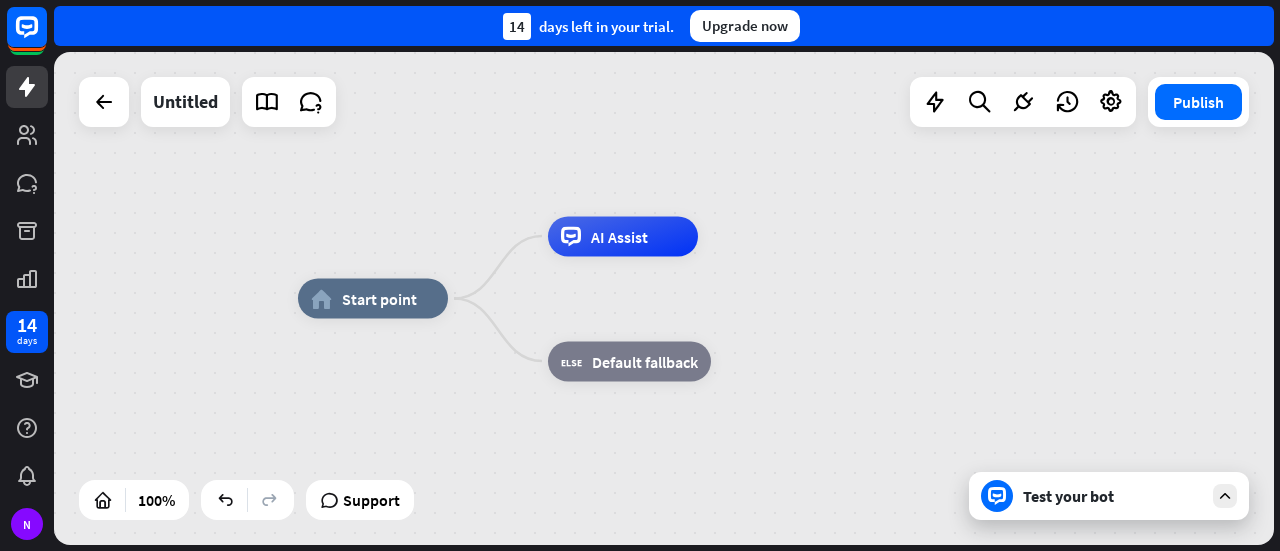 drag, startPoint x: 648, startPoint y: 238, endPoint x: 692, endPoint y: 332, distance: 103.788246 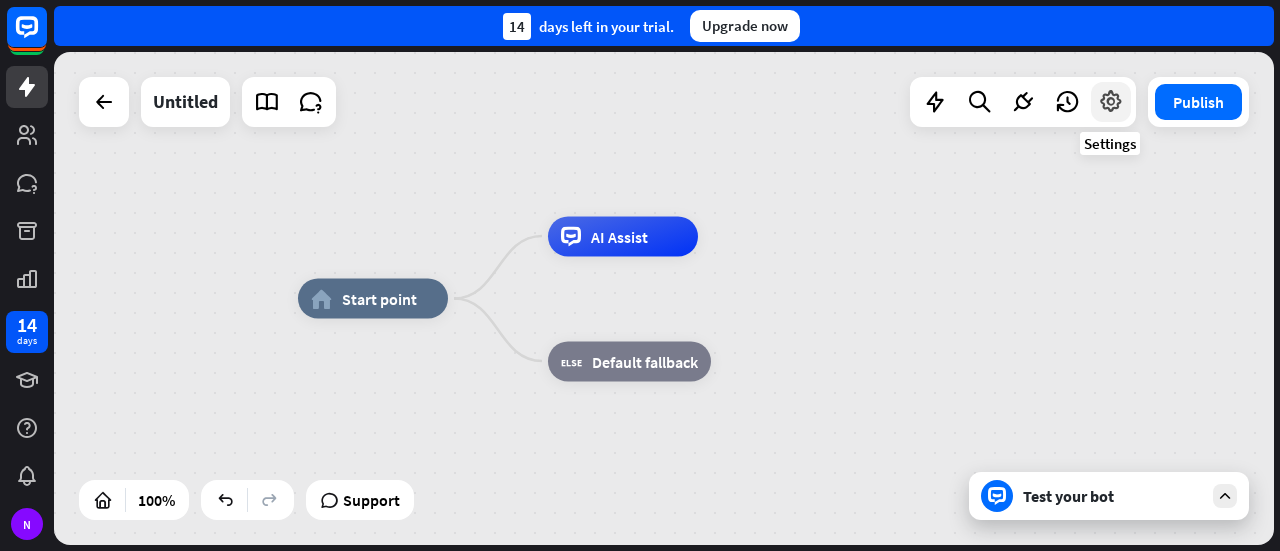 click at bounding box center (1111, 102) 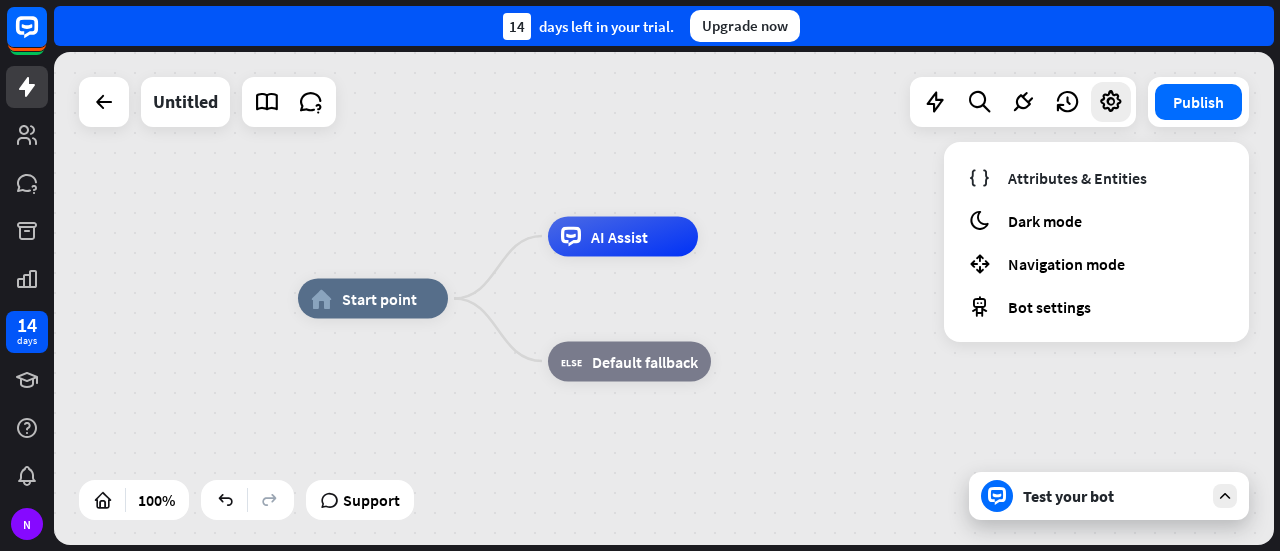 click on "home_2   Start point                     AI Assist                   block_fallback   Default fallback" at bounding box center (664, 298) 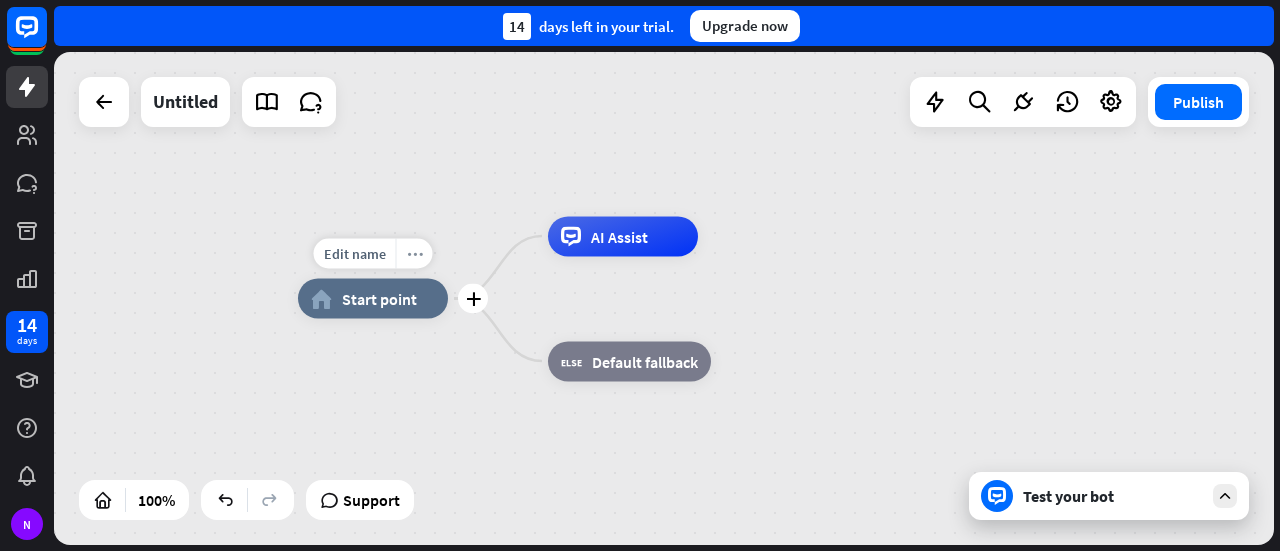 click on "more_horiz" at bounding box center (414, 254) 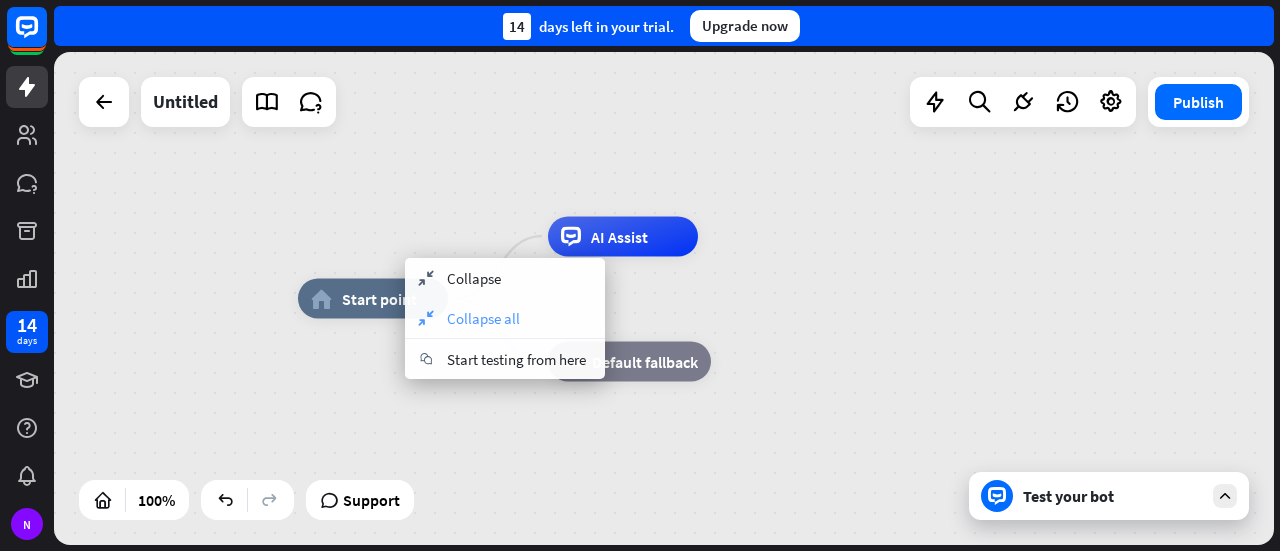 click on "Collapse all" at bounding box center (483, 318) 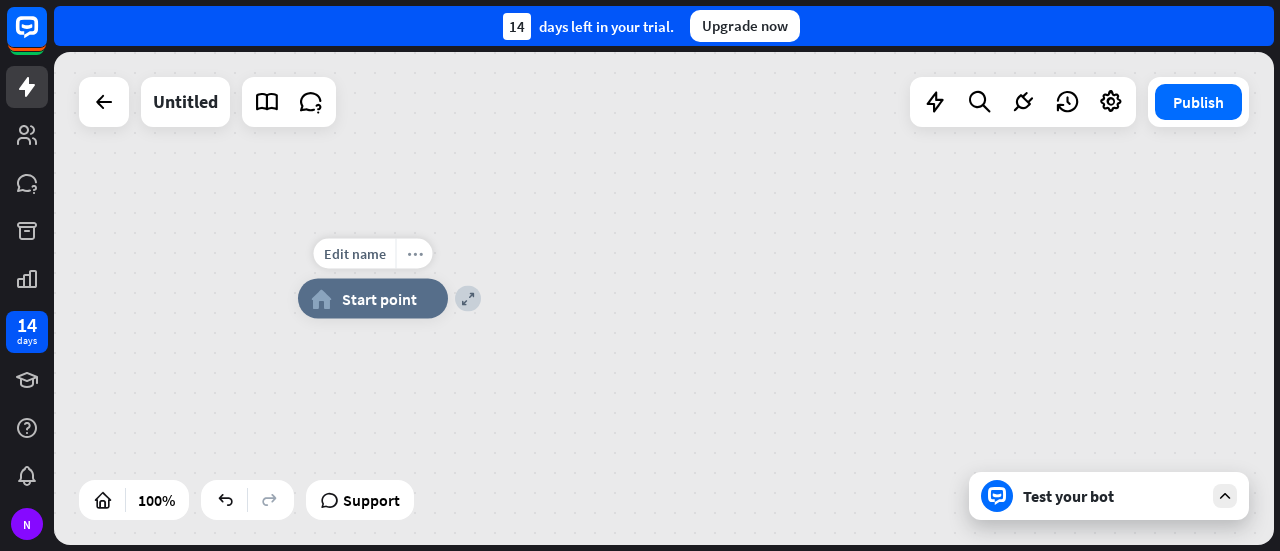 click on "more_horiz" at bounding box center (414, 254) 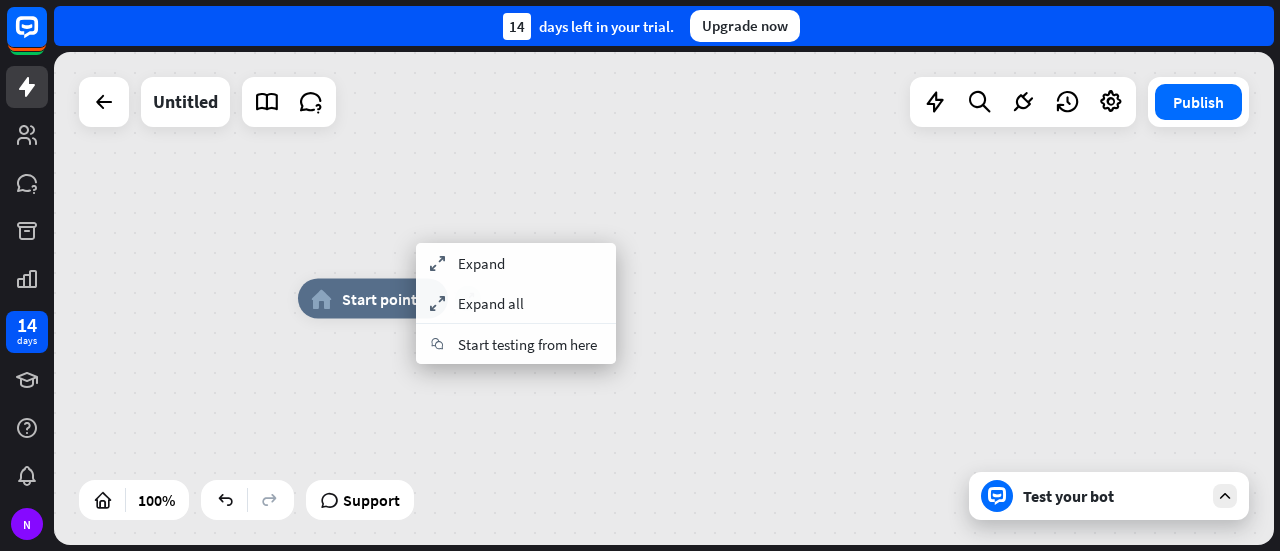 click on "expand     home_2   Start point" at bounding box center [664, 298] 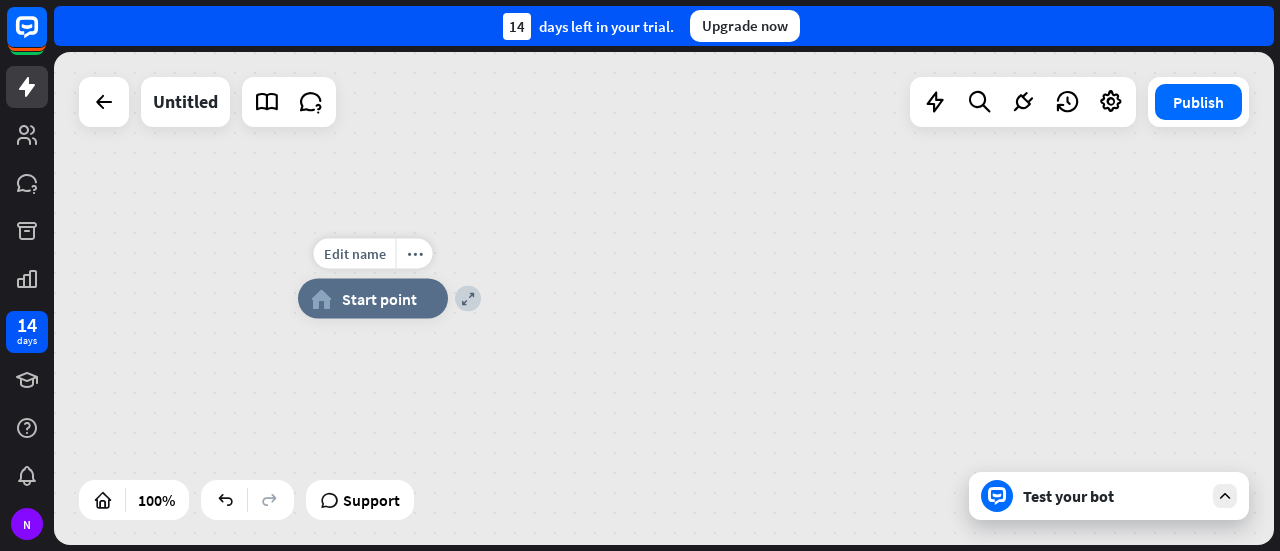 click on "Start point" at bounding box center [379, 299] 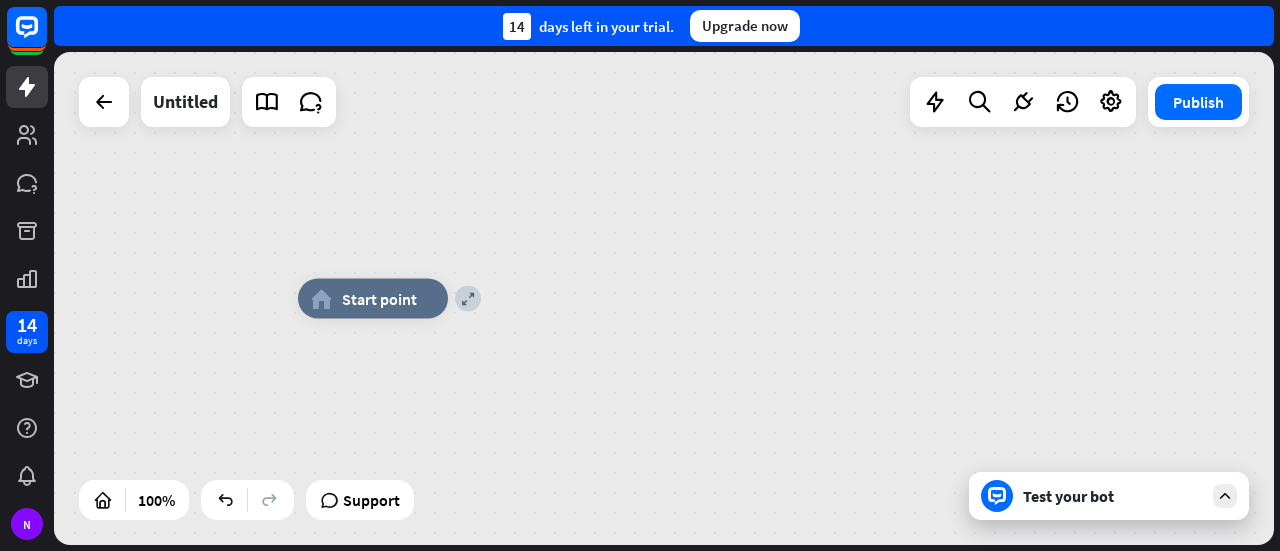 click on "expand     home_2   Start point" at bounding box center [664, 298] 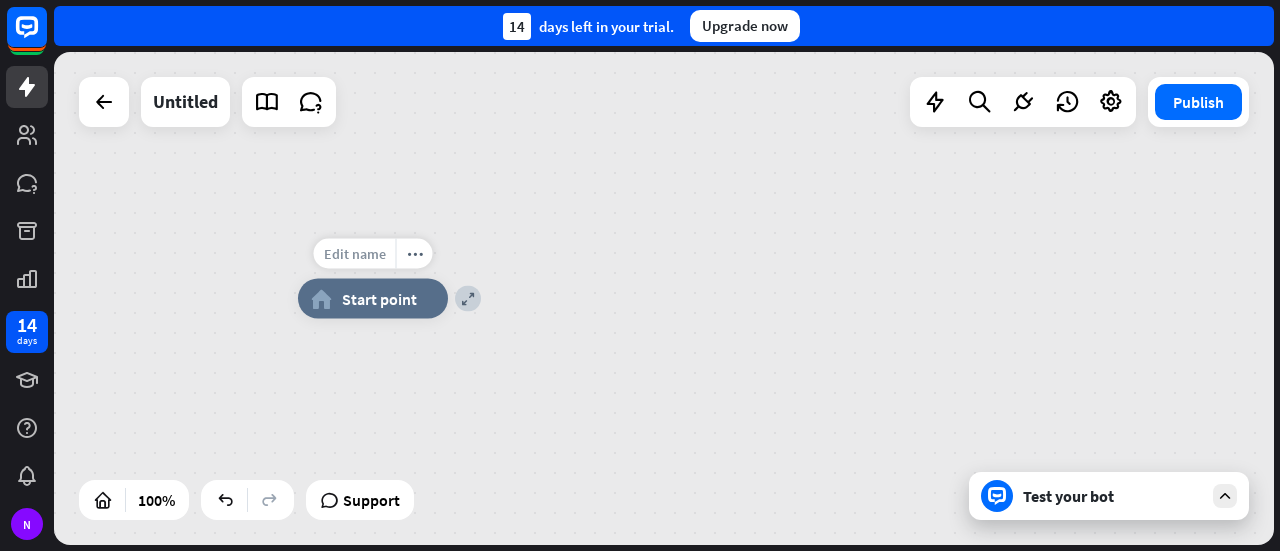 click on "Edit name" at bounding box center (355, 254) 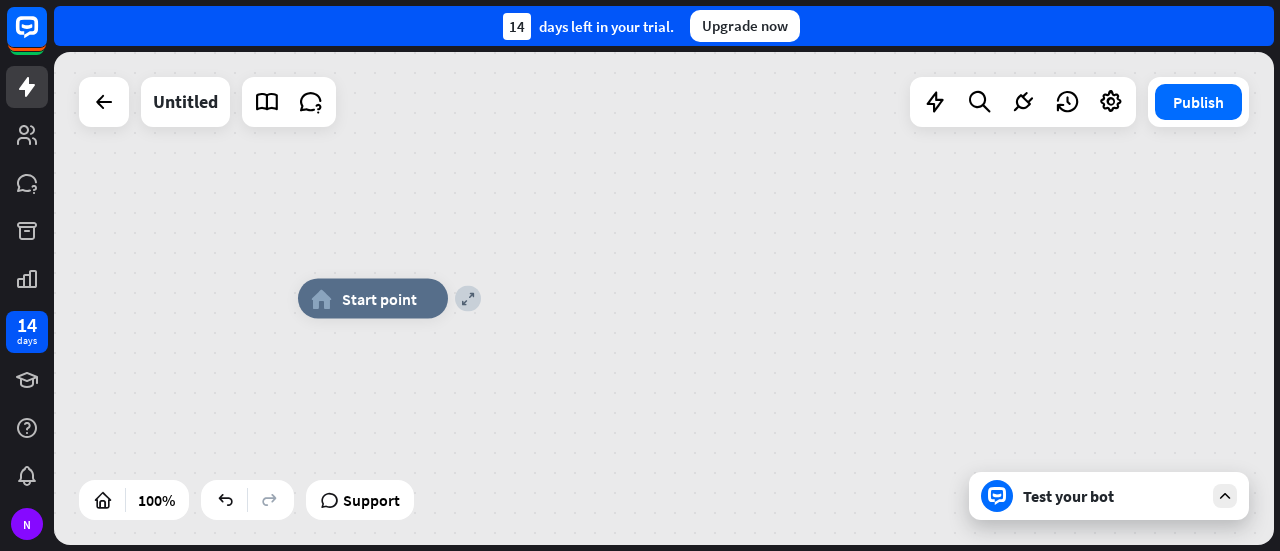 click on "expand     home_2   Start point" at bounding box center (664, 298) 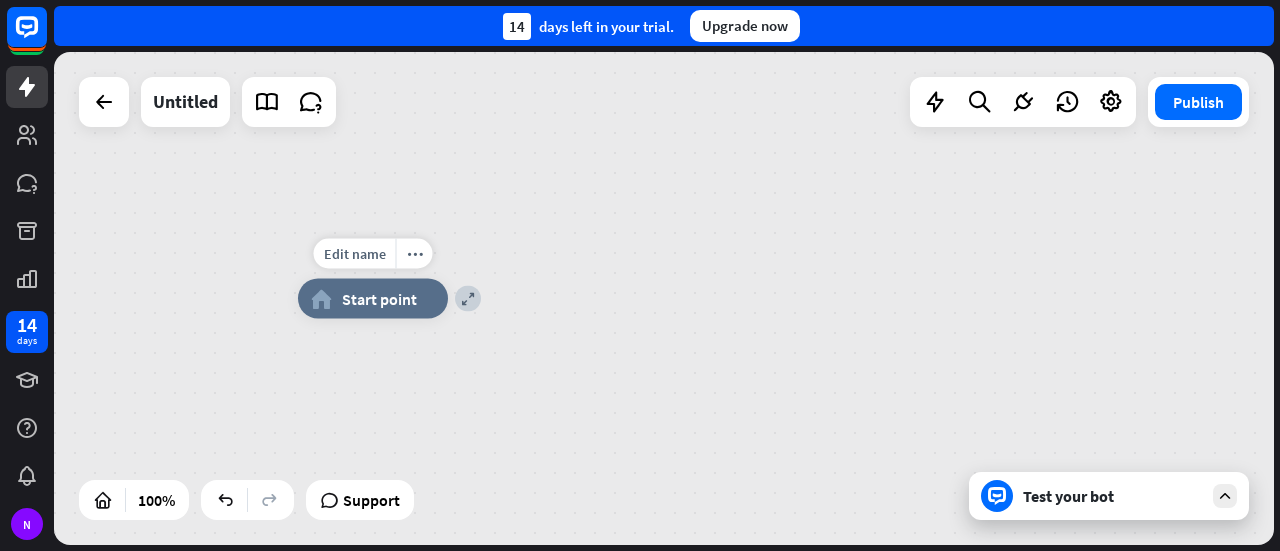 click on "home_2   Start point" at bounding box center [373, 299] 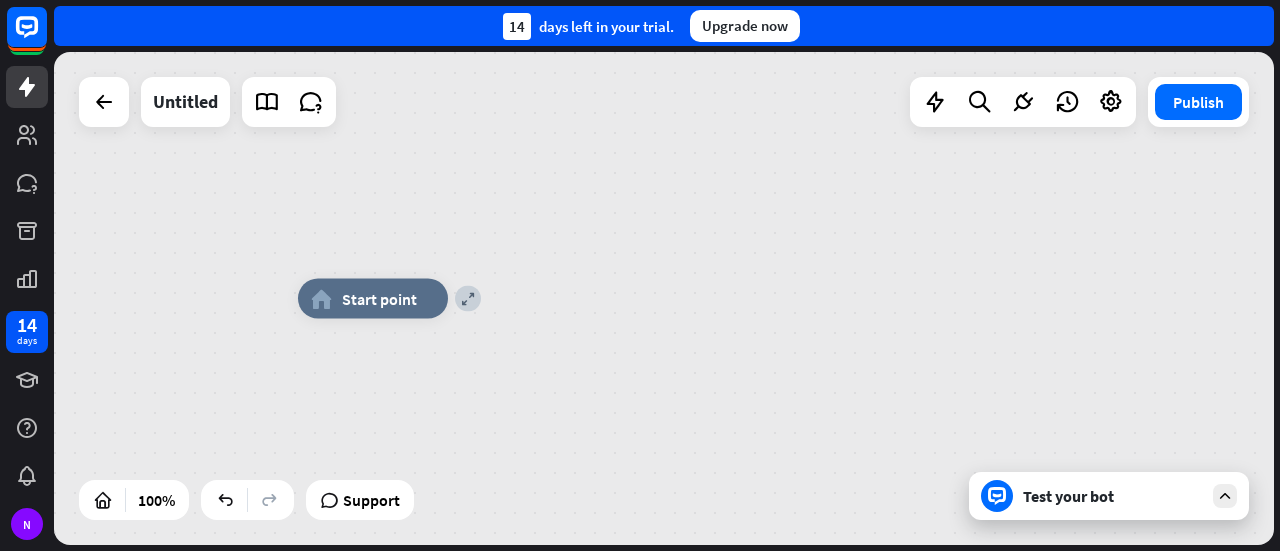 click on "expand     home_2   Start point" at bounding box center [664, 298] 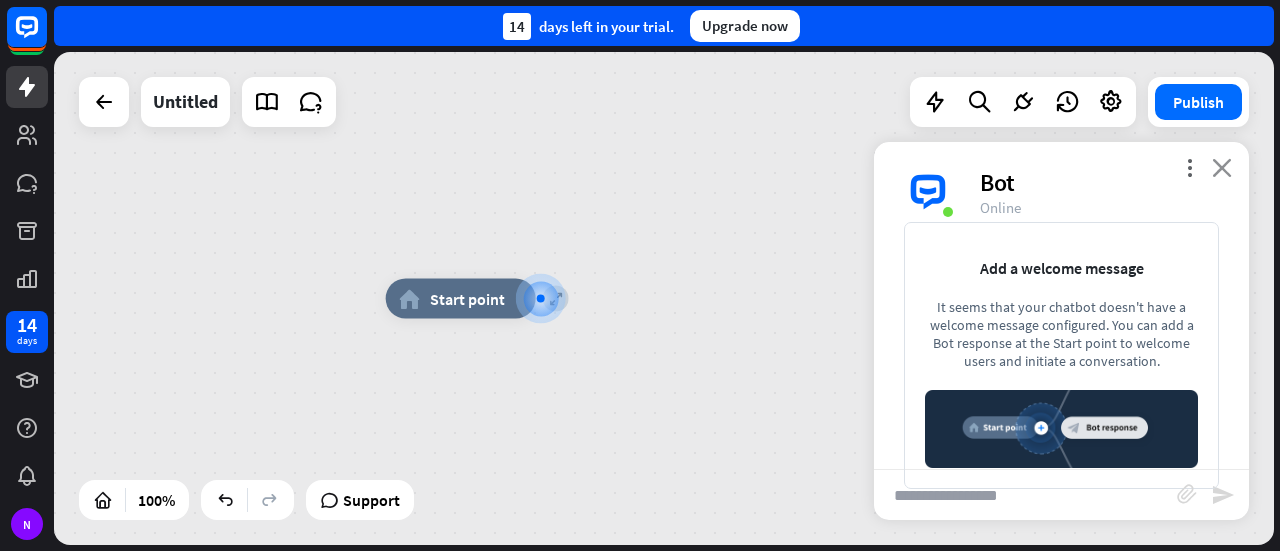 click on "close" at bounding box center [1222, 167] 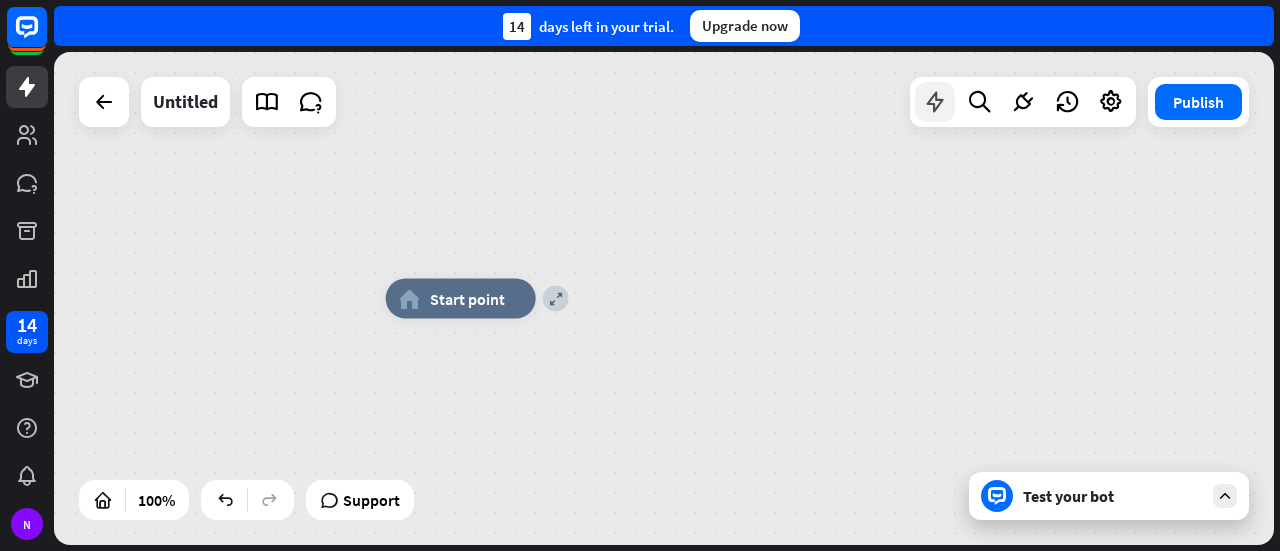 click at bounding box center (935, 102) 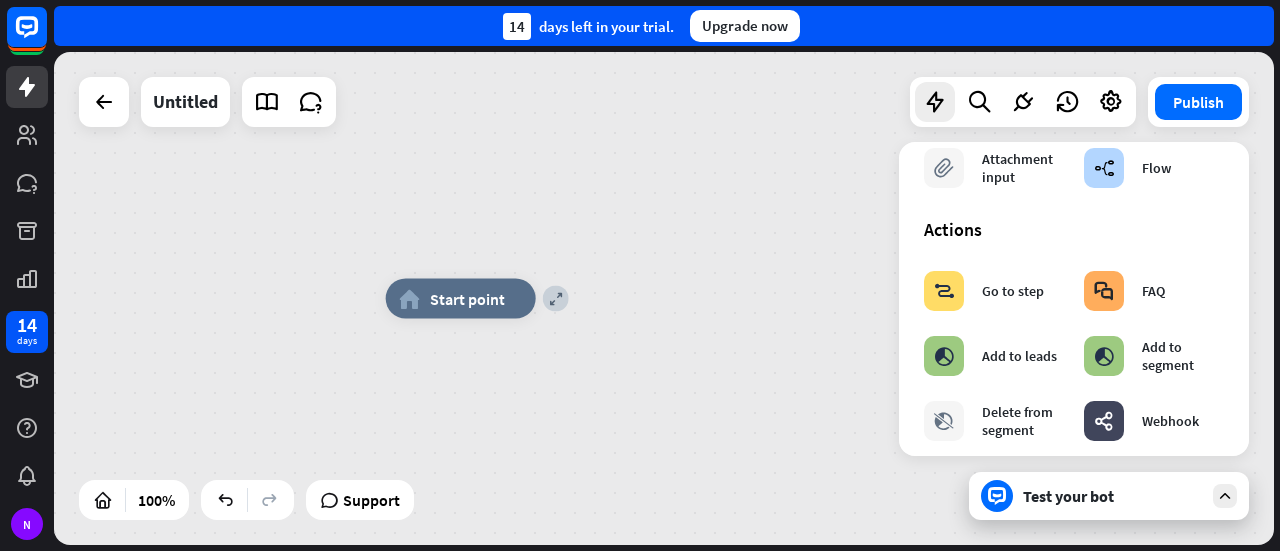 scroll, scrollTop: 280, scrollLeft: 0, axis: vertical 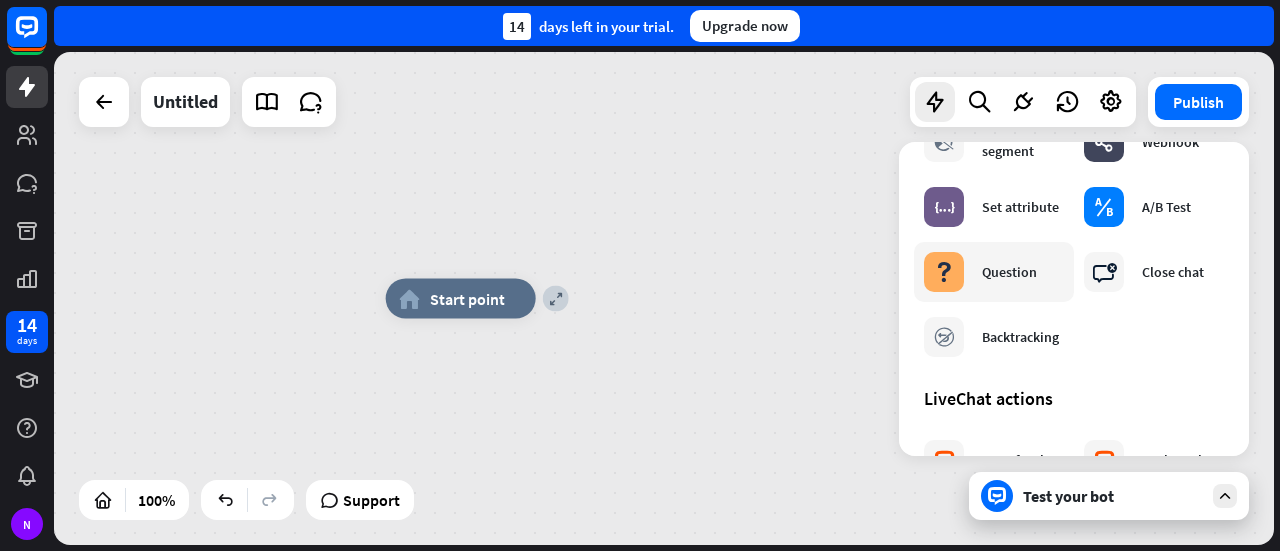 click on "Question" at bounding box center [1009, 272] 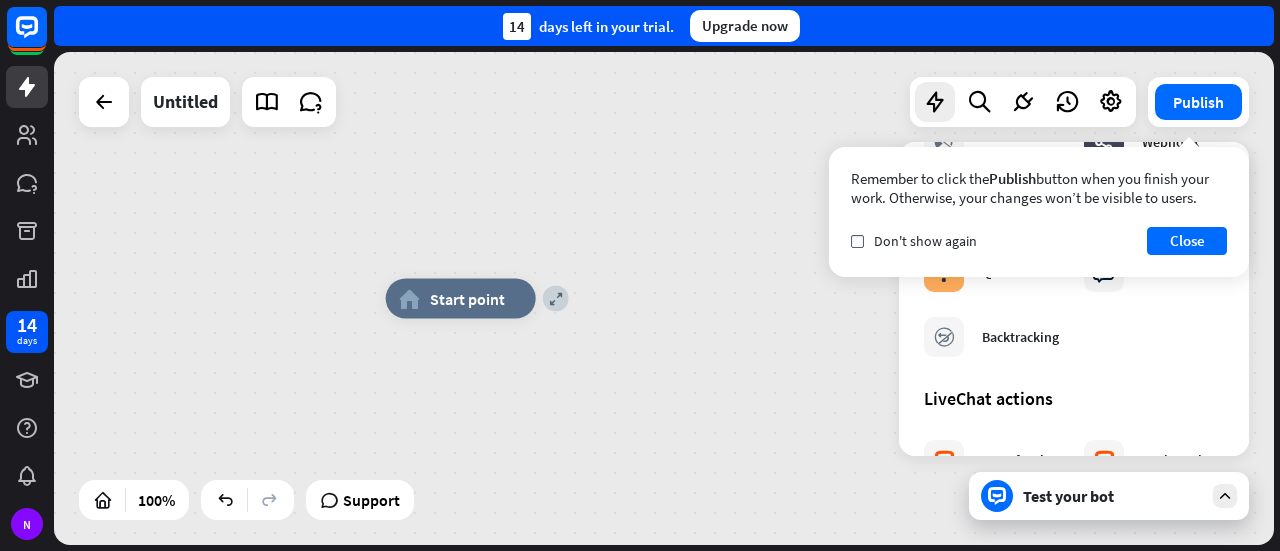 drag, startPoint x: 954, startPoint y: 271, endPoint x: 856, endPoint y: 255, distance: 99.29753 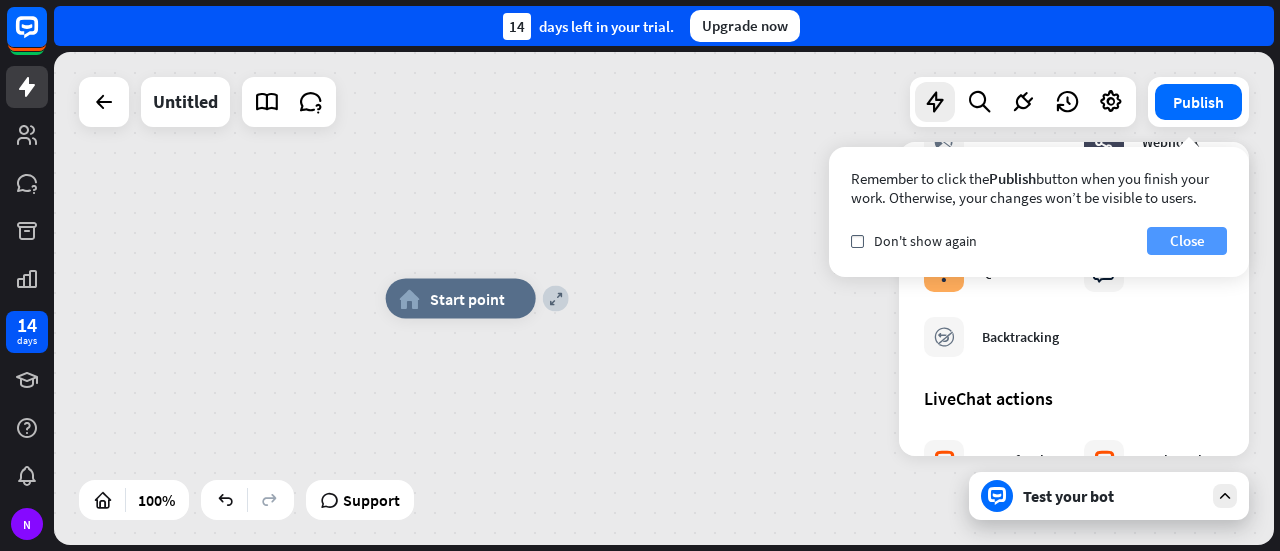 click on "Close" at bounding box center (1187, 241) 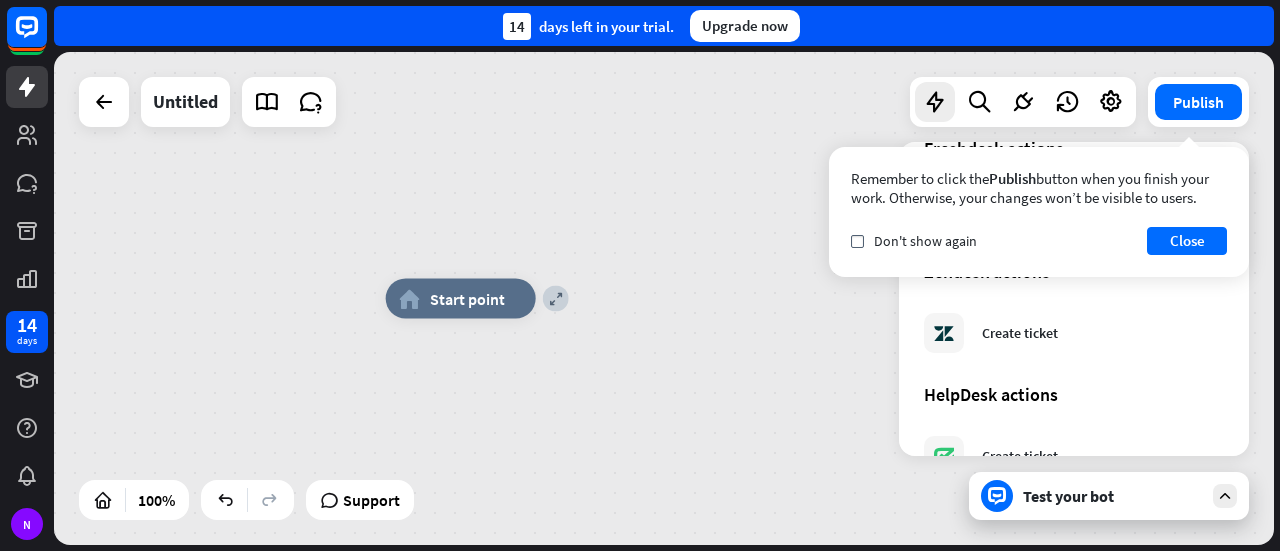 scroll, scrollTop: 1121, scrollLeft: 0, axis: vertical 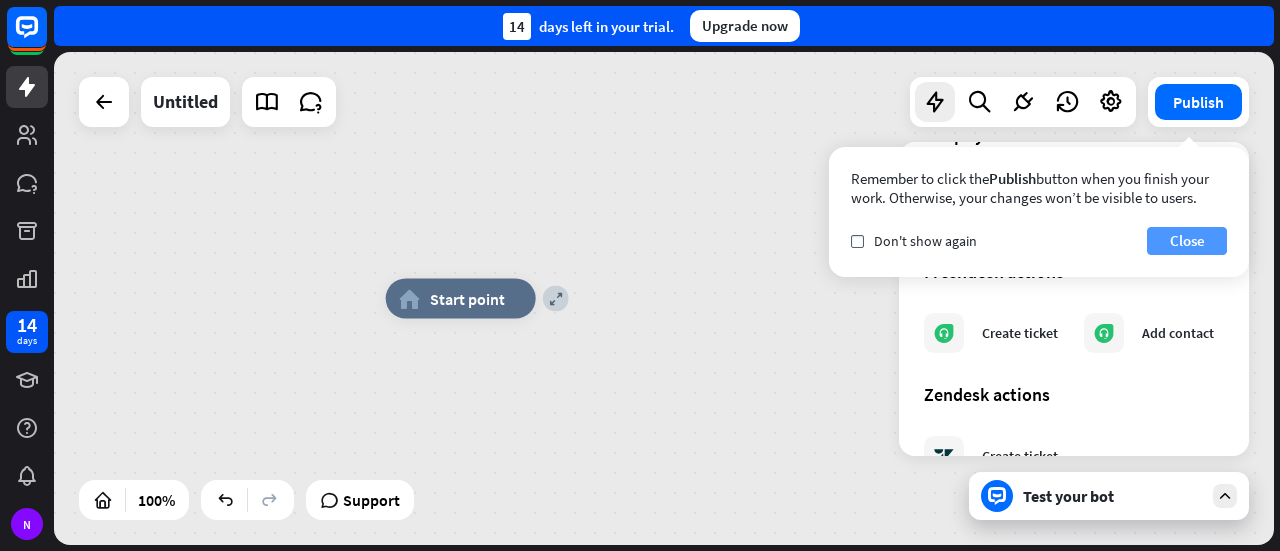 click on "Close" at bounding box center (1187, 241) 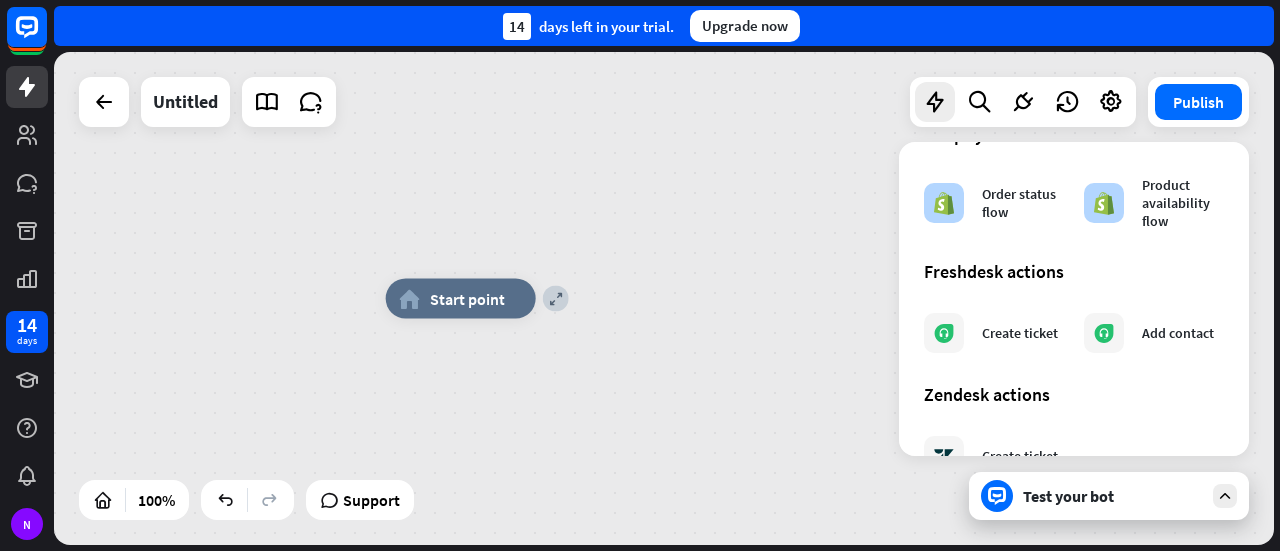 click on "expand     home_2   Start point" at bounding box center (664, 298) 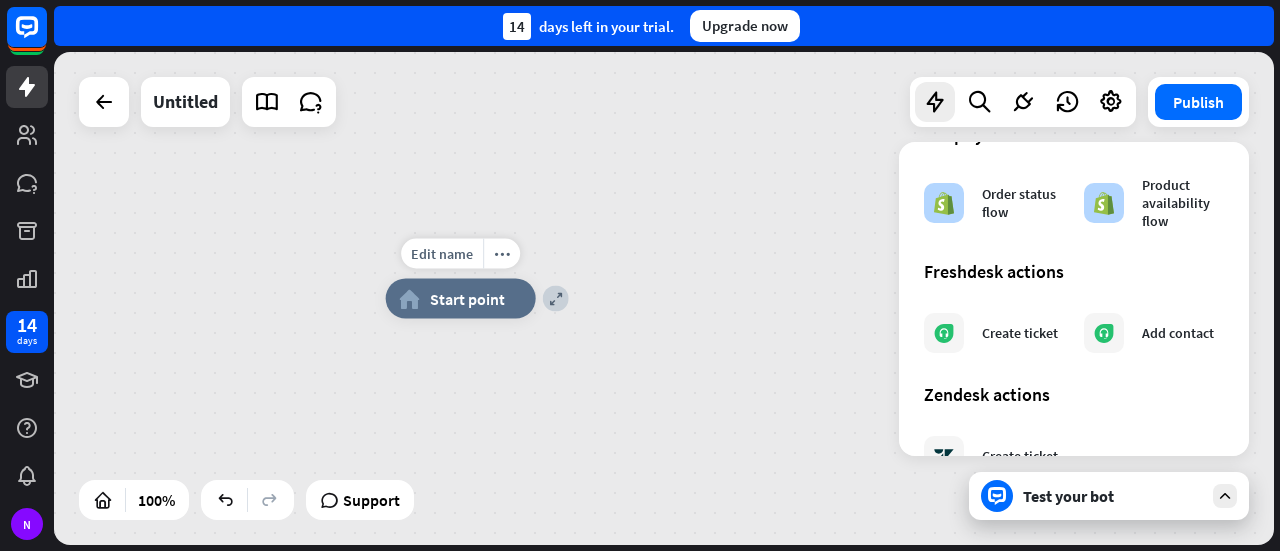 click on "Start point" at bounding box center [467, 299] 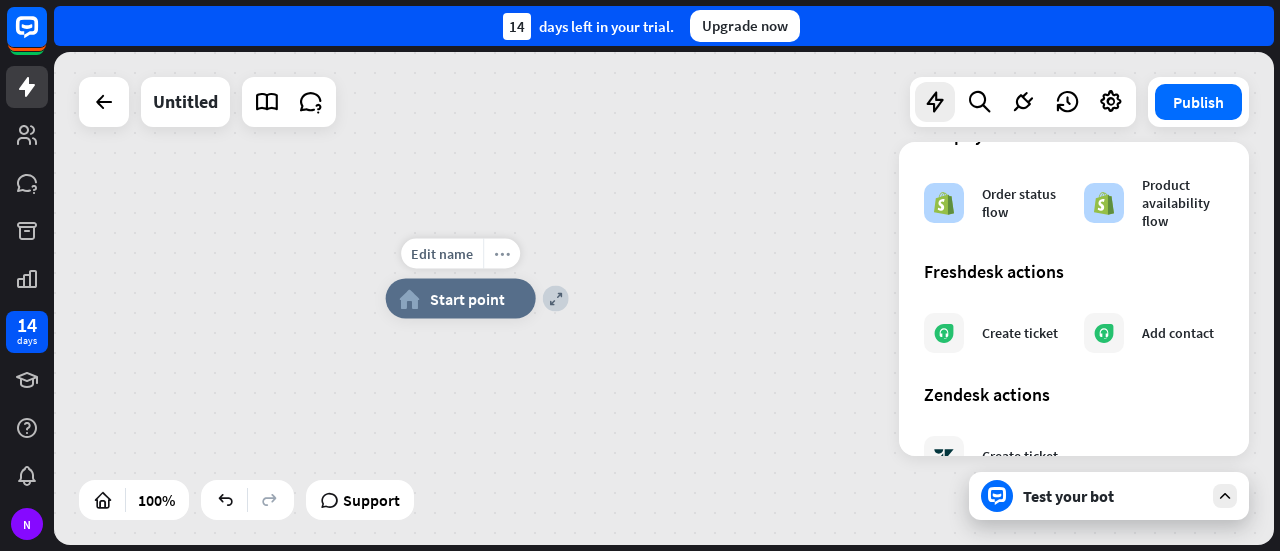 click on "more_horiz" at bounding box center (502, 253) 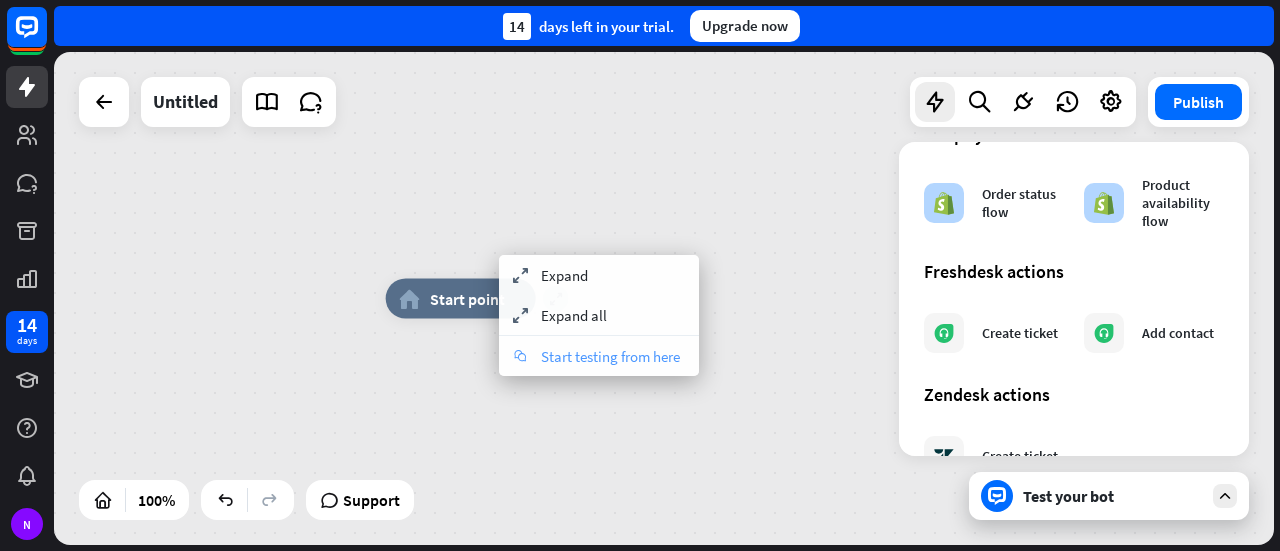 click on "Start testing from here" at bounding box center [610, 356] 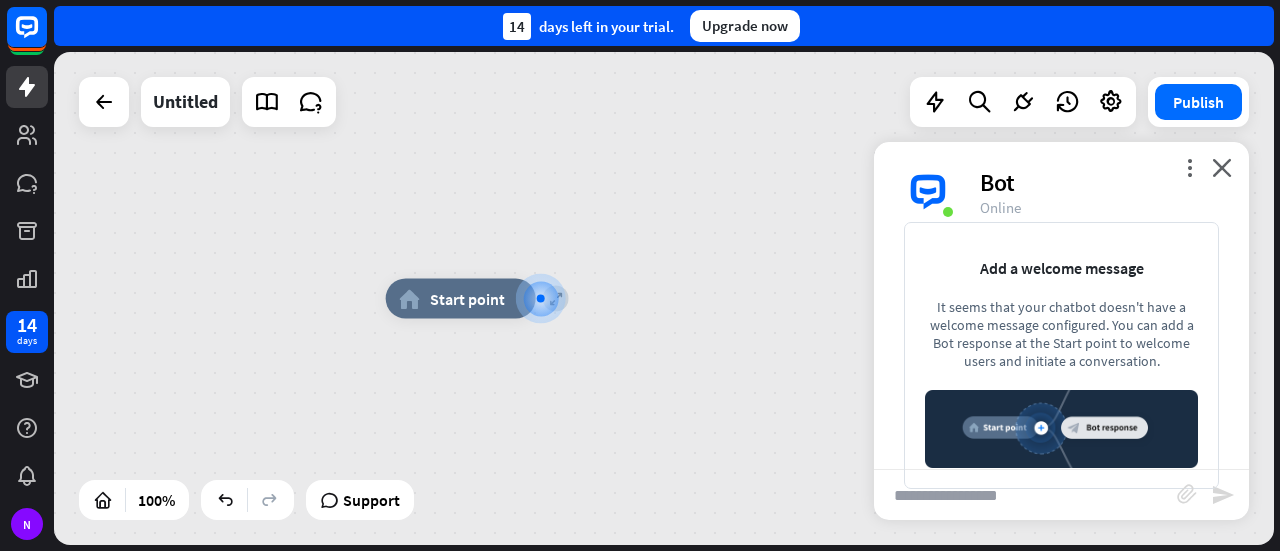click at bounding box center (1025, 495) 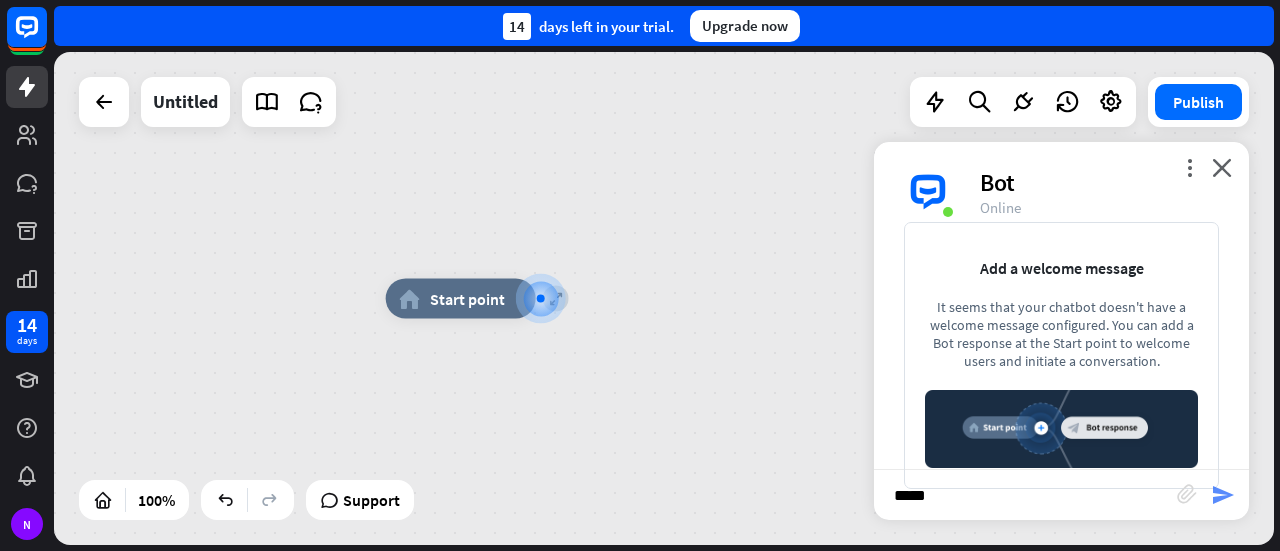 type on "*****" 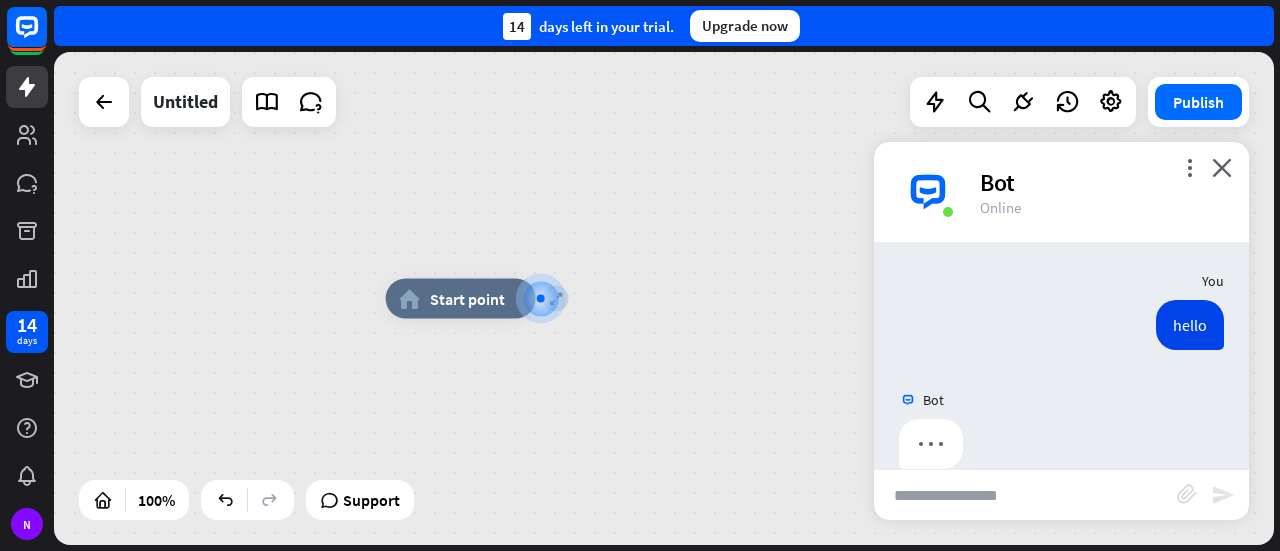 scroll, scrollTop: 13, scrollLeft: 0, axis: vertical 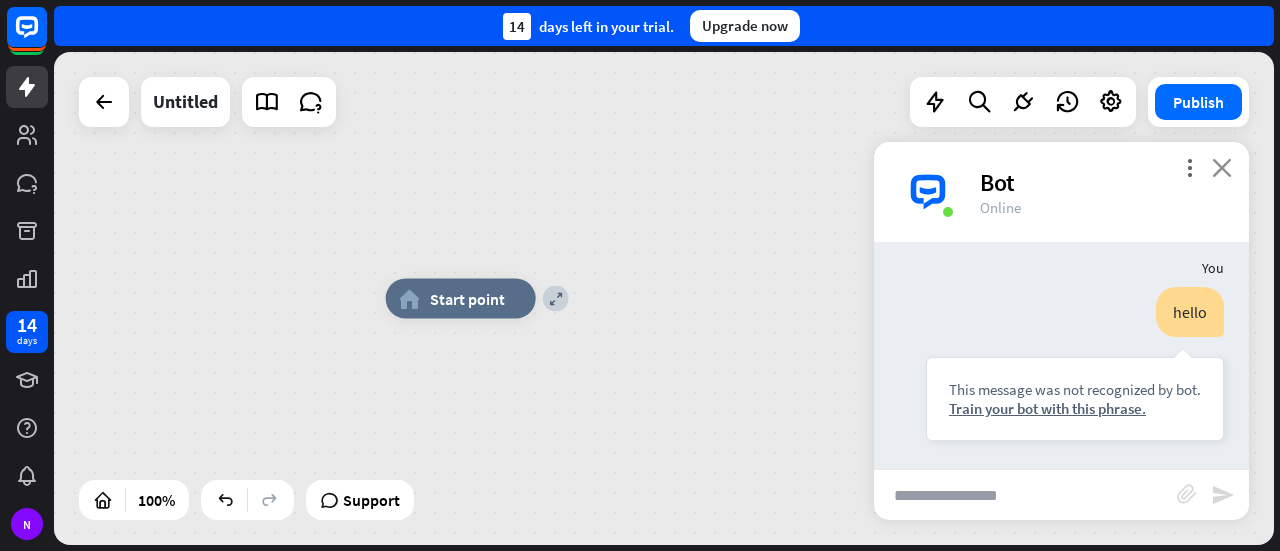 click on "close" at bounding box center (1222, 167) 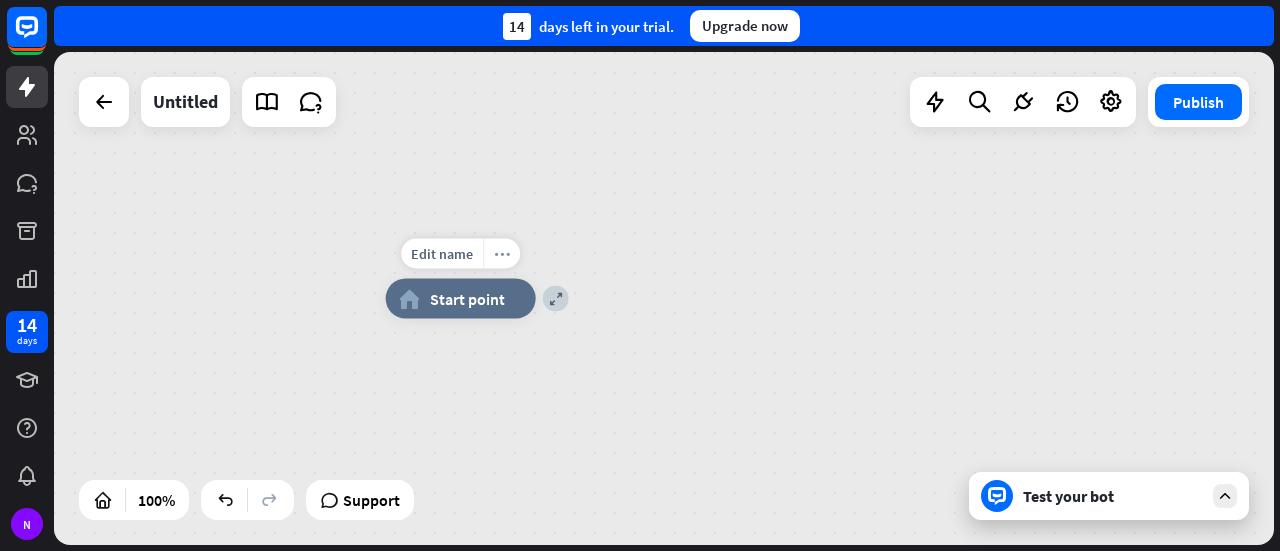 click on "more_horiz" at bounding box center [501, 254] 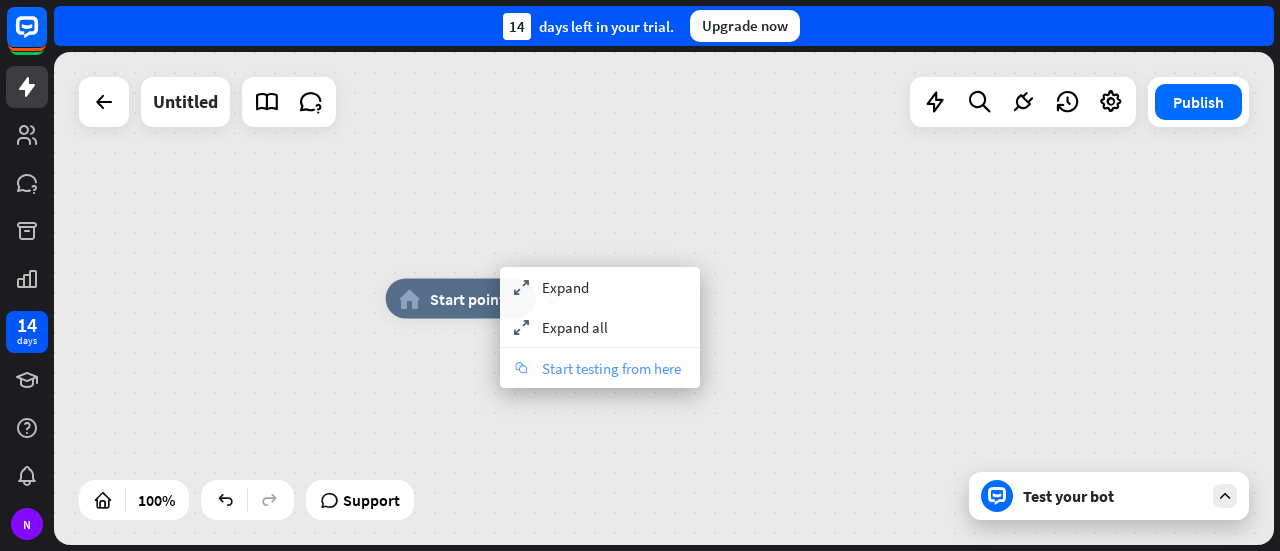 click on "chat   Start testing from here" at bounding box center [600, 368] 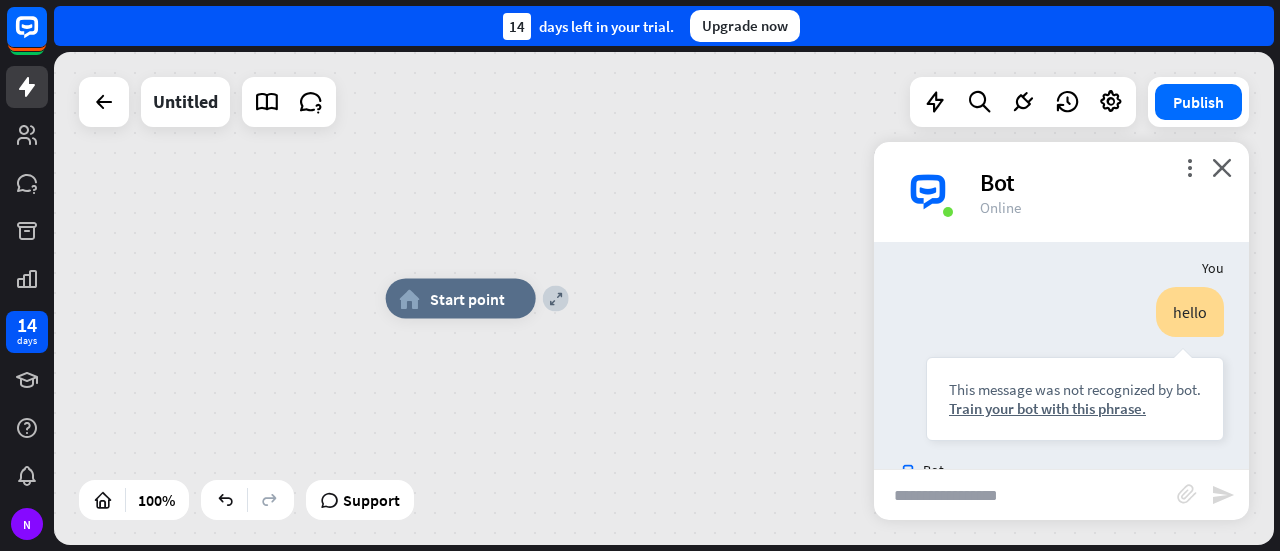 scroll, scrollTop: 13, scrollLeft: 0, axis: vertical 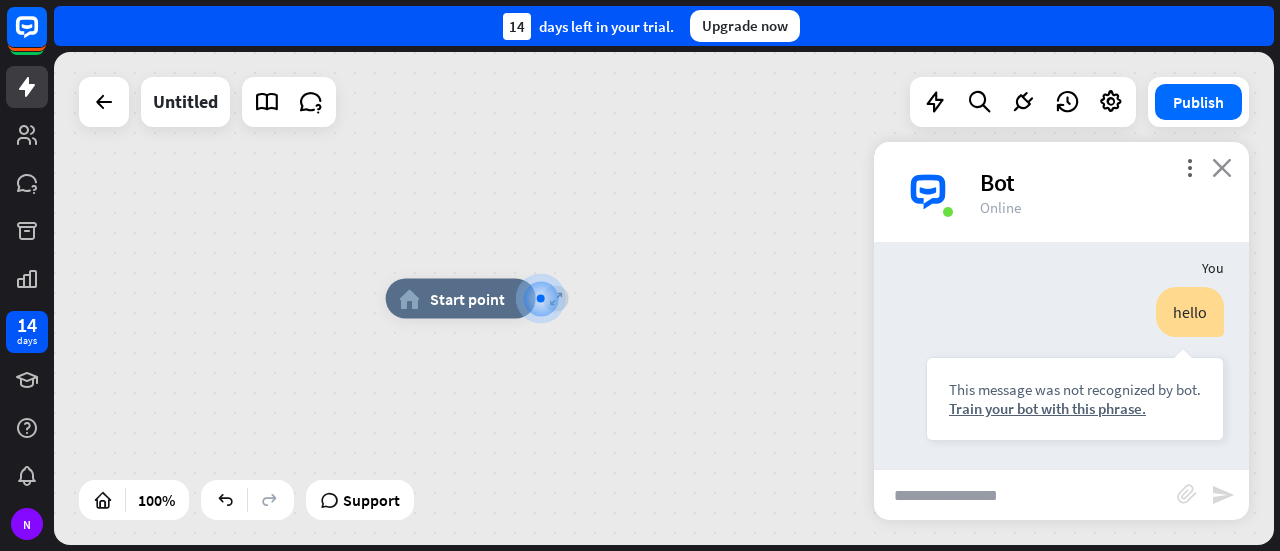 click on "close" at bounding box center [1222, 167] 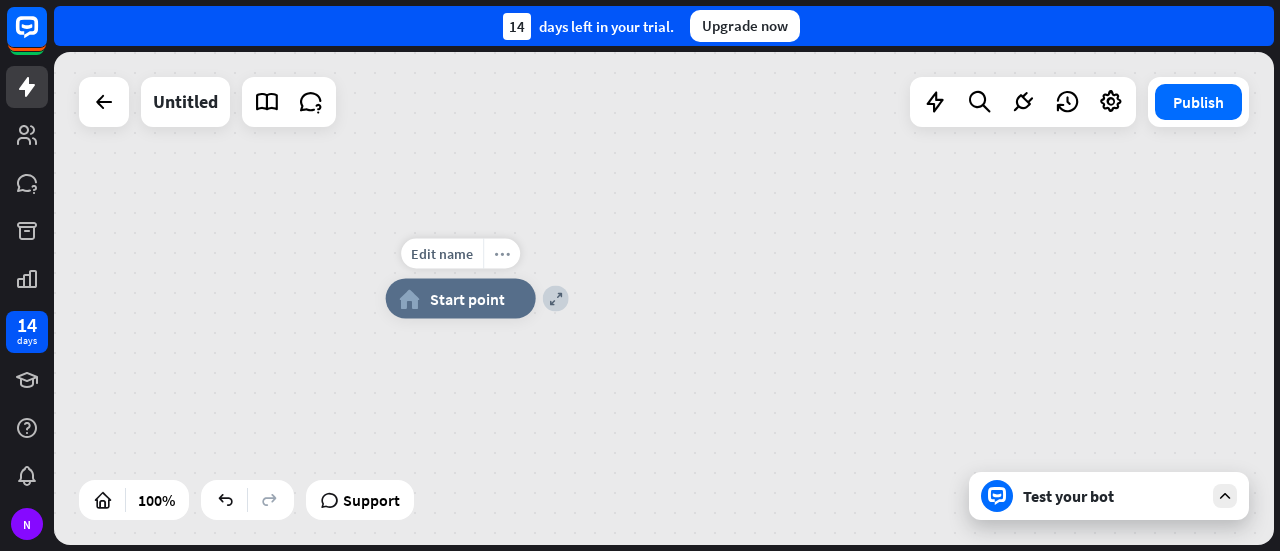 click on "more_horiz" at bounding box center [502, 253] 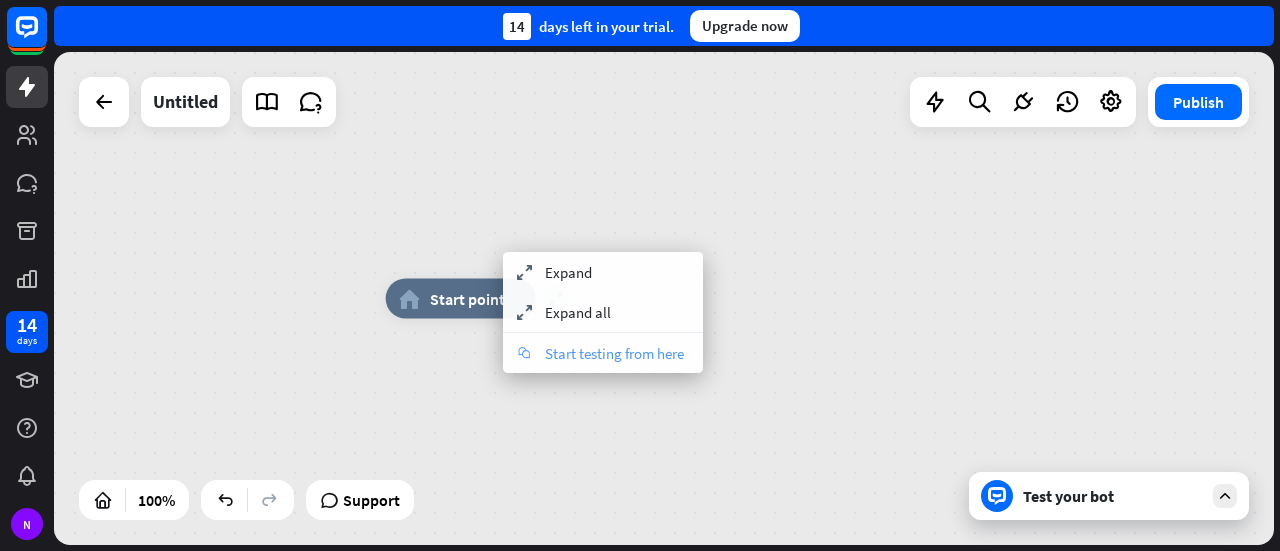 click on "Start testing from here" at bounding box center [614, 353] 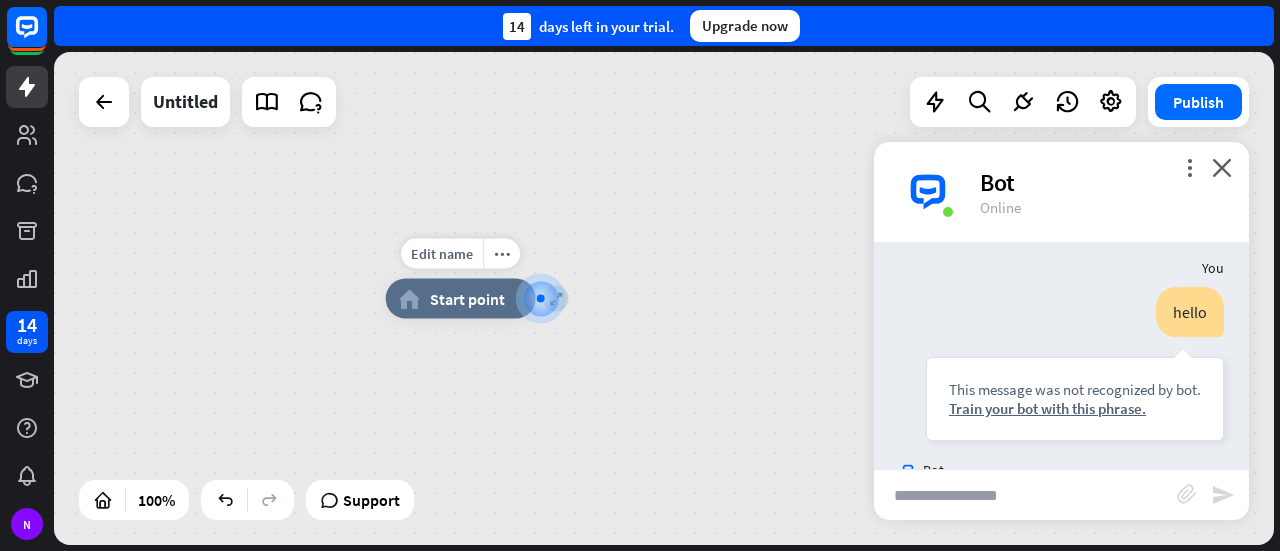 scroll, scrollTop: 13, scrollLeft: 0, axis: vertical 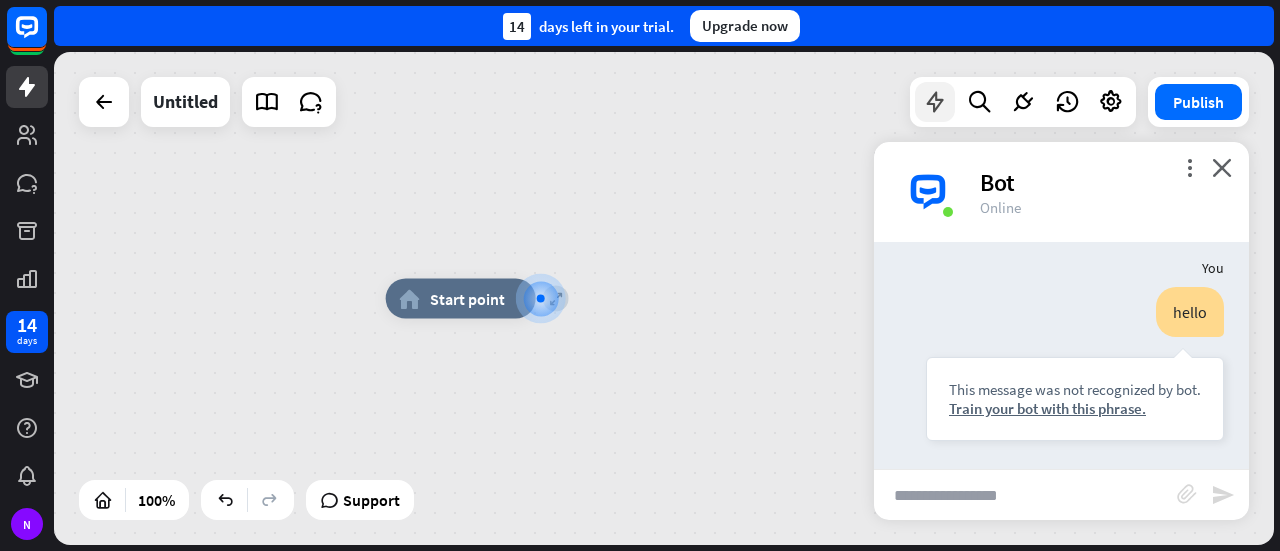 click at bounding box center [935, 102] 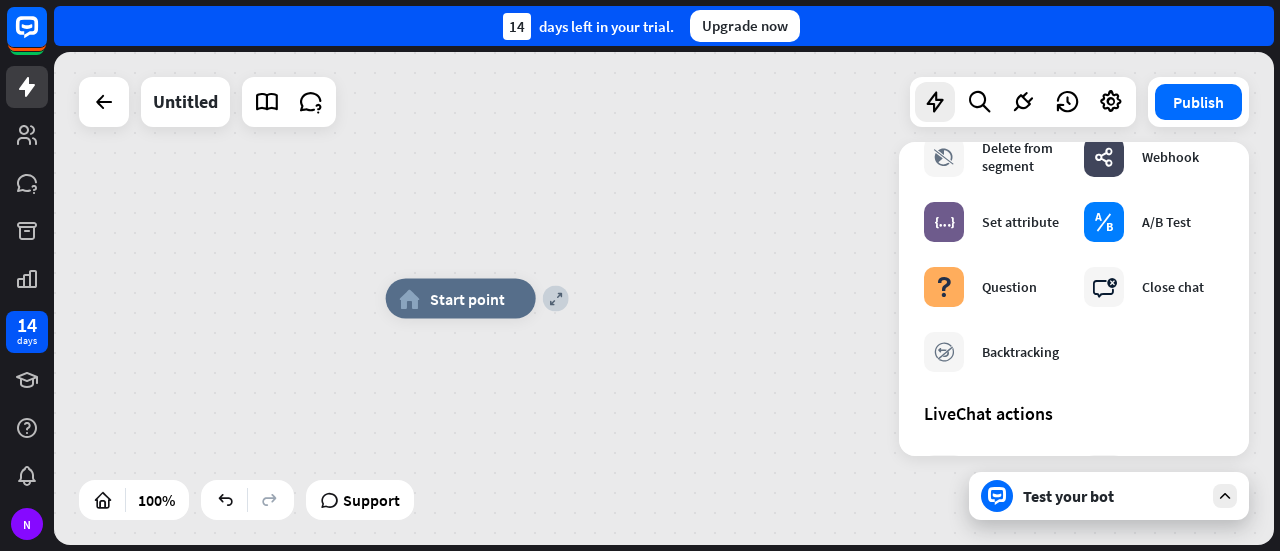 scroll, scrollTop: 454, scrollLeft: 0, axis: vertical 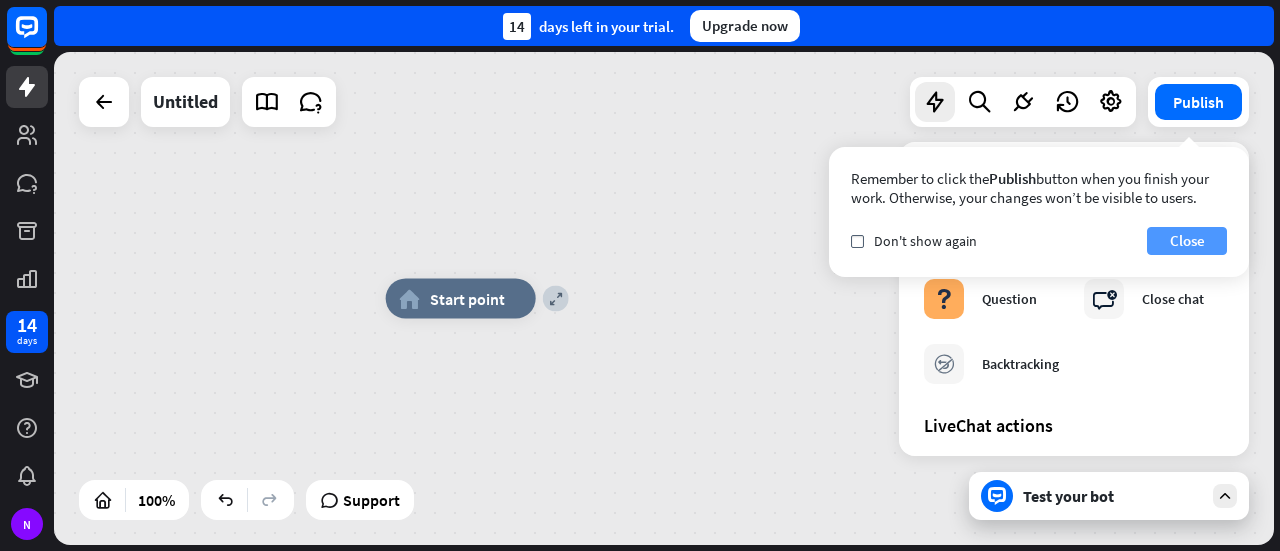 click on "Close" at bounding box center [1187, 241] 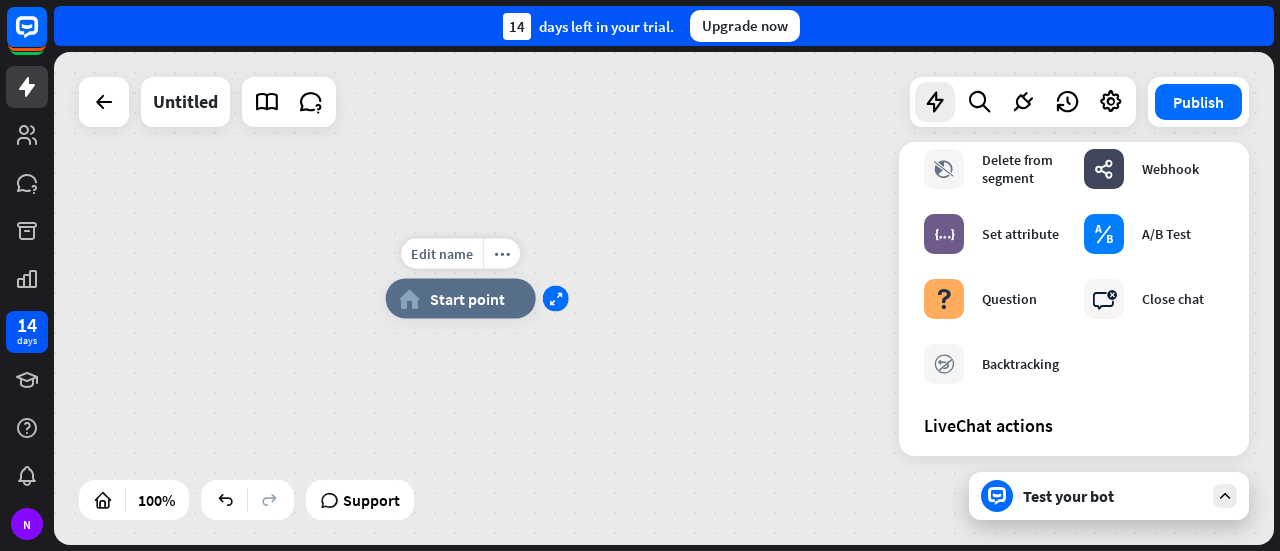 click on "expand" at bounding box center (556, 298) 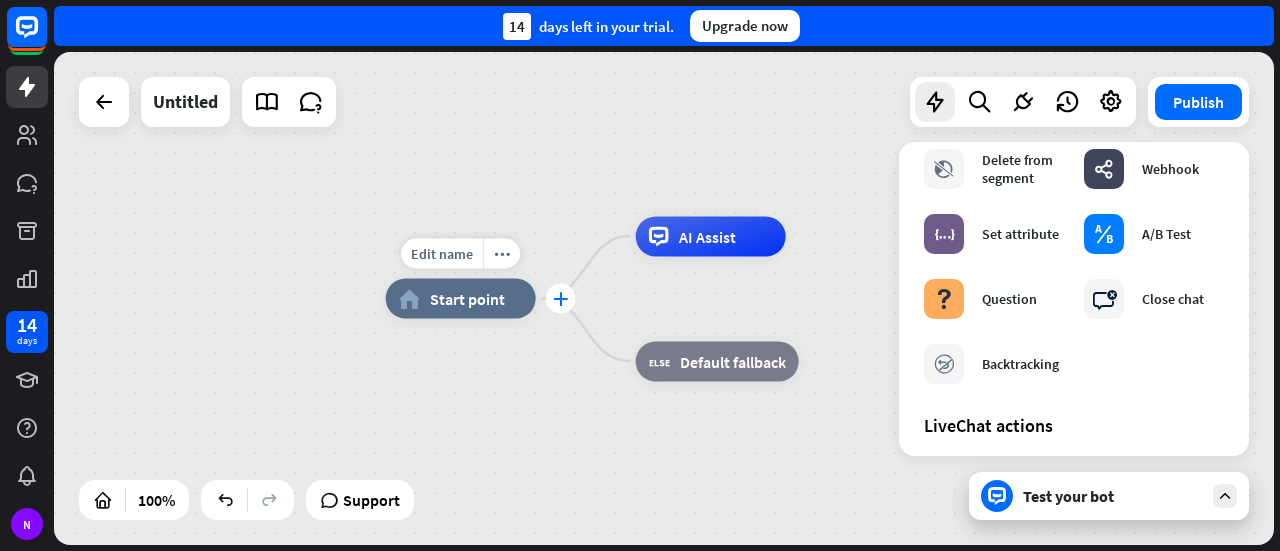 click on "plus" at bounding box center (560, 299) 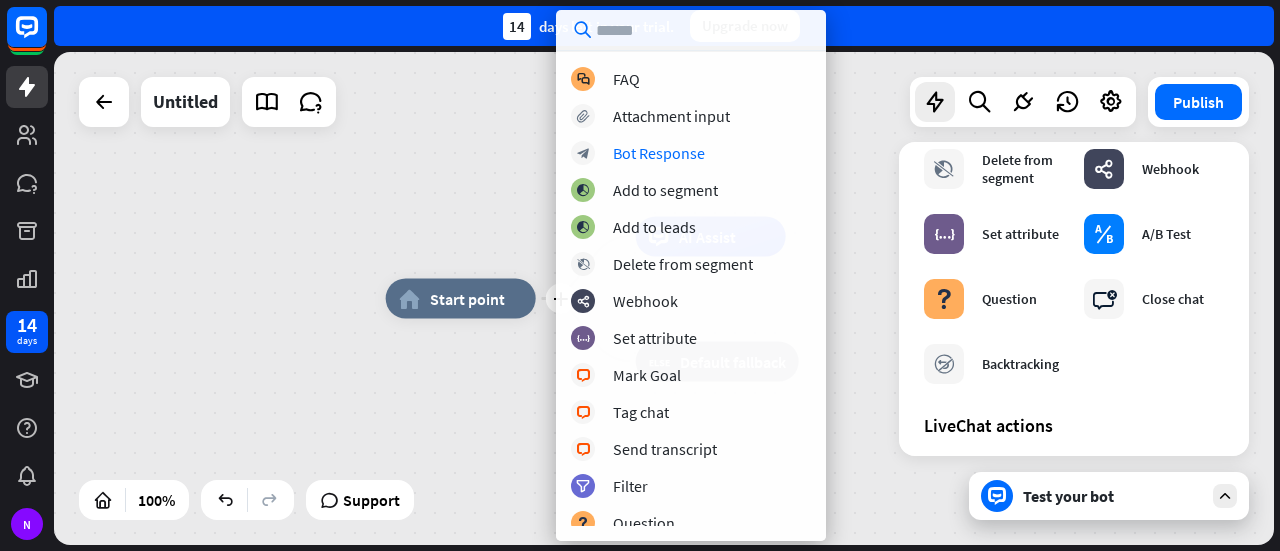 scroll, scrollTop: 50, scrollLeft: 0, axis: vertical 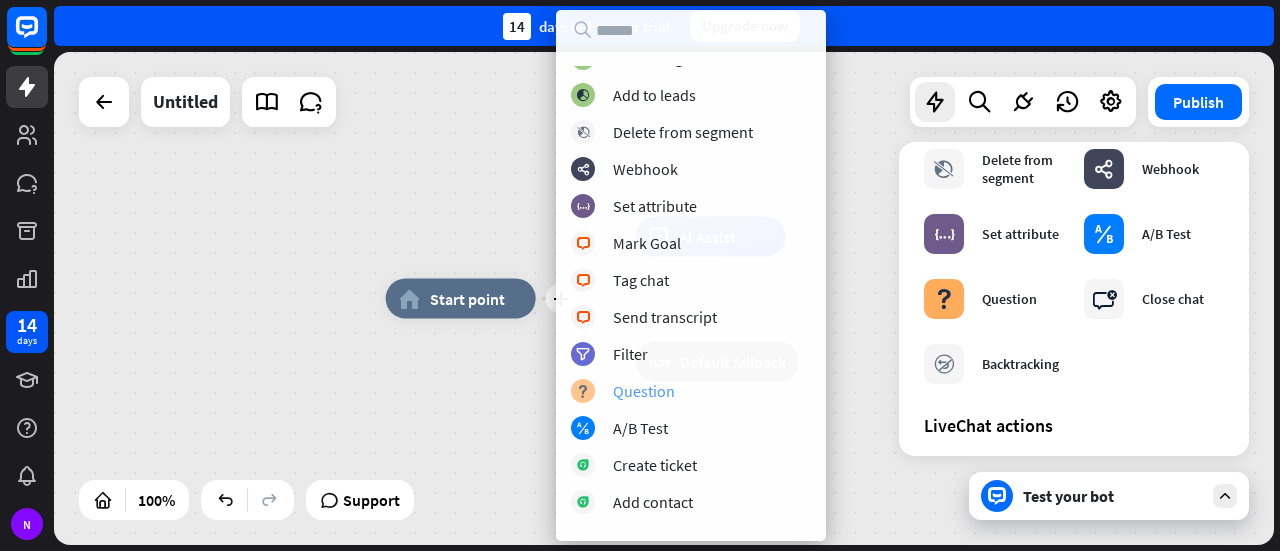 click on "block_question
Question" at bounding box center (691, 391) 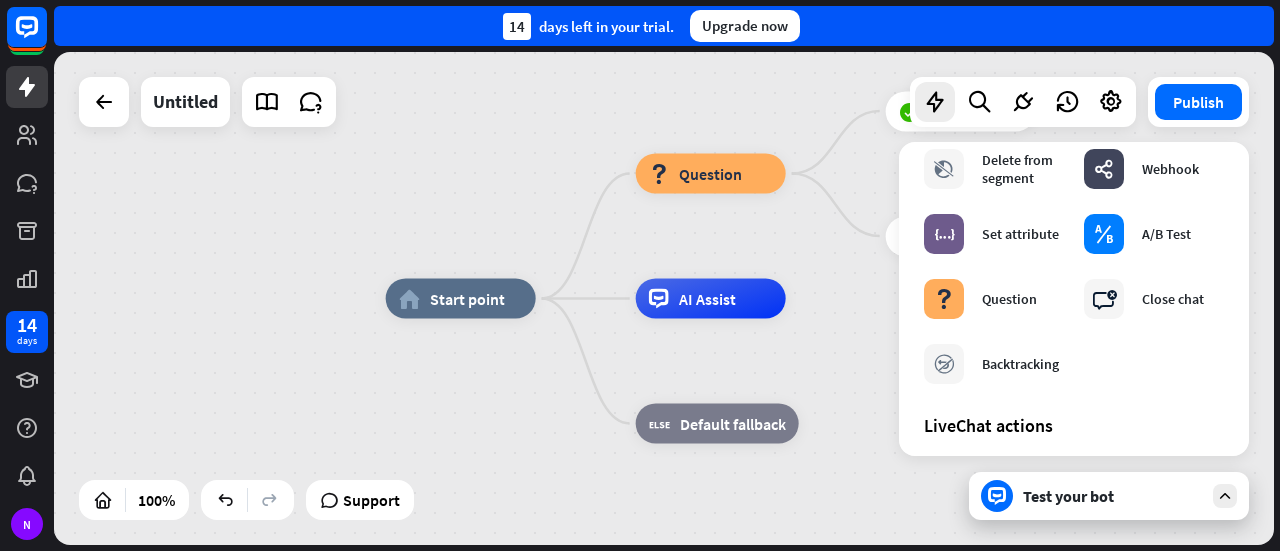 click on "home_2   Start point                   block_question   Question                   block_success   Success                   block_failure   Failure                     AI Assist                   block_fallback   Default fallback" at bounding box center [996, 545] 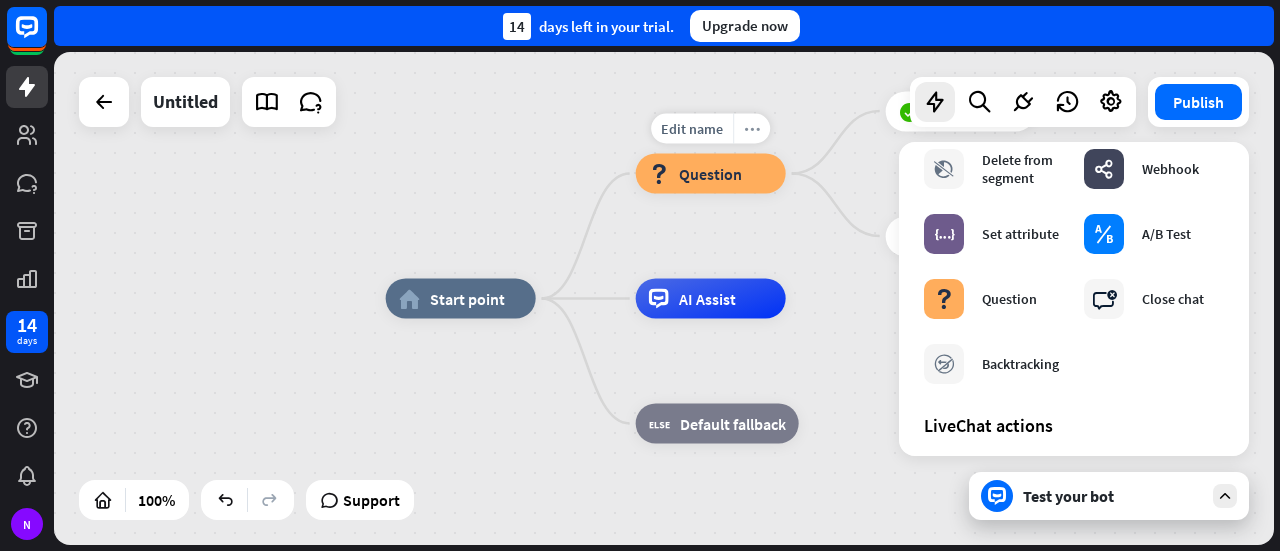 click on "more_horiz" at bounding box center [752, 128] 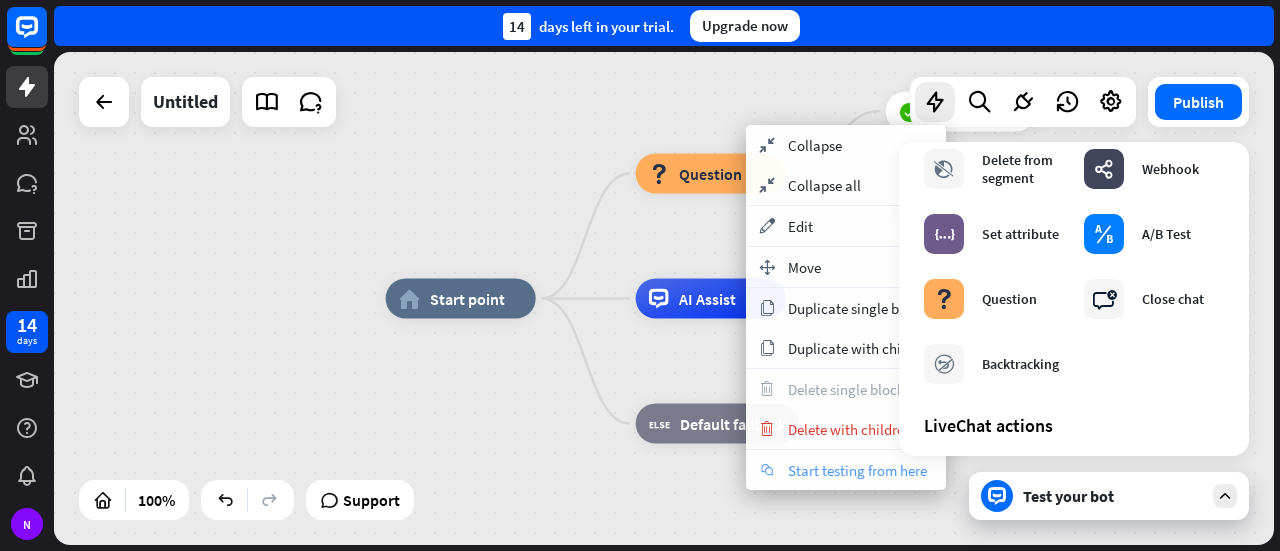 click on "Start testing from here" at bounding box center (857, 470) 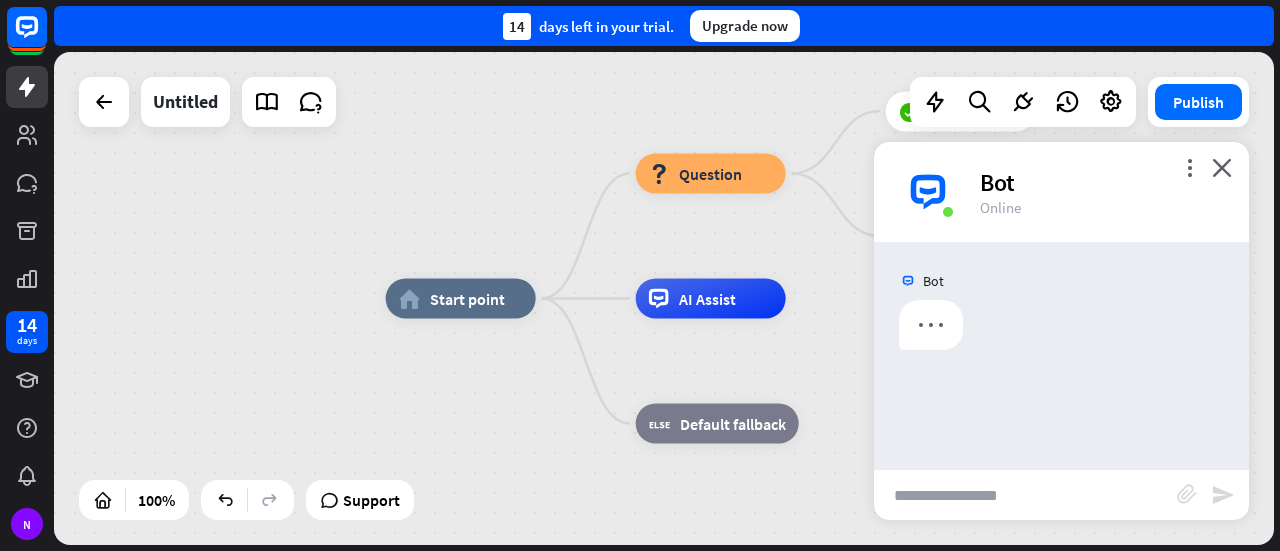 scroll, scrollTop: 0, scrollLeft: 0, axis: both 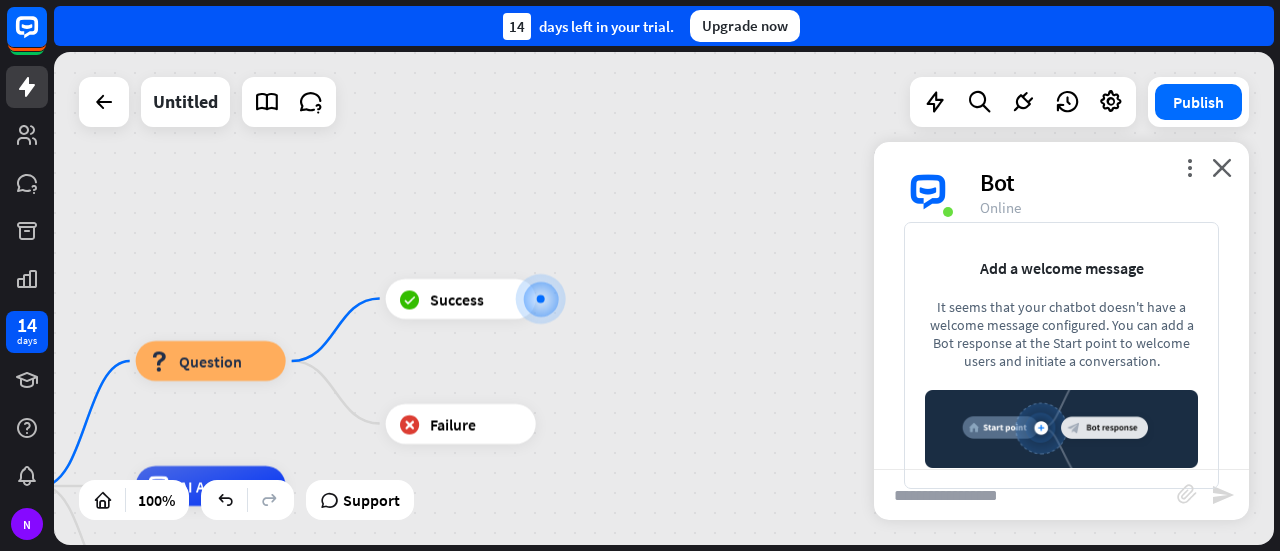 click at bounding box center (1025, 495) 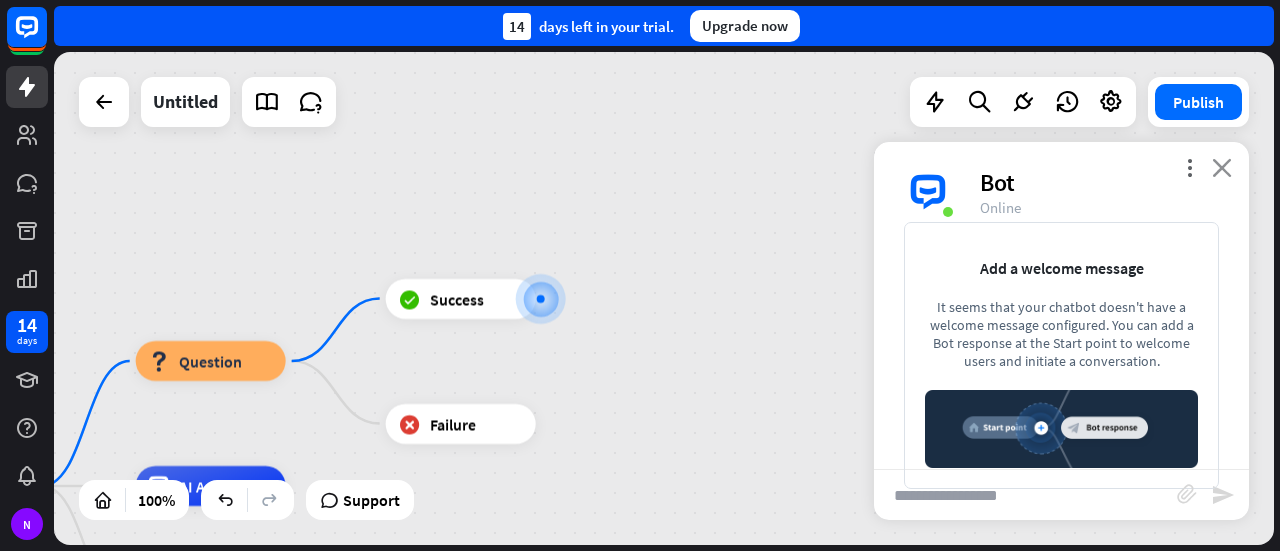 click on "close" at bounding box center [1222, 167] 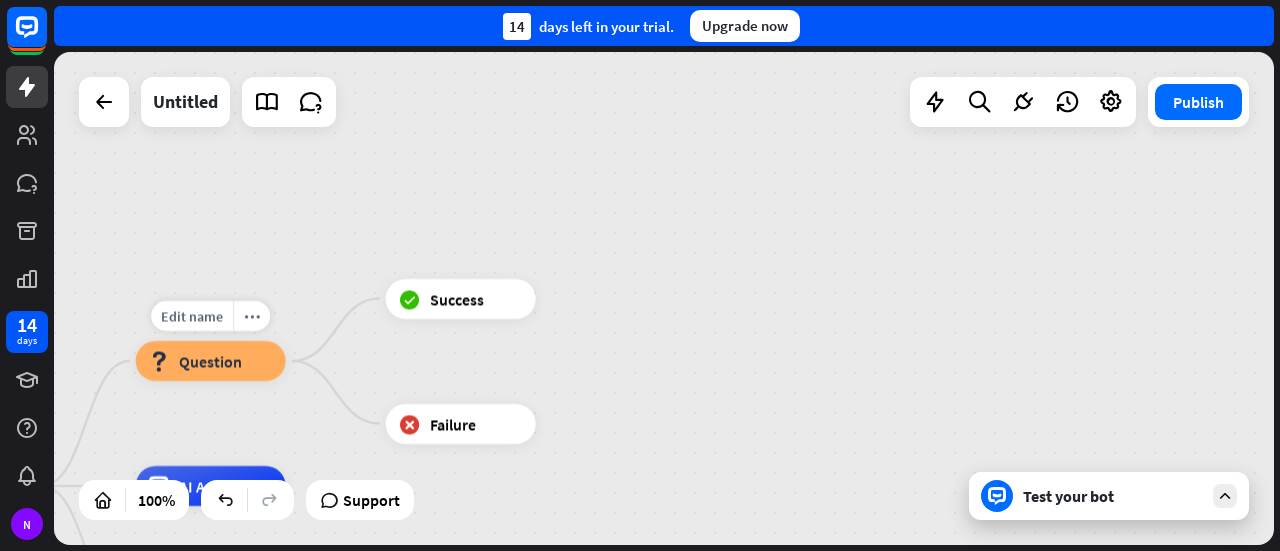 click on "block_question   Question" at bounding box center (211, 361) 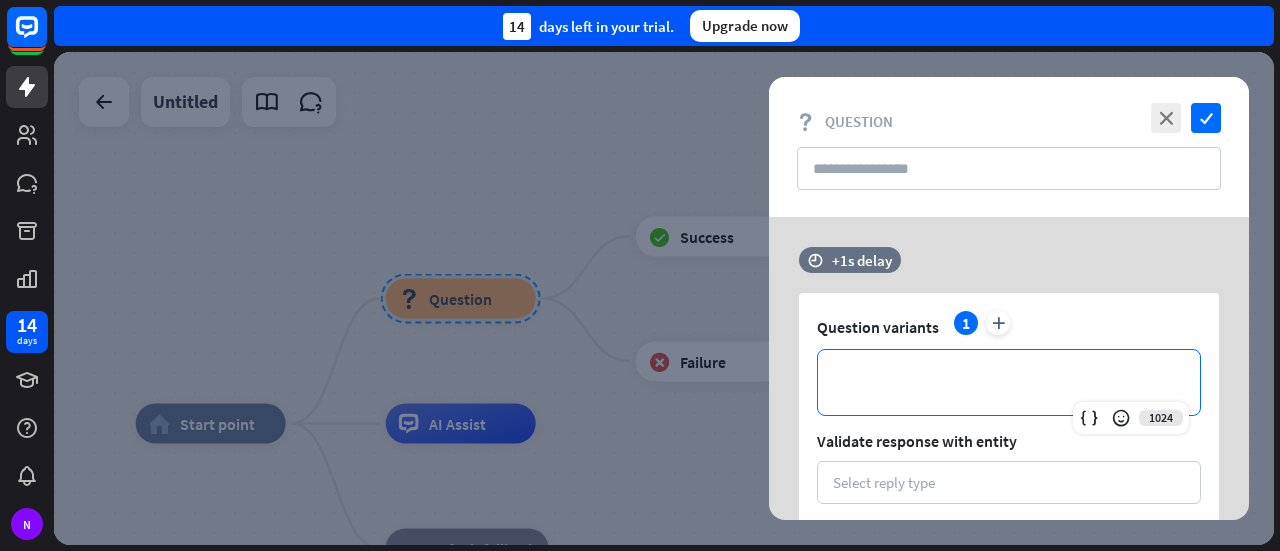 click on "**********" at bounding box center [1009, 382] 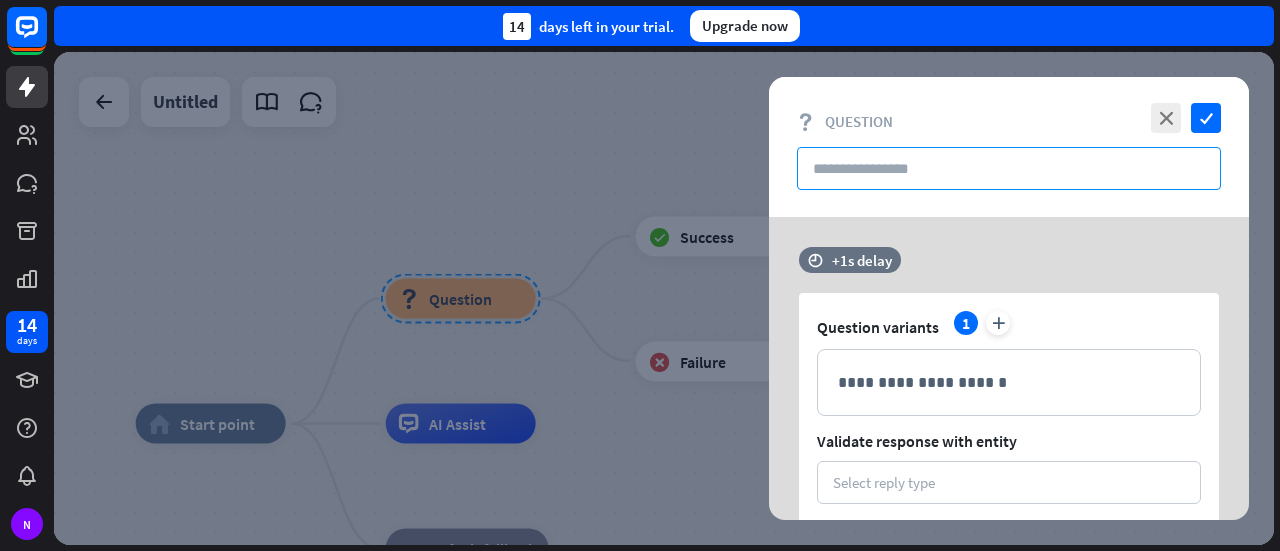 click at bounding box center [1009, 168] 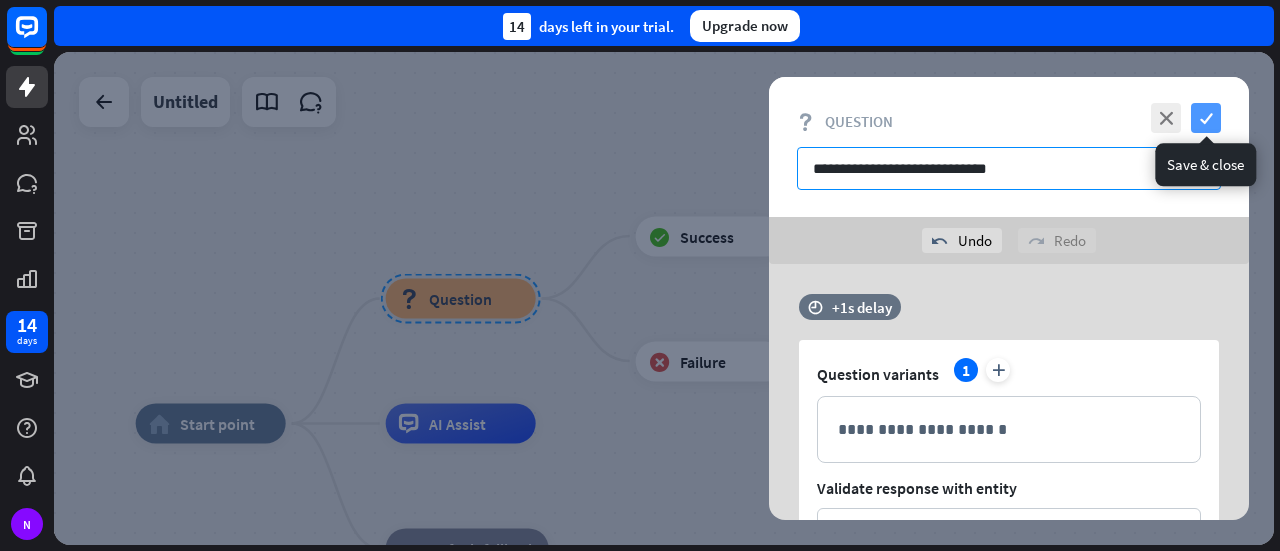 type on "**********" 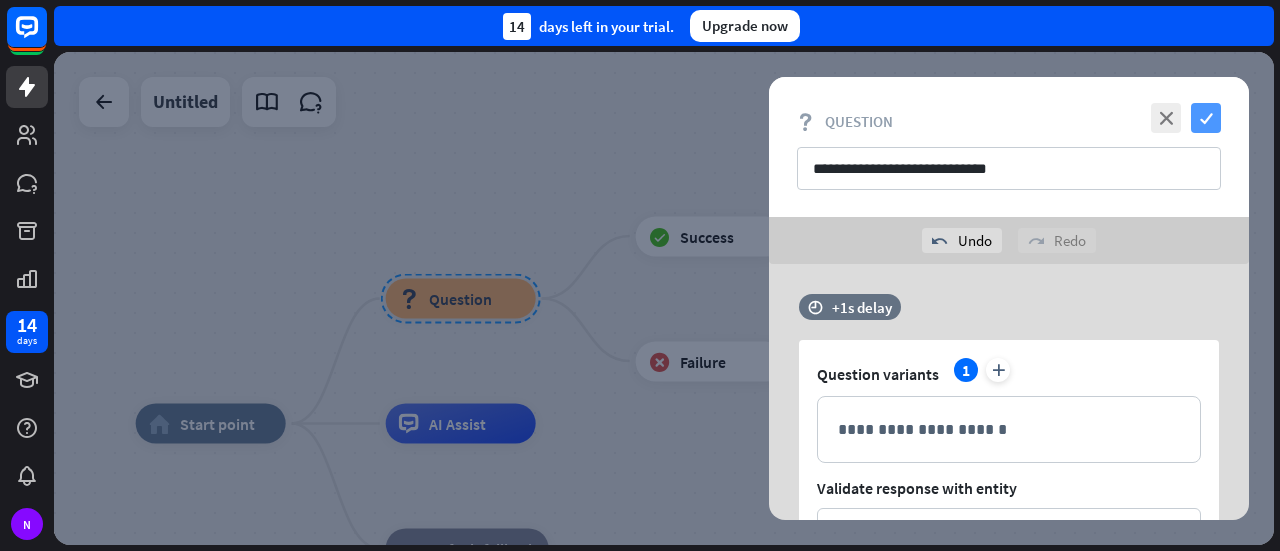 click on "check" at bounding box center [1206, 118] 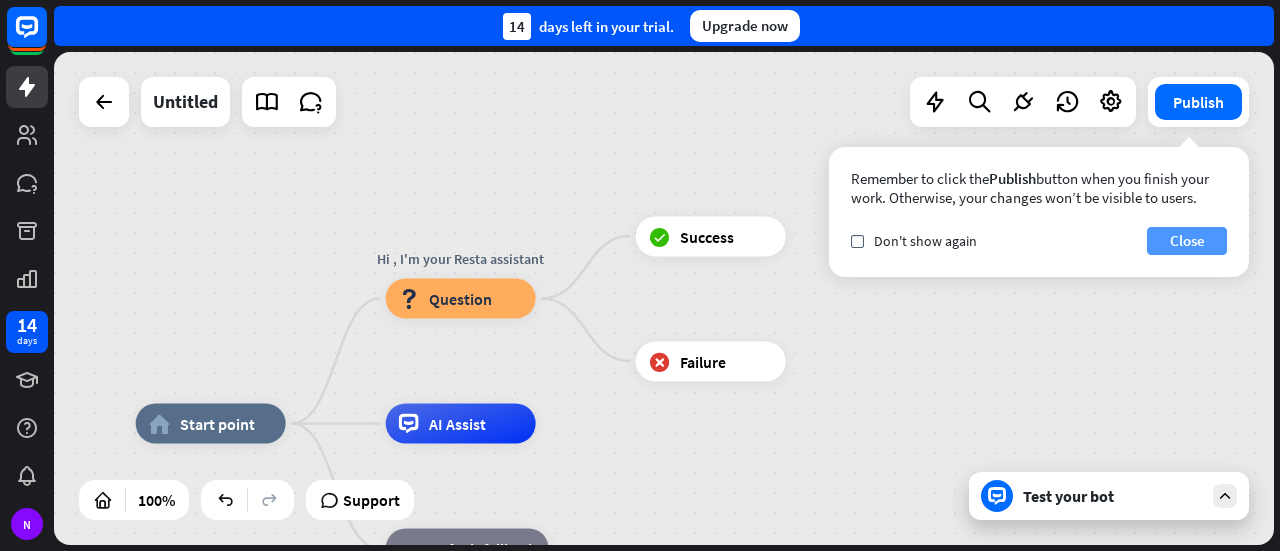 click on "Close" at bounding box center [1187, 241] 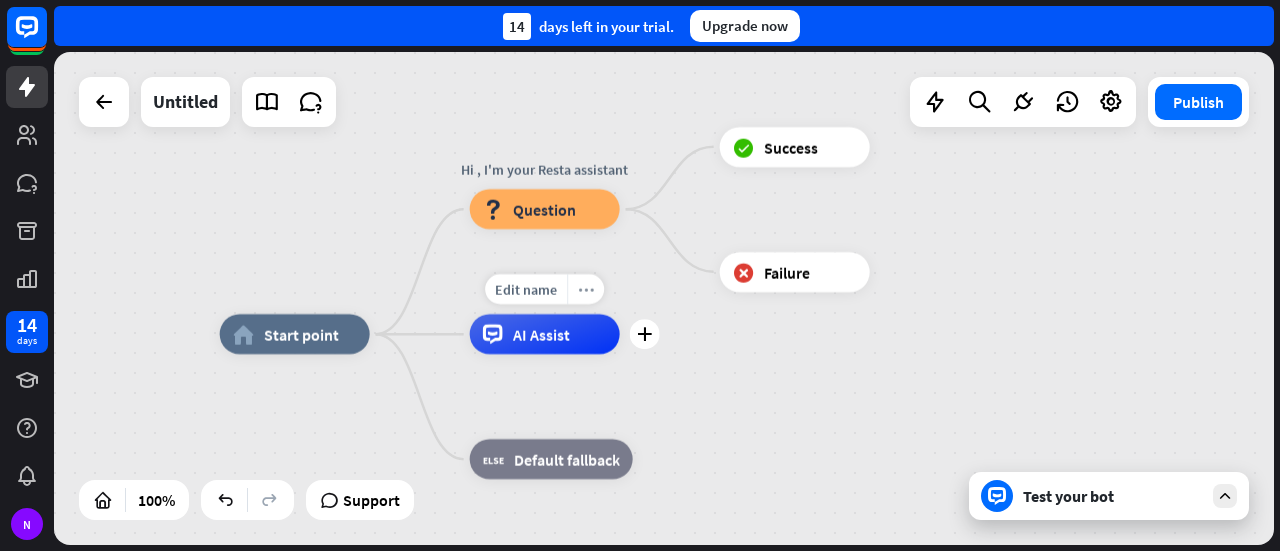 click on "more_horiz" at bounding box center (586, 289) 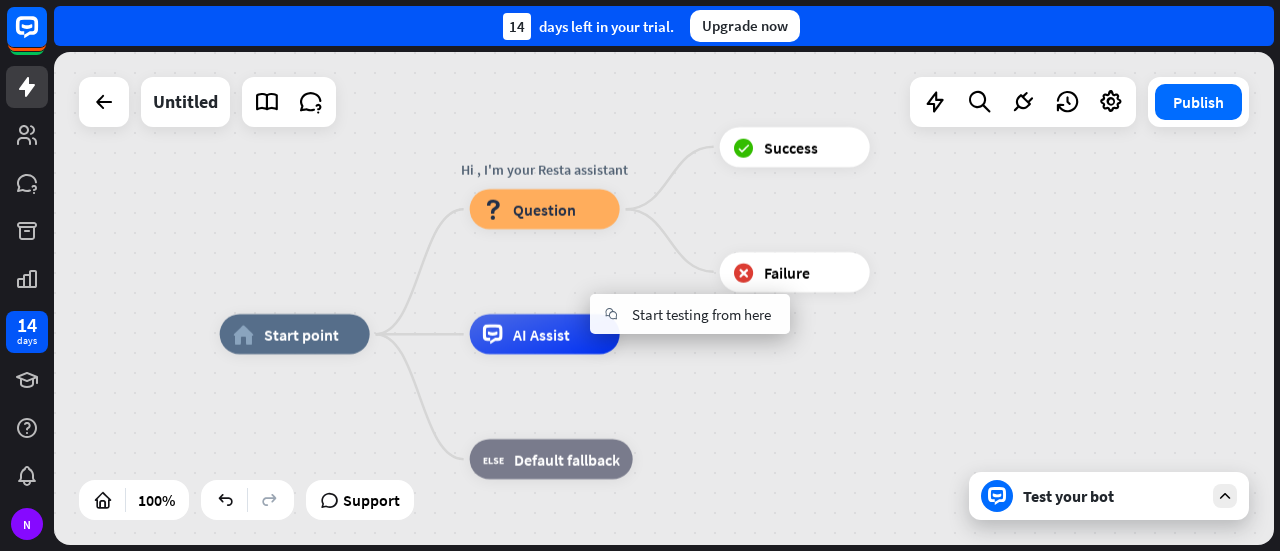 click on "home_2   Start point                 Hi , I'm your Resta assistant   block_question   Question                   block_success   Success                   block_failure   Failure                     AI Assist                   block_fallback   Default fallback" at bounding box center (830, 580) 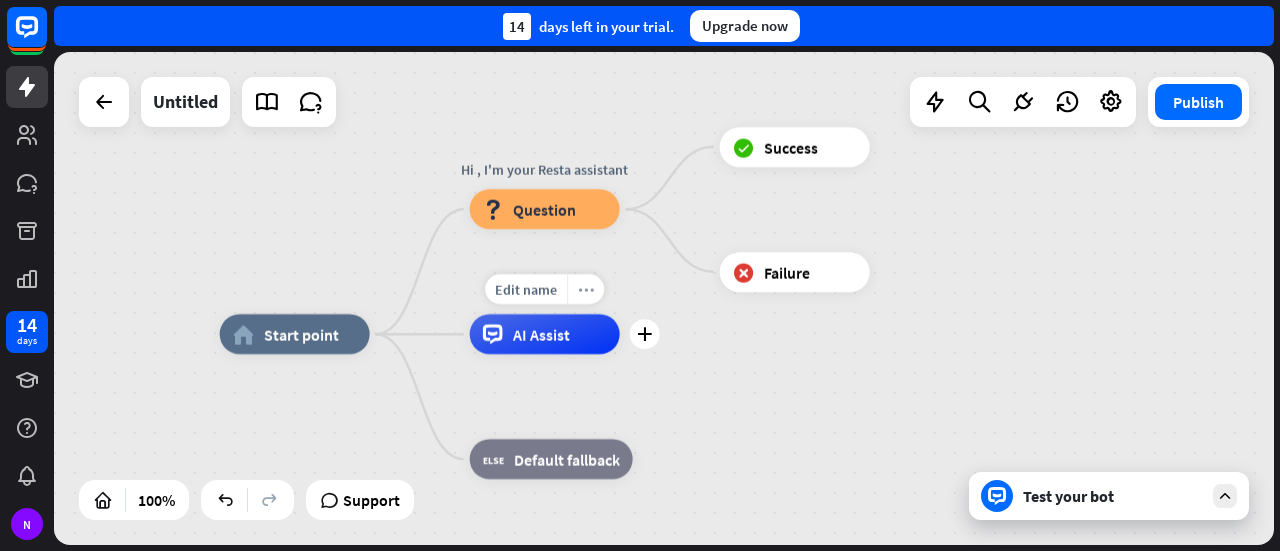 click on "more_horiz" at bounding box center (586, 289) 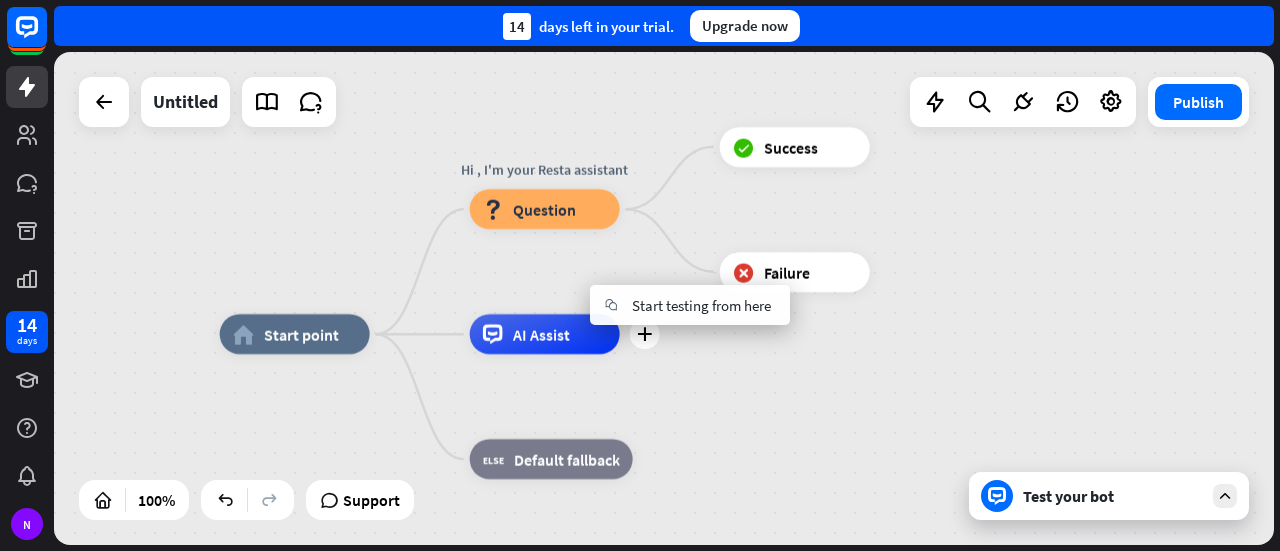 click on "plus       AI Assist" at bounding box center (545, 334) 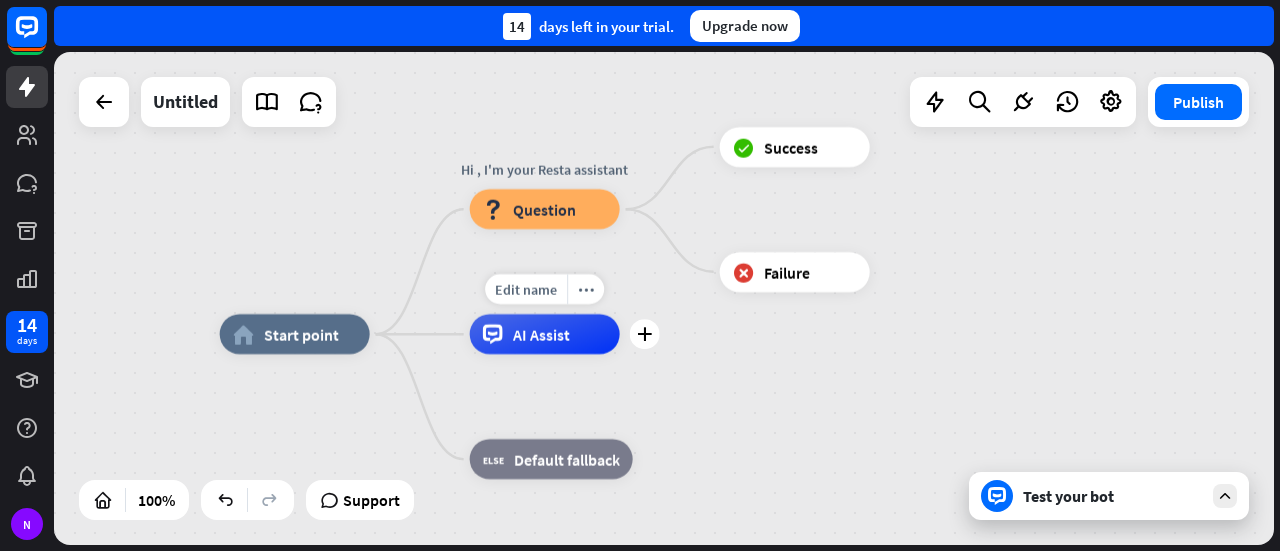 click on "Edit name   more_horiz         plus       AI Assist" at bounding box center [545, 334] 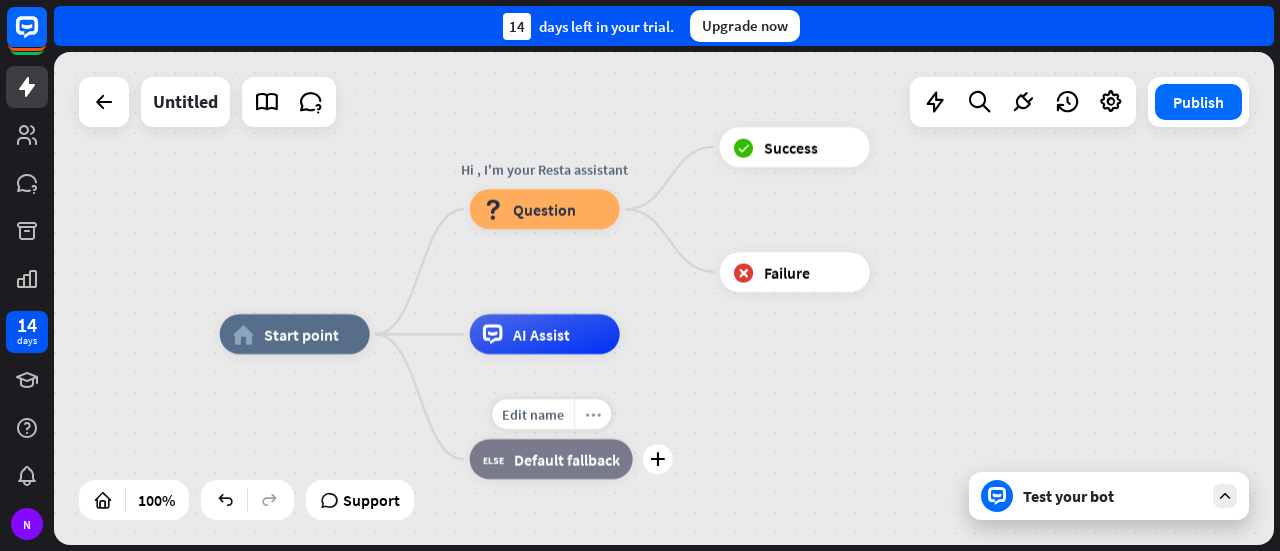 click on "more_horiz" at bounding box center (592, 414) 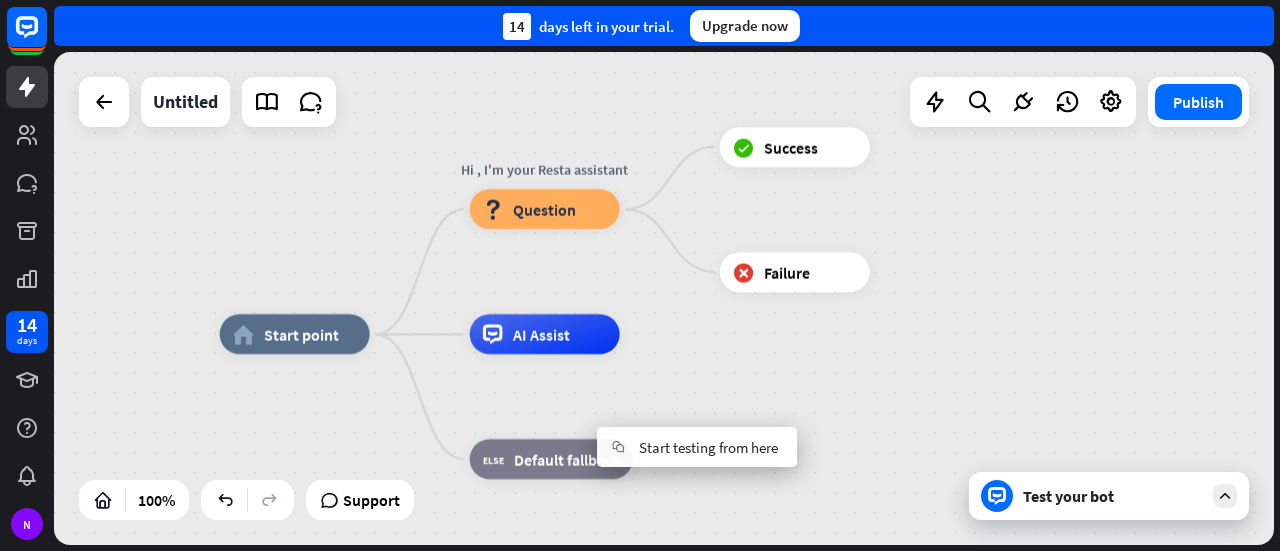 click on "home_2   Start point                 Hi , I'm your Resta assistant   block_question   Question                   block_success   Success                   block_failure   Failure                     AI Assist                   block_fallback   Default fallback" at bounding box center (830, 580) 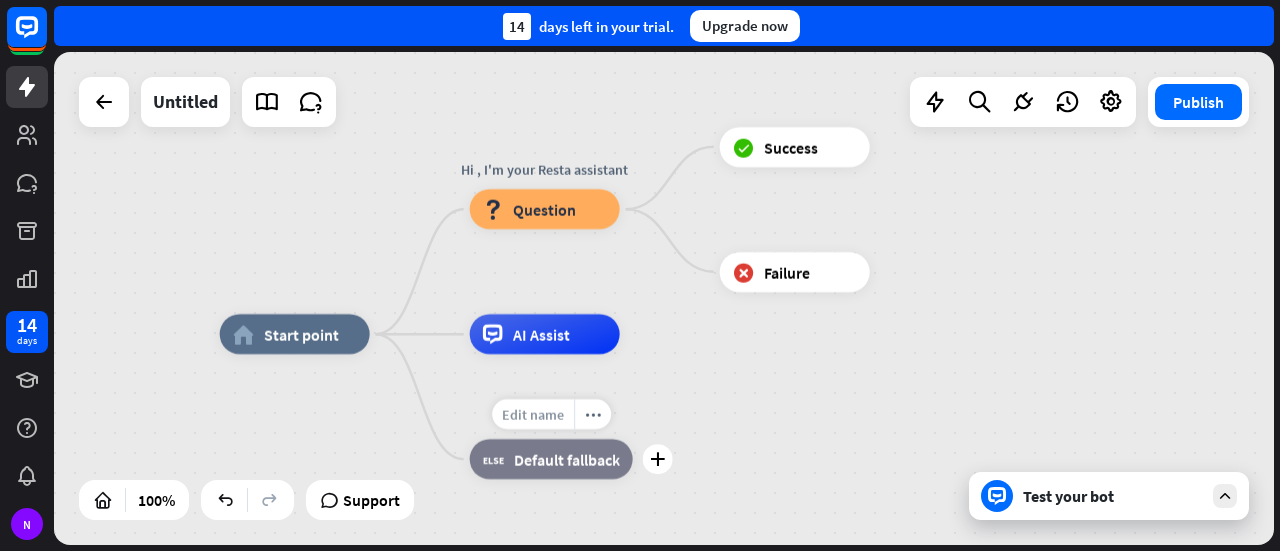 click on "Edit name" at bounding box center (533, 414) 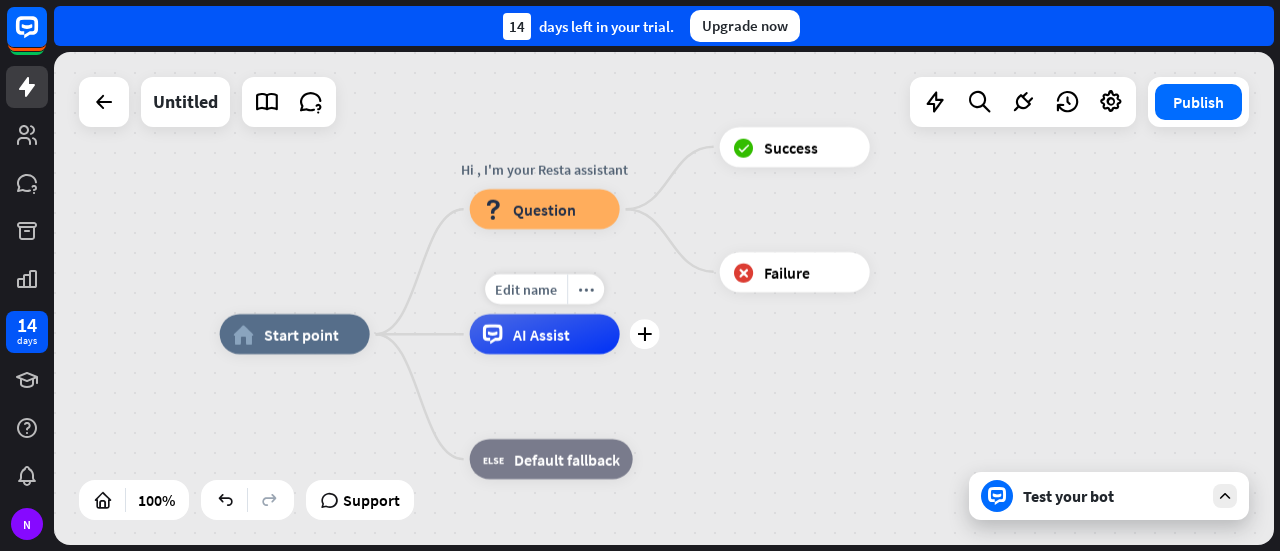 click on "Edit name   more_horiz         plus       AI Assist" at bounding box center [545, 334] 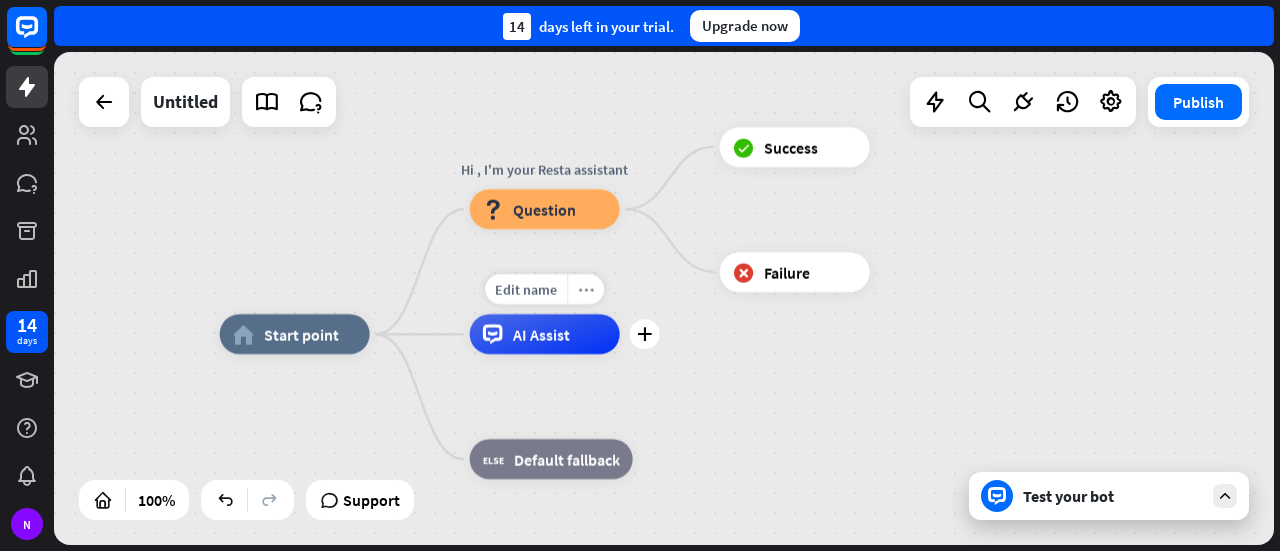 click on "more_horiz" at bounding box center [586, 289] 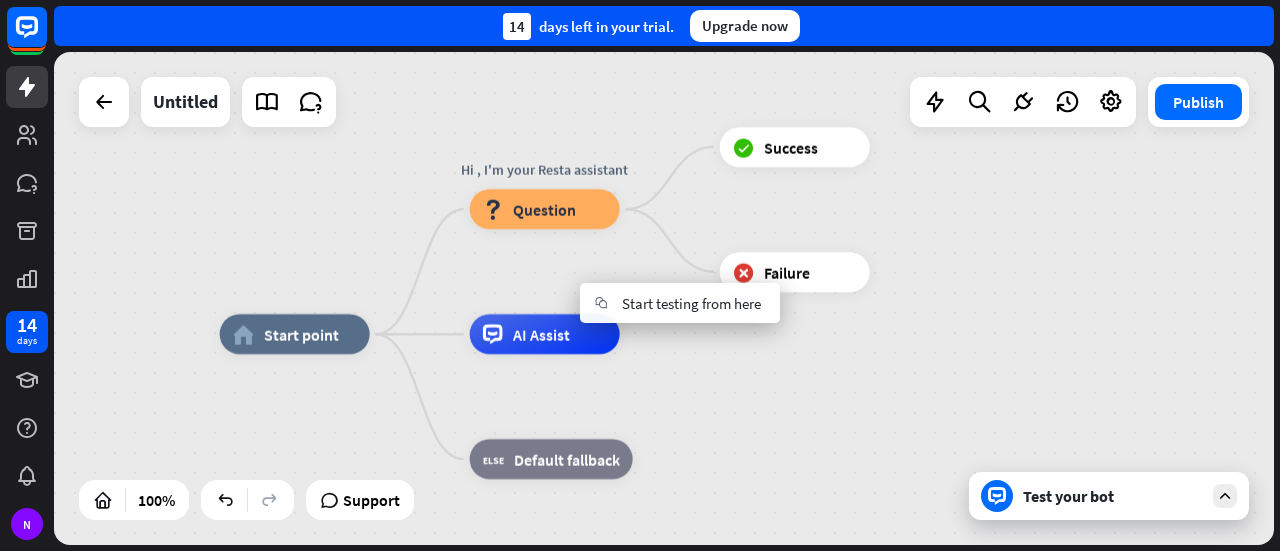 click on "home_2   Start point                 Hi , I'm your Resta assistant   block_question   Question                   block_success   Success                   block_failure   Failure                     AI Assist                   block_fallback   Default fallback" at bounding box center [830, 580] 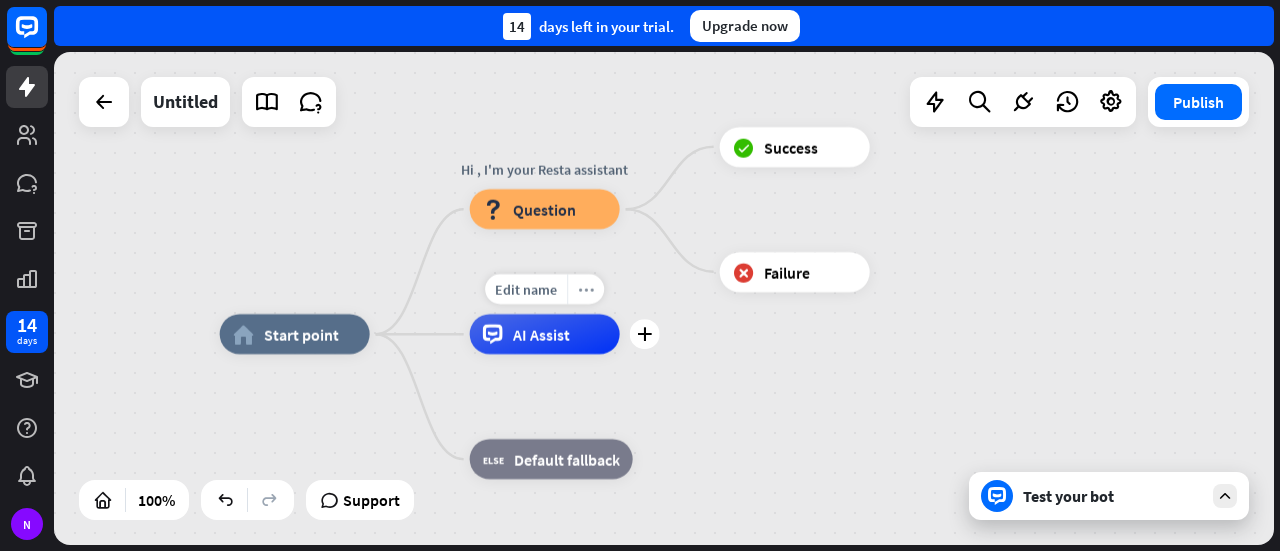 click on "more_horiz" at bounding box center (585, 289) 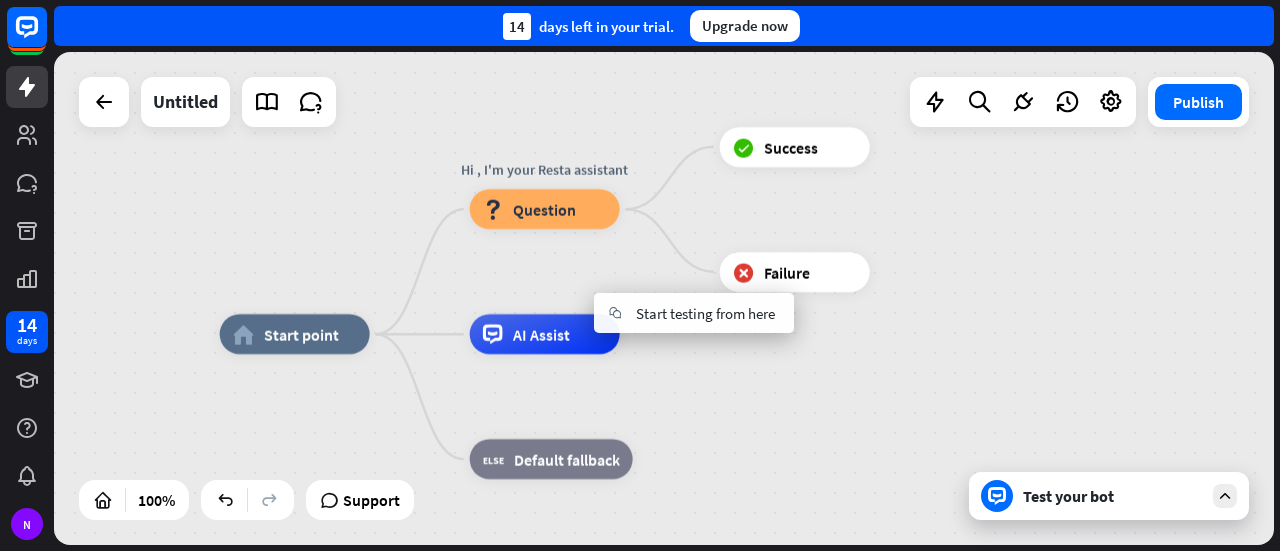 click on "home_2   Start point                 Hi , I'm your Resta assistant   block_question   Question                   block_success   Success                   block_failure   Failure                     AI Assist                   block_fallback   Default fallback" at bounding box center [830, 580] 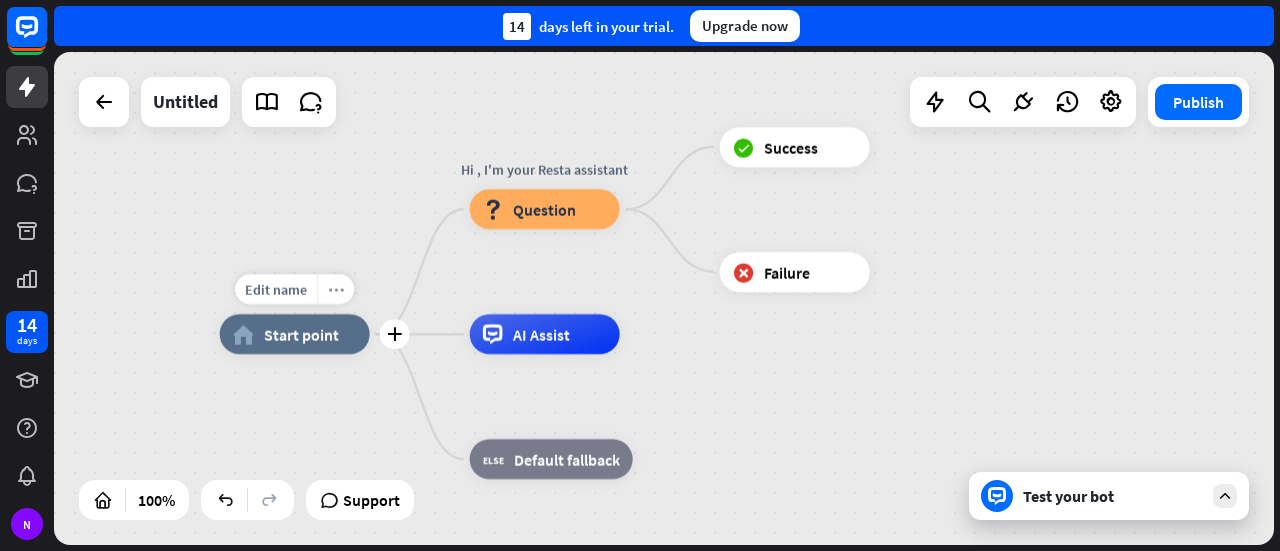 click on "more_horiz" at bounding box center [336, 289] 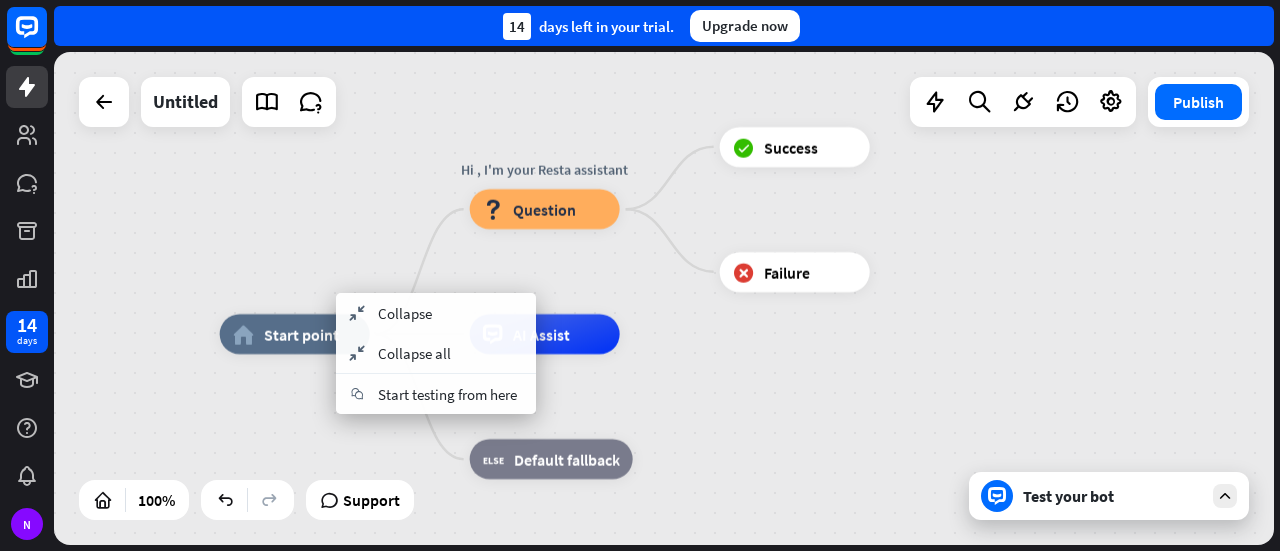 click on "home_2   Start point                 Hi , I'm your Resta assistant   block_question   Question                   block_success   Success                   block_failure   Failure                     AI Assist                   block_fallback   Default fallback" at bounding box center [830, 580] 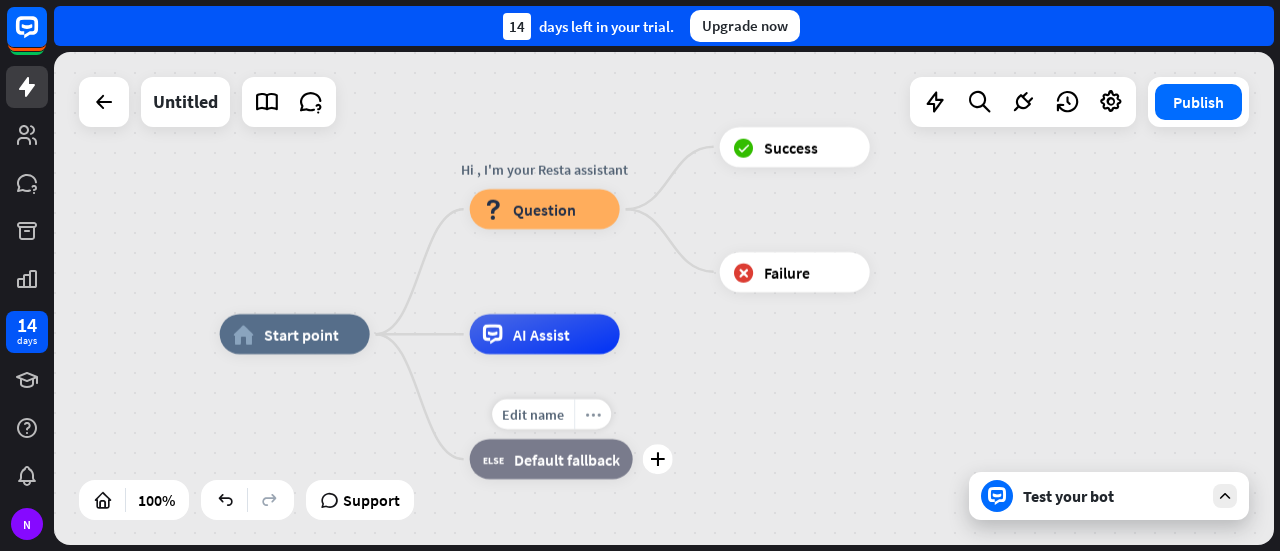 click on "more_horiz" at bounding box center (592, 414) 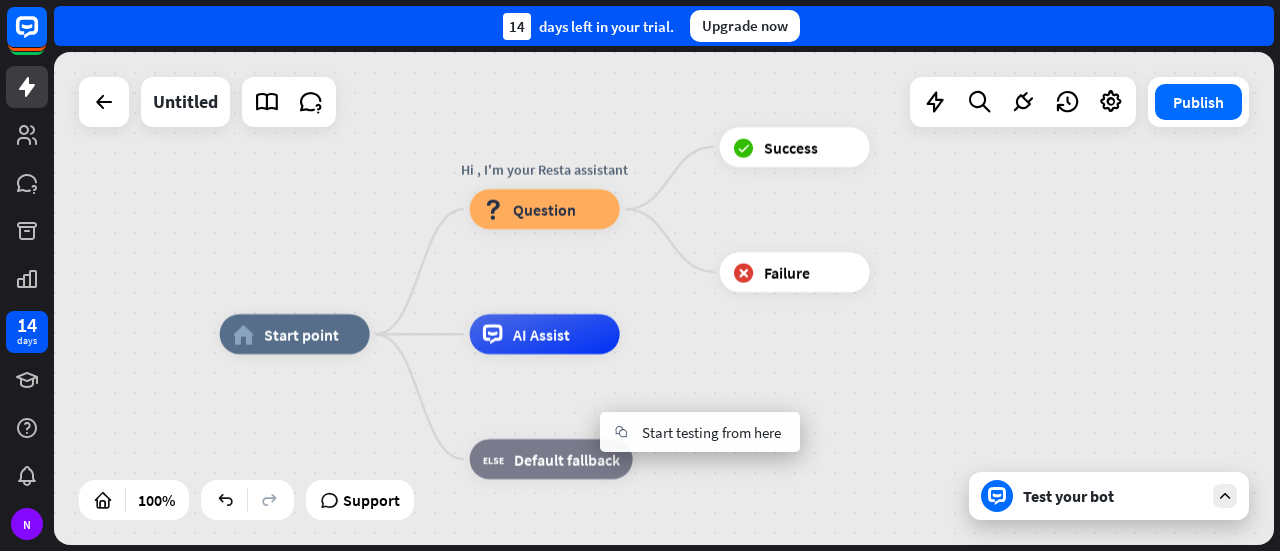 click on "home_2   Start point                 Hi , I'm your Resta assistant   block_question   Question                   block_success   Success                   block_failure   Failure                     AI Assist                   block_fallback   Default fallback" at bounding box center [830, 580] 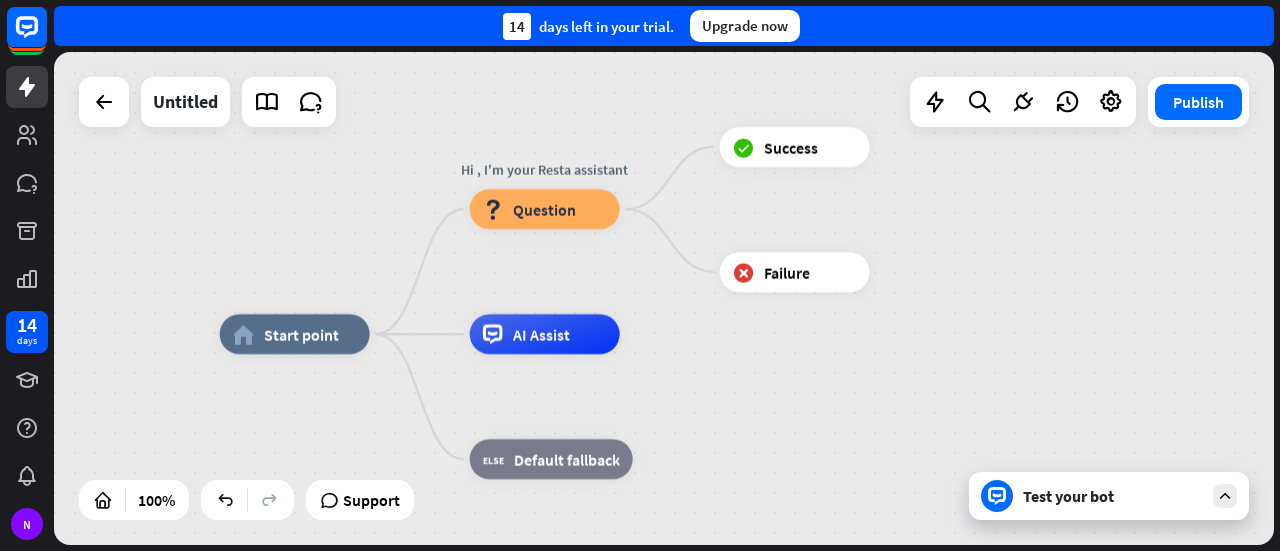 drag, startPoint x: 395, startPoint y: 335, endPoint x: 428, endPoint y: 351, distance: 36.67424 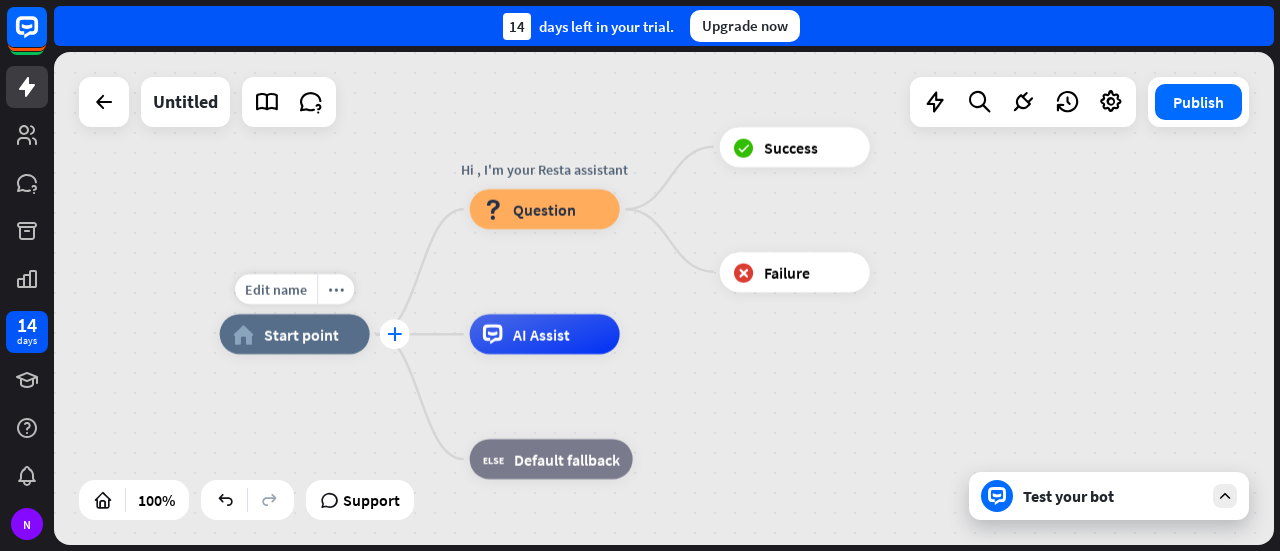 click on "plus" at bounding box center (395, 334) 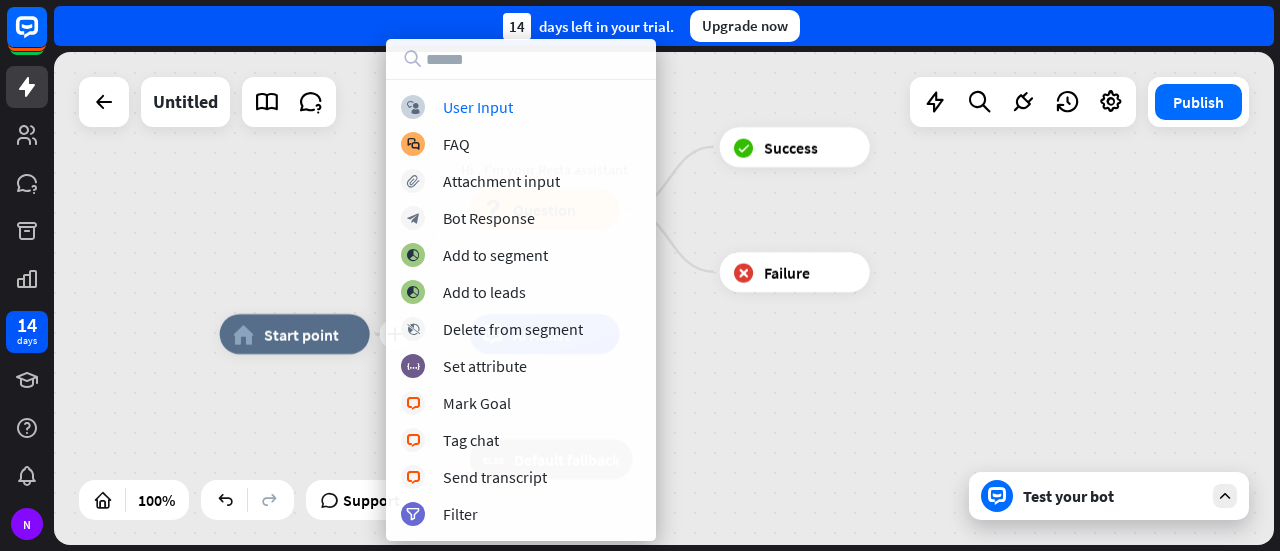 click on "plus     home_2   Start point                 Hi , I'm your Resta assistant   block_question   Question                   block_success   Success                   block_failure   Failure                     AI Assist                   block_fallback   Default fallback" at bounding box center (830, 580) 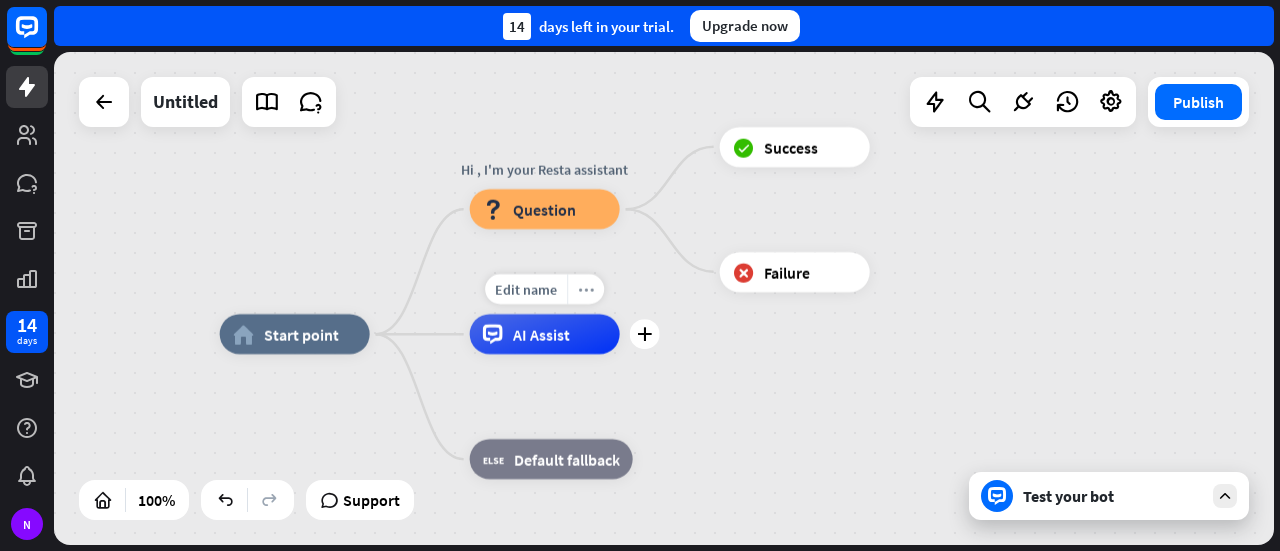 click on "more_horiz" at bounding box center (586, 289) 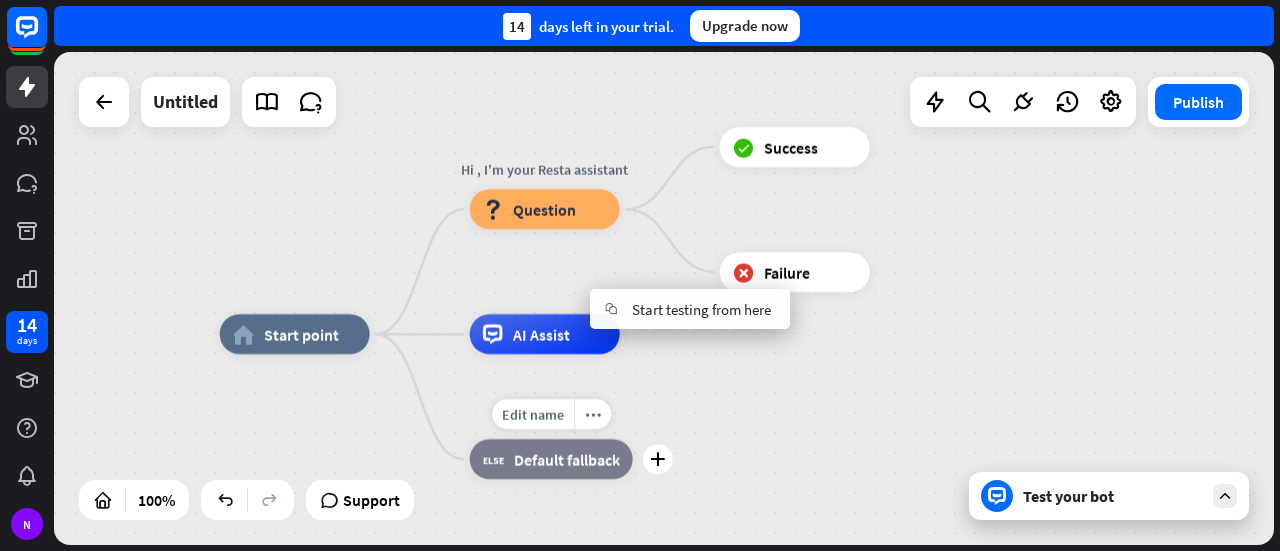 click on "Edit name   more_horiz         plus     block_fallback   Default fallback" at bounding box center (551, 459) 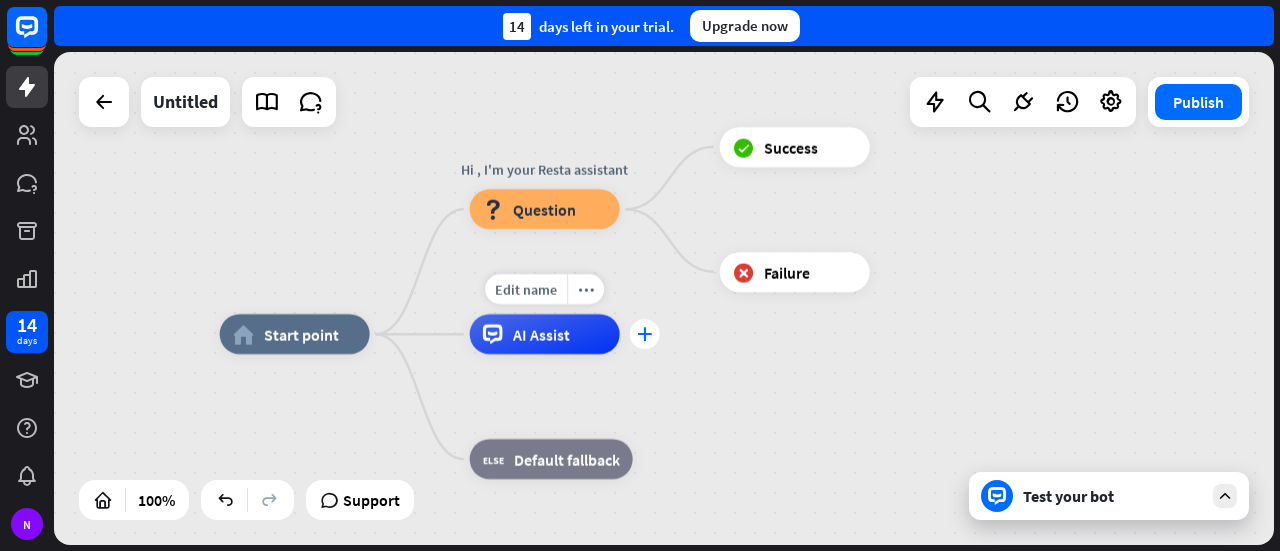 click on "plus" at bounding box center [645, 334] 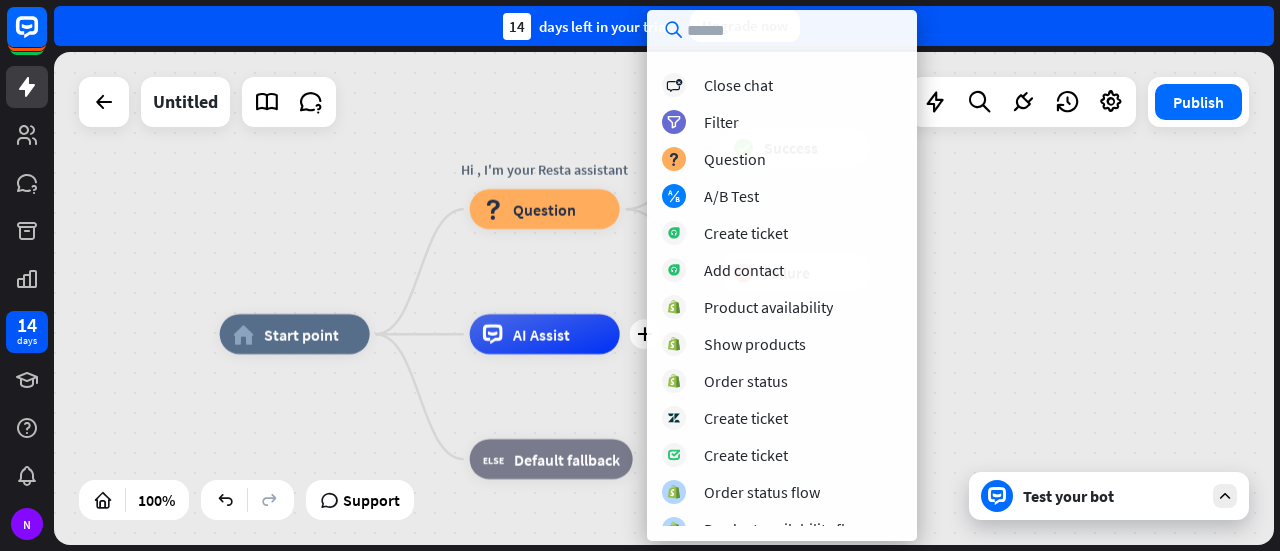 scroll, scrollTop: 525, scrollLeft: 0, axis: vertical 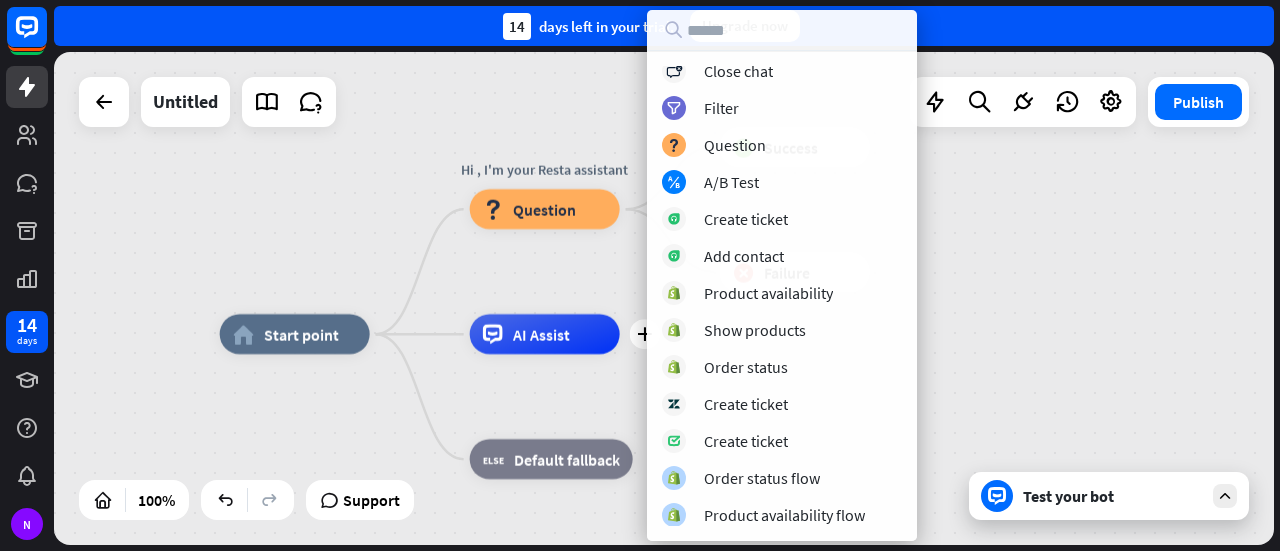 click on "home_2   Start point                 Hi , I'm your Resta assistant   block_question   Question                   block_success   Success                   block_failure   Failure               plus       AI Assist                   block_fallback   Default fallback" at bounding box center [664, 298] 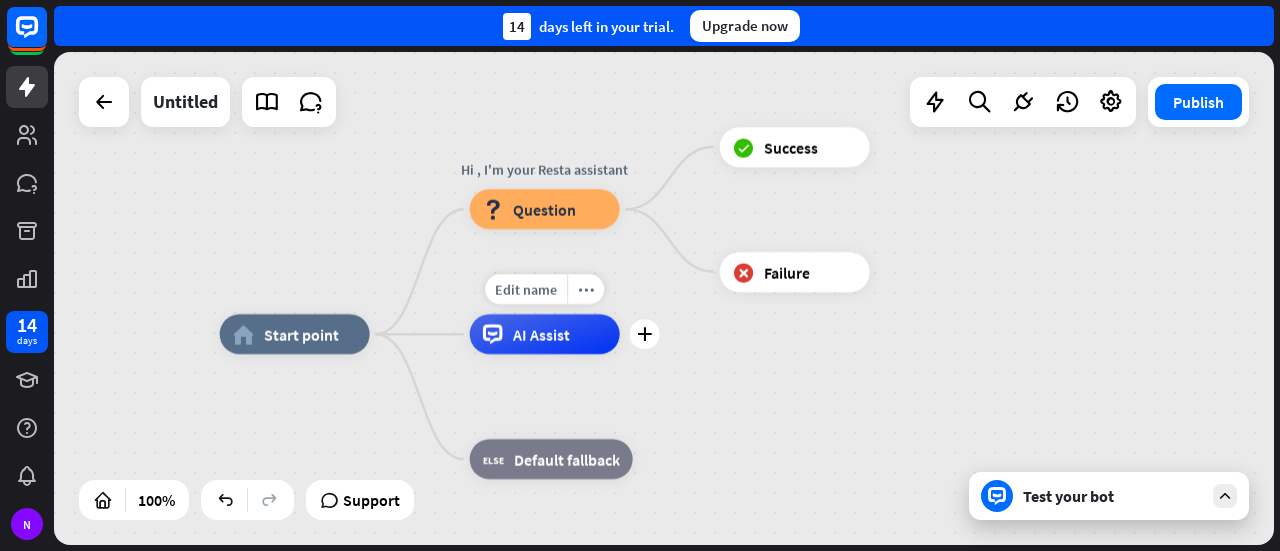 click on "AI Assist" at bounding box center (541, 334) 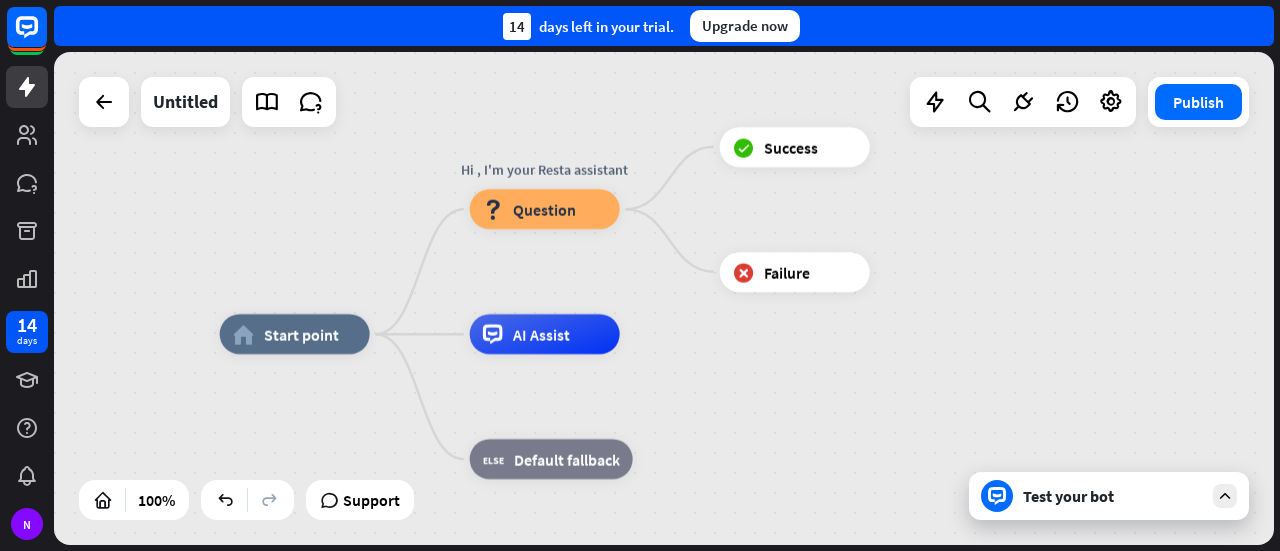 click on "home_2   Start point                 Hi , I'm your Resta assistant   block_question   Question                   block_success   Success                   block_failure   Failure                     AI Assist                   block_fallback   Default fallback" at bounding box center (830, 580) 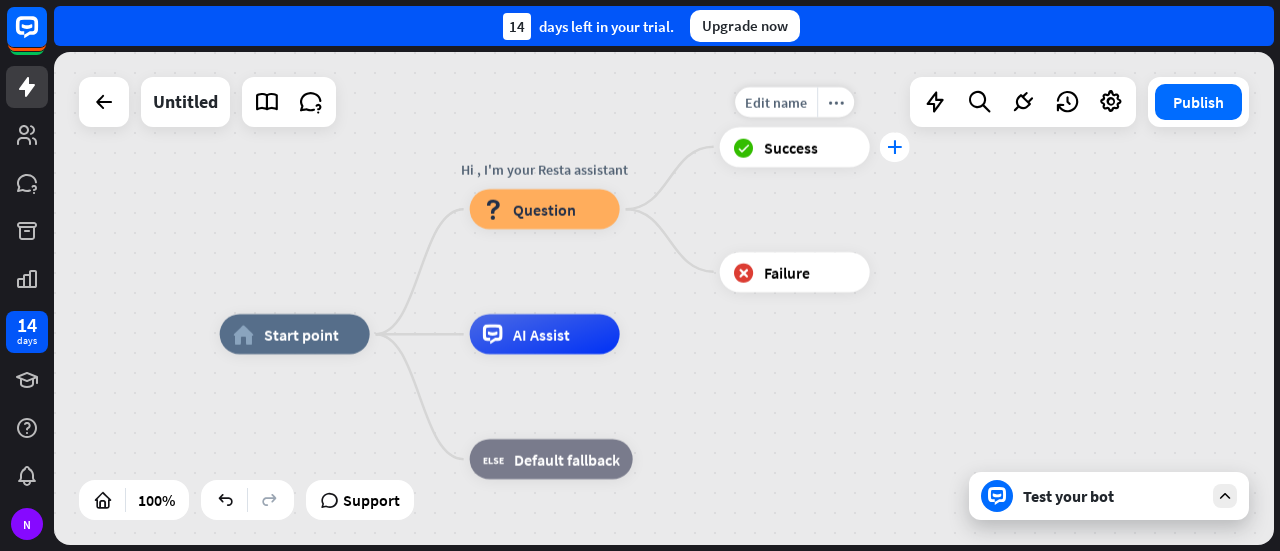 click on "plus" at bounding box center (894, 147) 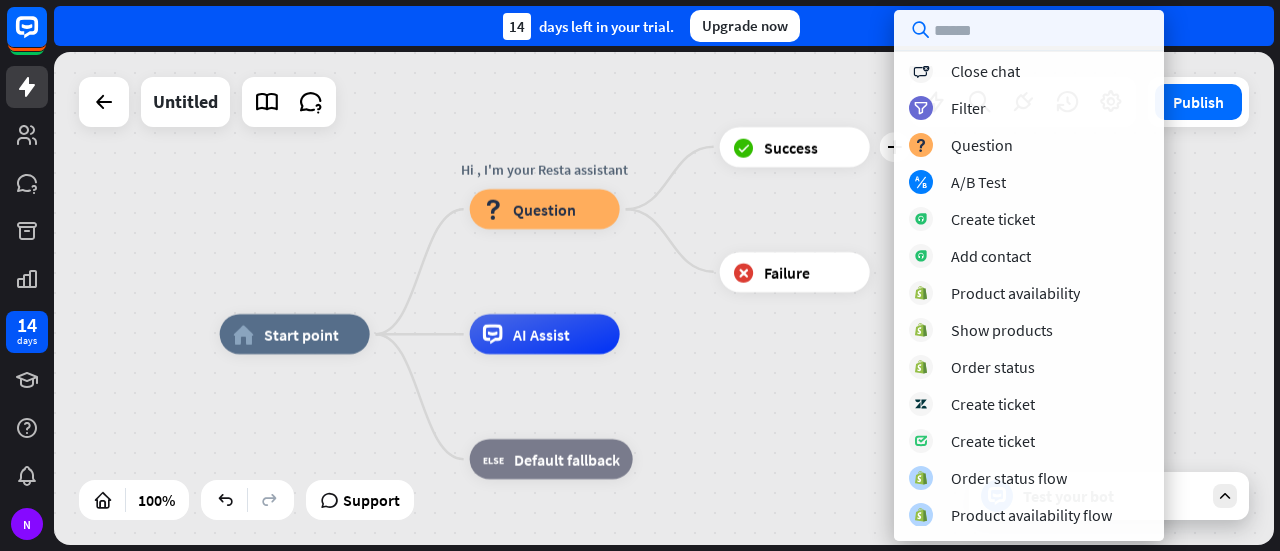 scroll, scrollTop: 0, scrollLeft: 0, axis: both 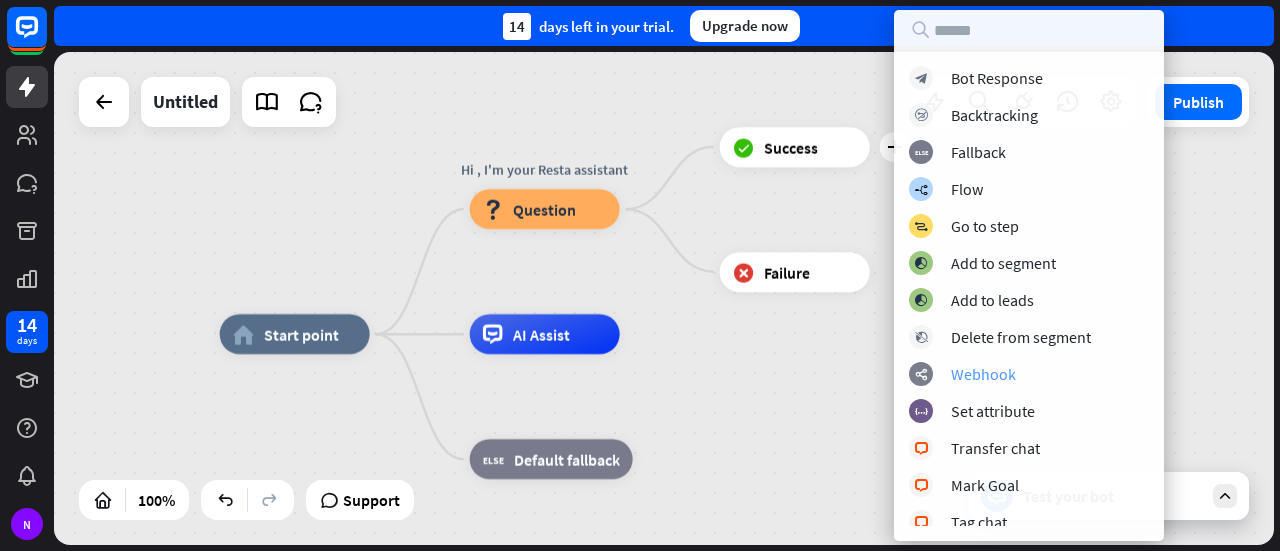 click on "webhooks
Webhook" at bounding box center [1029, 374] 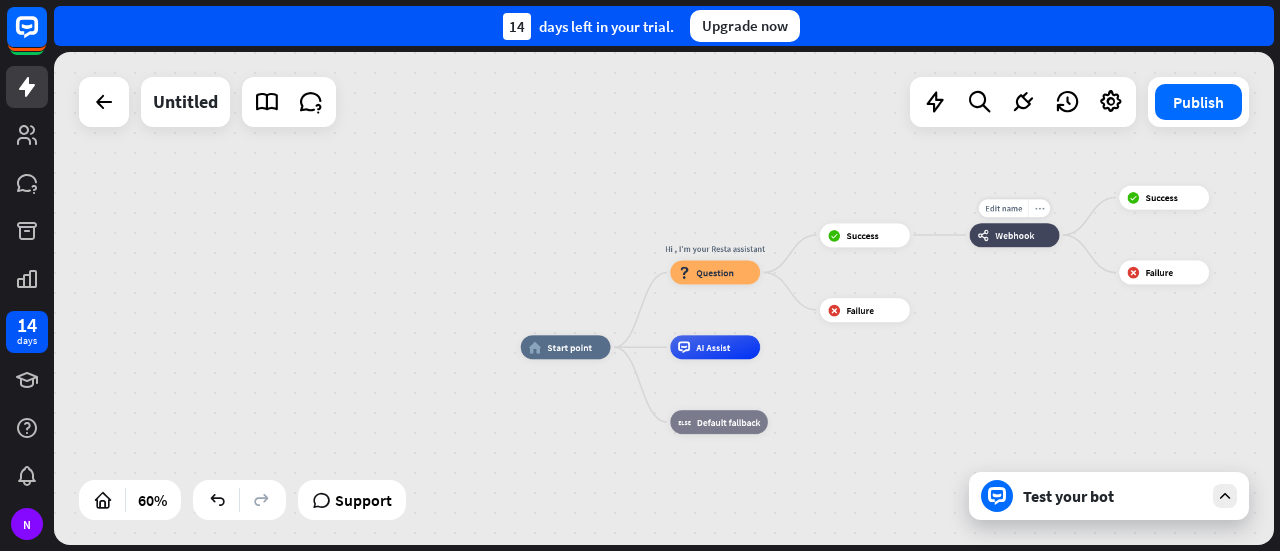 click on "more_horiz" at bounding box center (1039, 208) 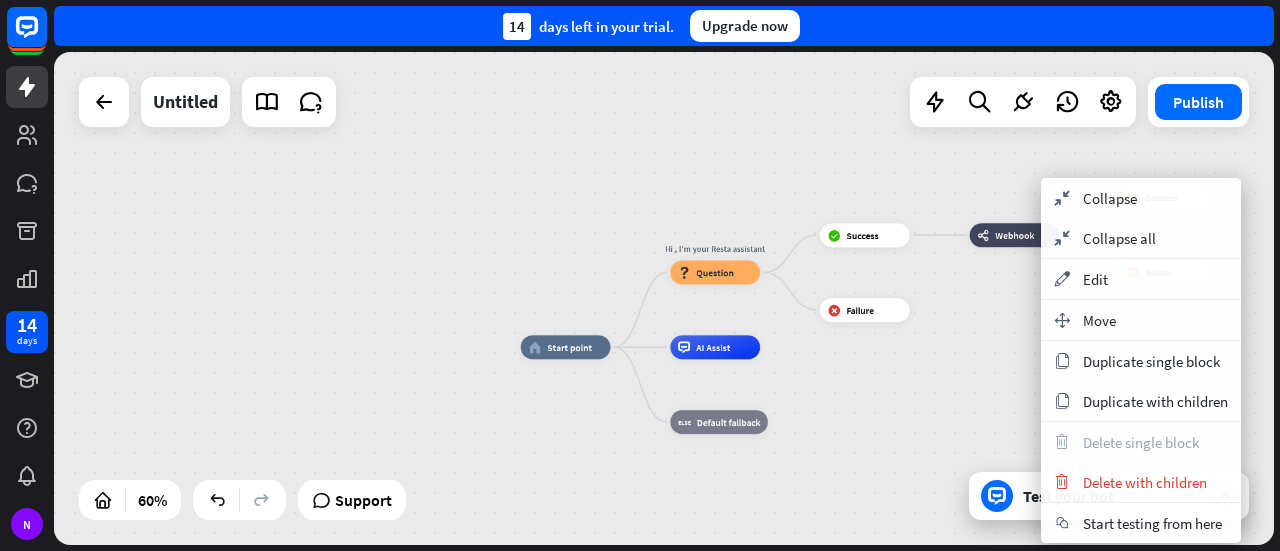 click on "home_2   Start point                 Hi , I'm your Resta assistant   block_question   Question                   block_success   Success                   webhooks   Webhook                   block_success   Success                   block_failure   Failure                   block_failure   Failure                     AI Assist                   block_fallback   Default fallback" at bounding box center (886, 494) 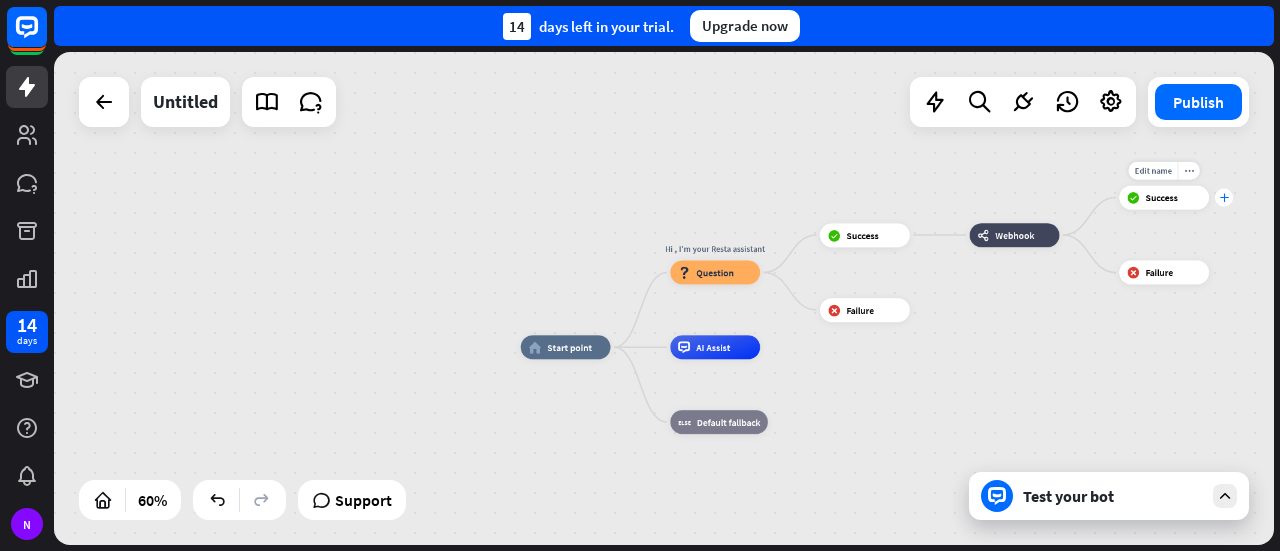 click on "plus" at bounding box center (1224, 197) 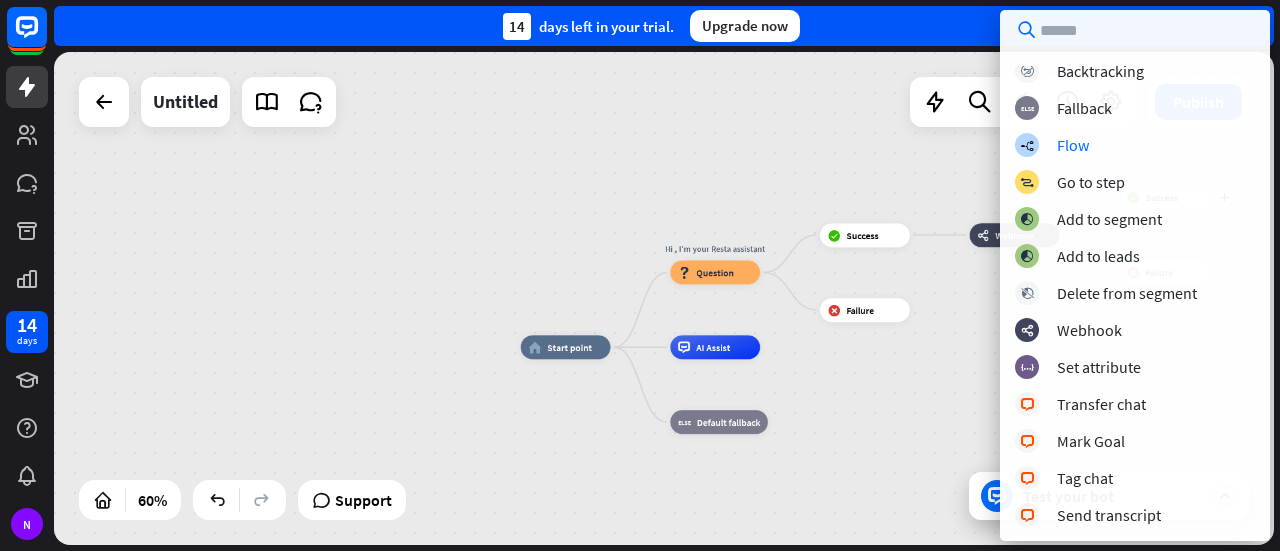 scroll, scrollTop: 0, scrollLeft: 0, axis: both 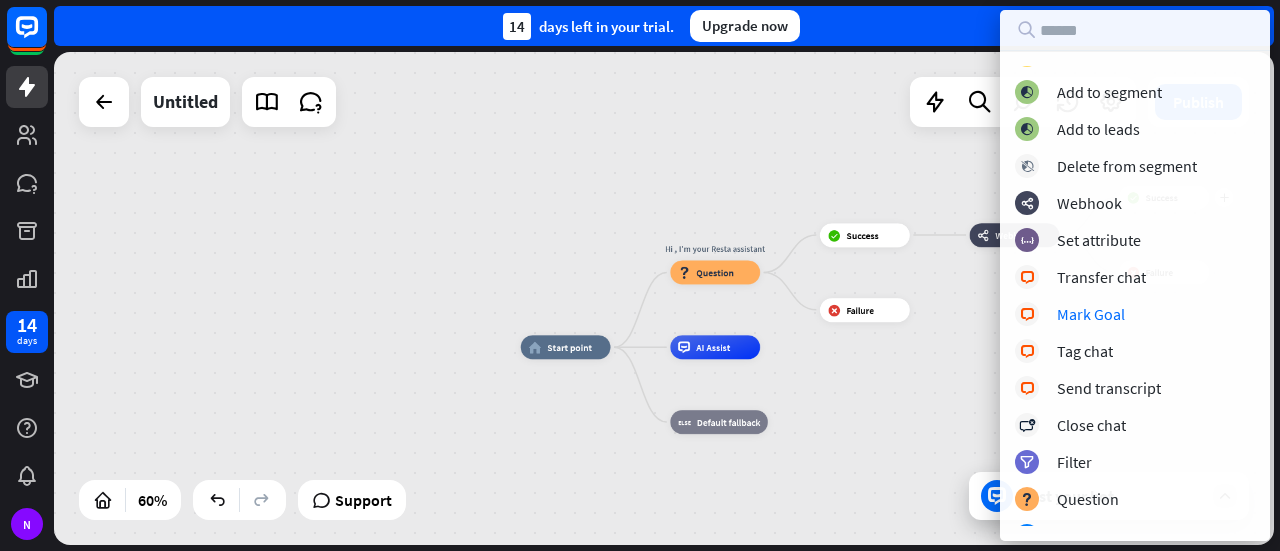 click on "home_2   Start point                 Hi , I'm your Resta assistant   block_question   Question                   block_success   Success                   webhooks   Webhook               plus     block_success   Success                   block_failure   Failure                   block_failure   Failure                     AI Assist                   block_fallback   Default fallback" at bounding box center [886, 494] 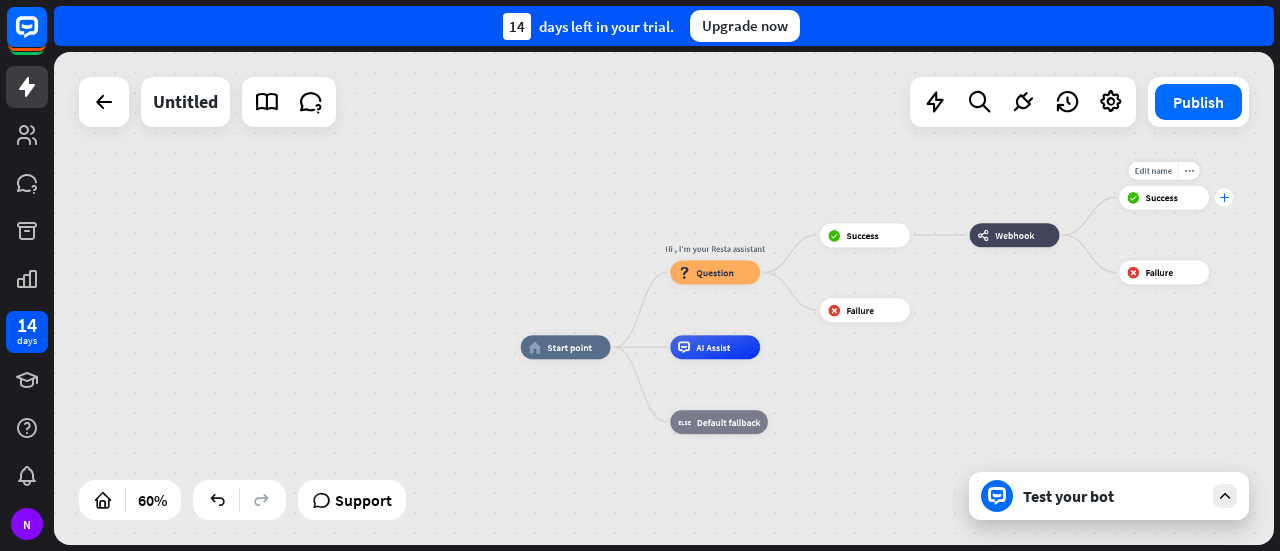 click on "plus" at bounding box center [1224, 198] 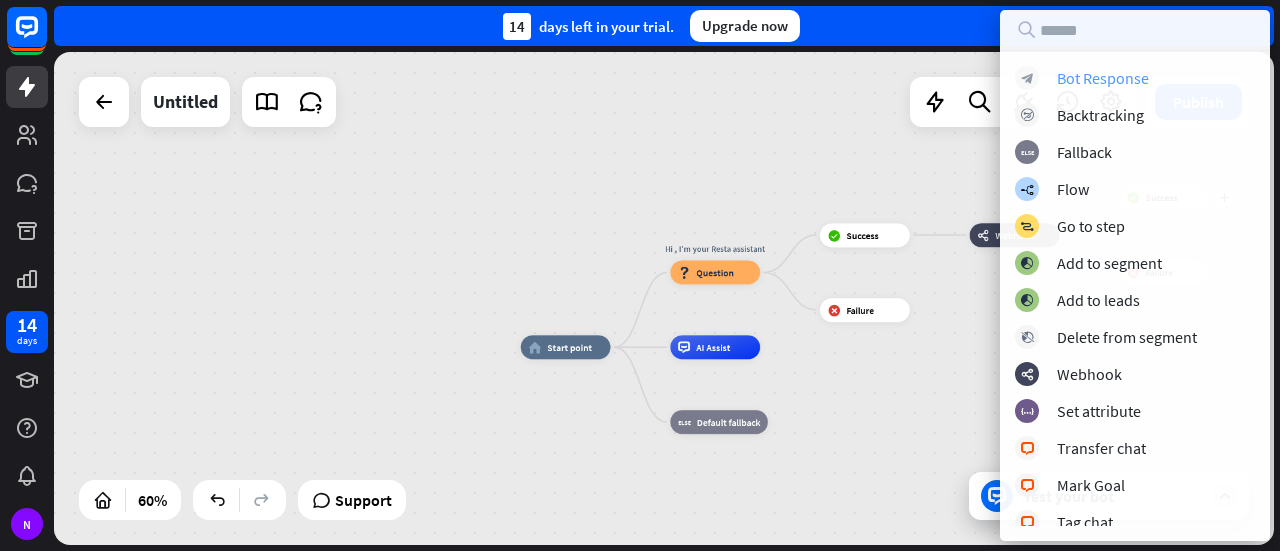click on "Bot Response" at bounding box center [1103, 78] 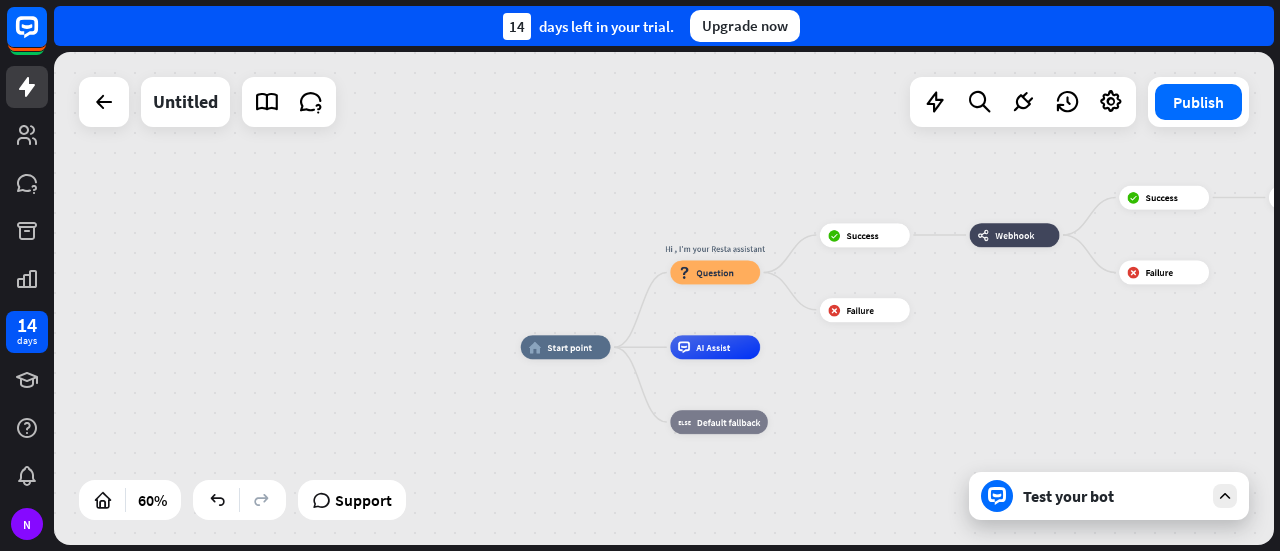 drag, startPoint x: 540, startPoint y: 351, endPoint x: 465, endPoint y: 353, distance: 75.026665 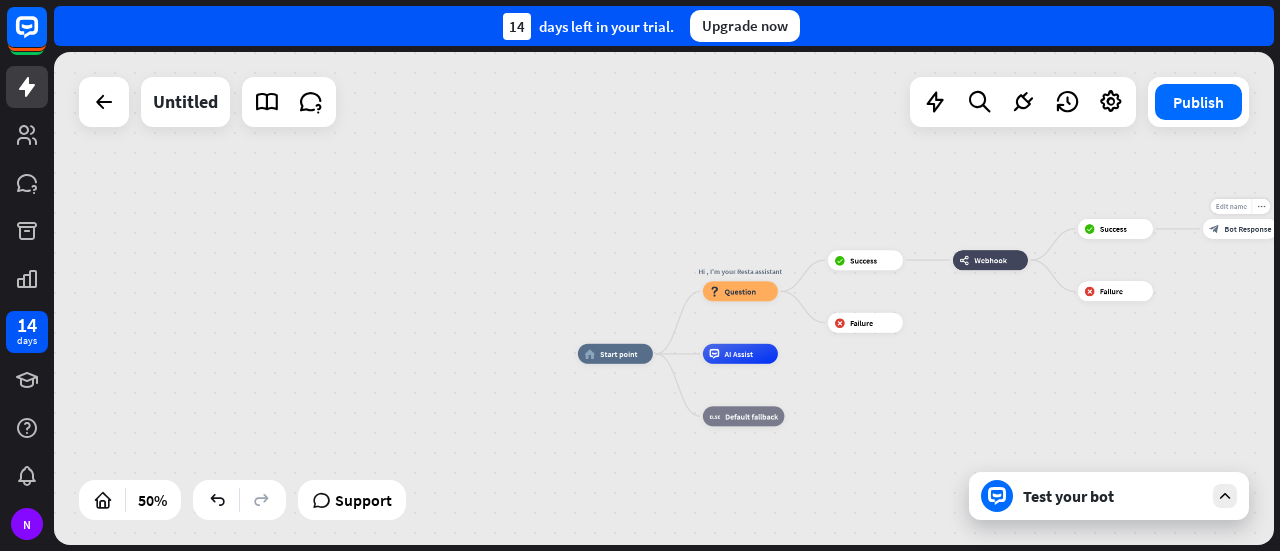 click on "Edit name" at bounding box center [1231, 206] 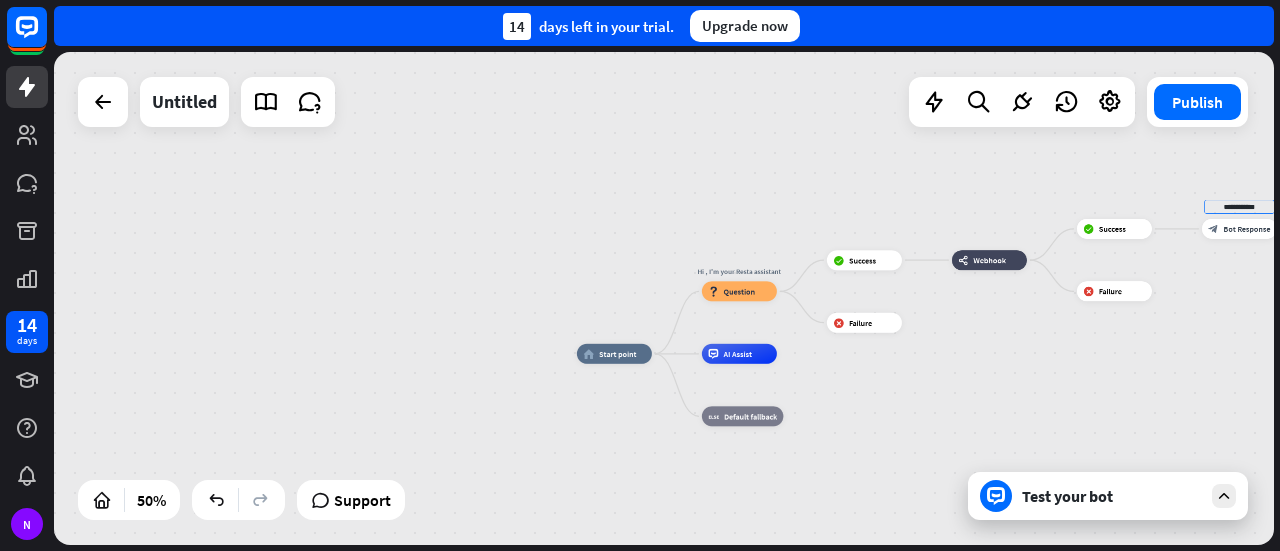 type on "**********" 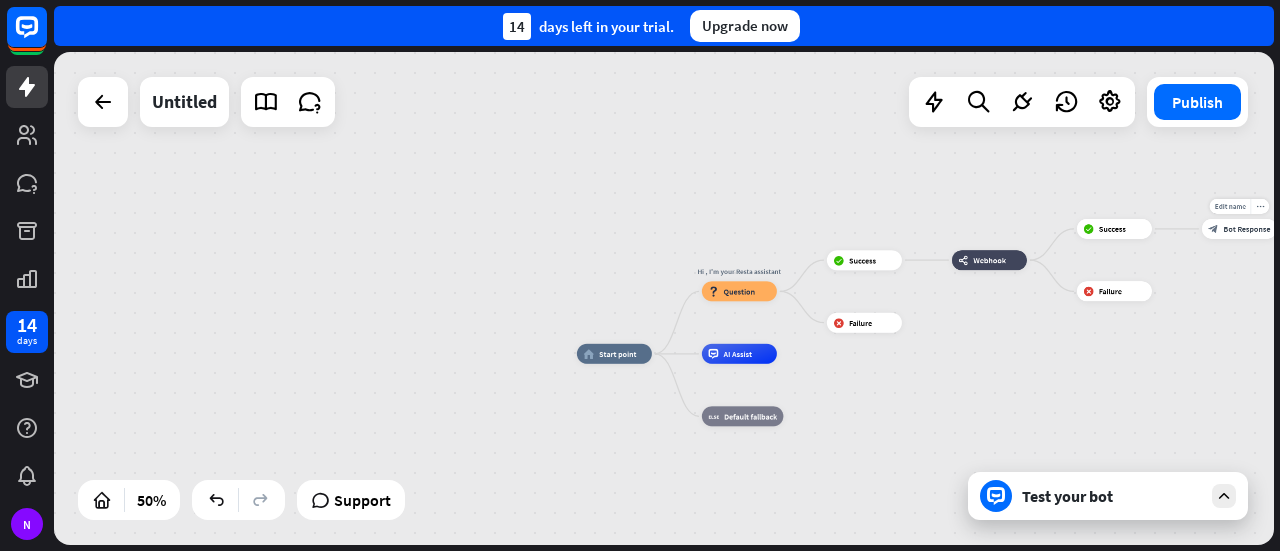 click on "block_bot_response   Bot Response" at bounding box center (1239, 229) 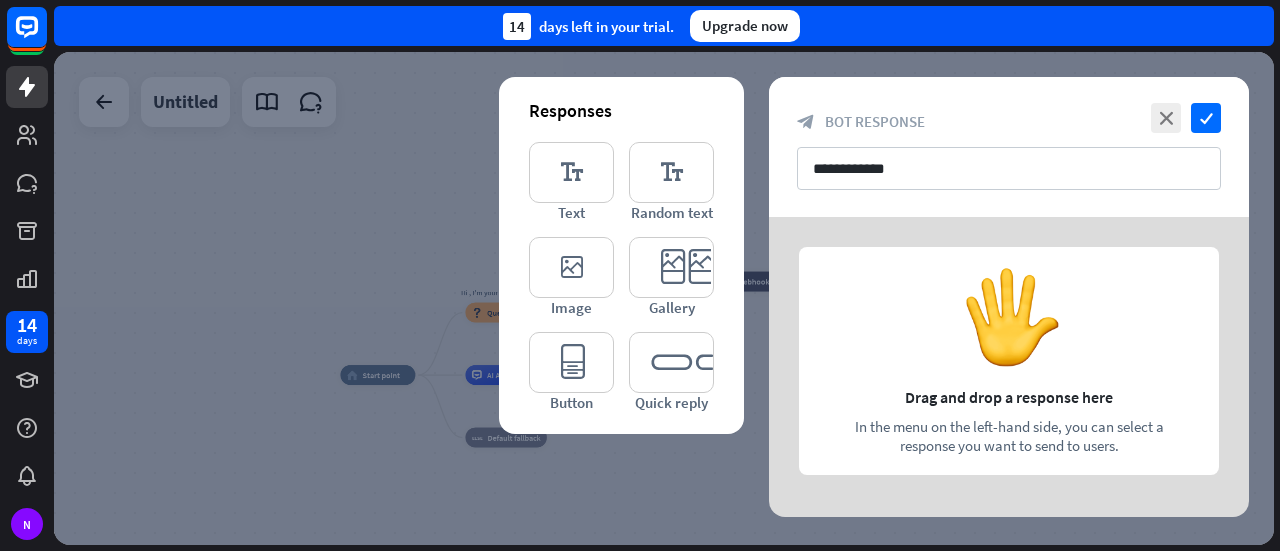 scroll, scrollTop: 0, scrollLeft: 0, axis: both 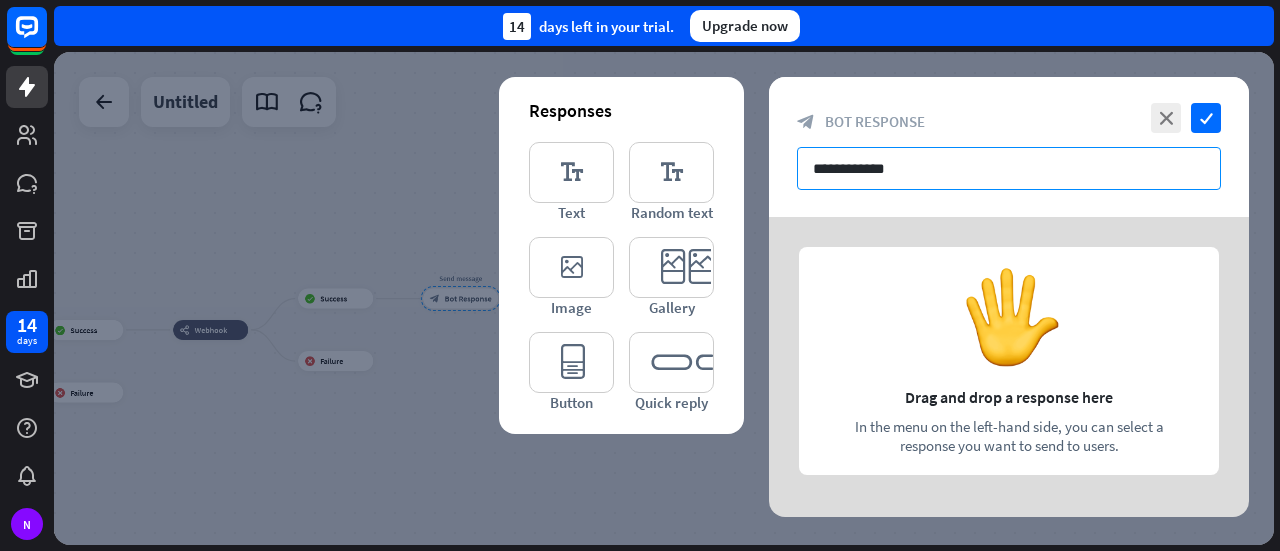 click on "**********" at bounding box center (1009, 168) 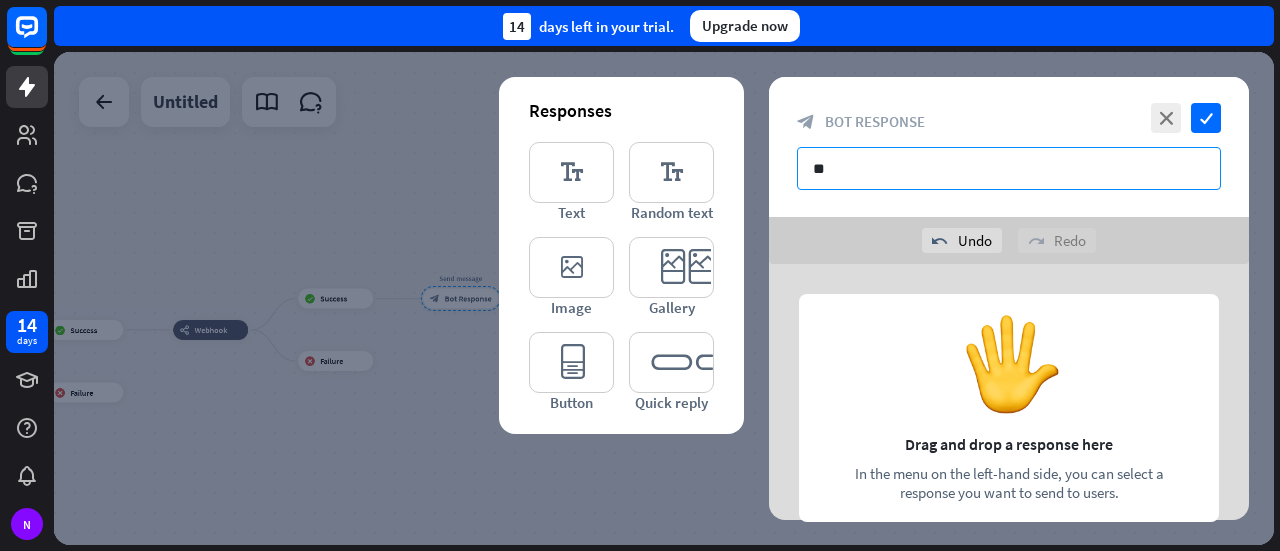 type on "*" 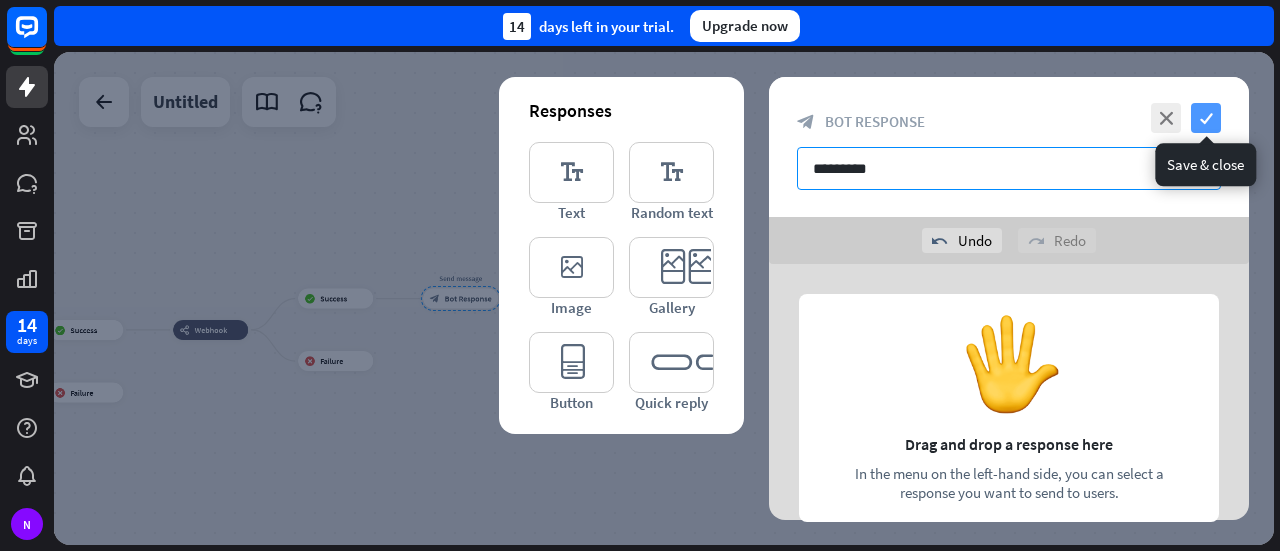 type on "*********" 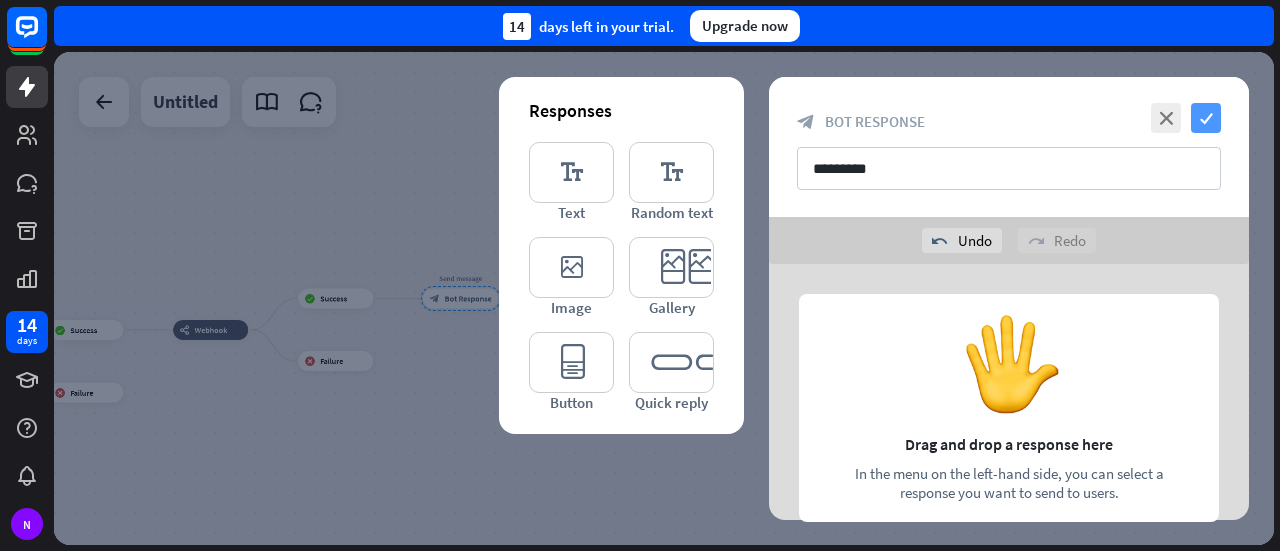 click on "check" at bounding box center [1206, 118] 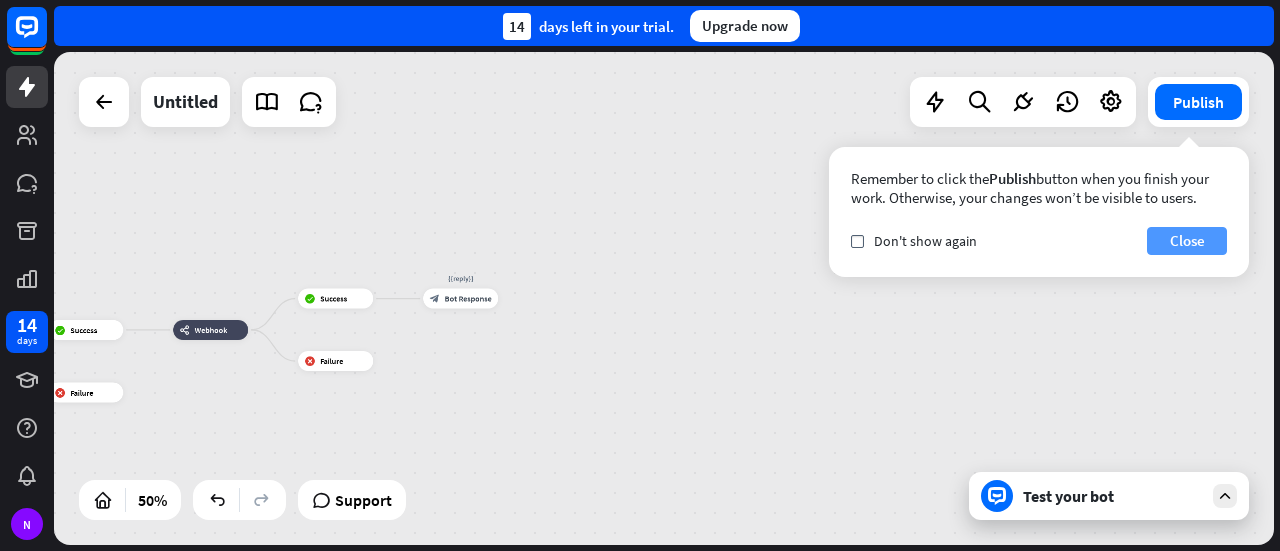 click on "Close" at bounding box center (1187, 241) 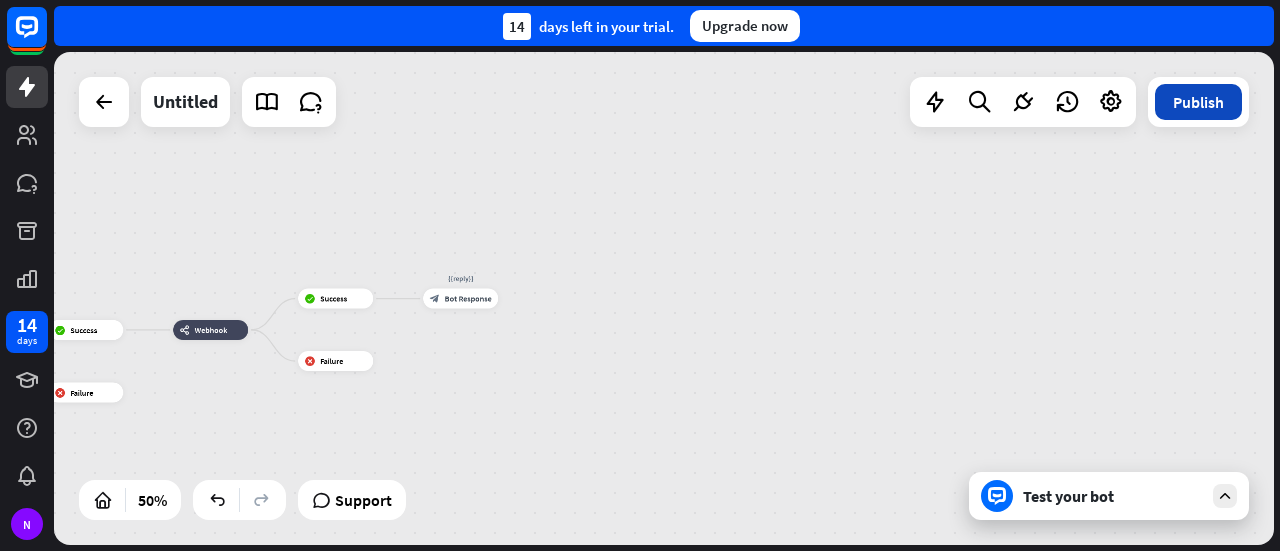 click on "Publish" at bounding box center [1198, 102] 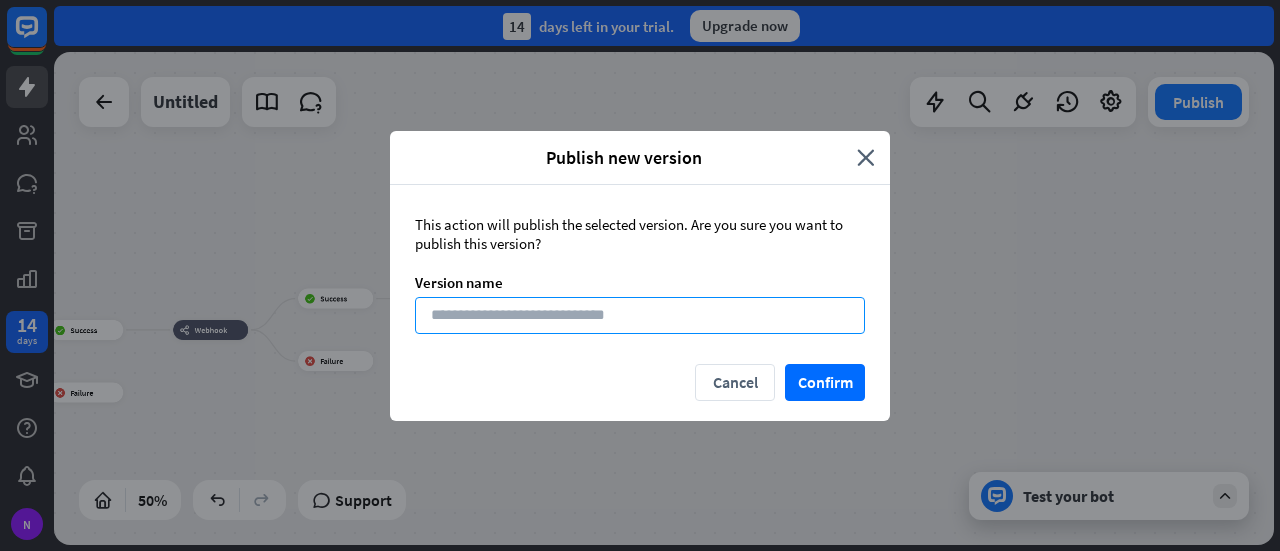 click at bounding box center (640, 315) 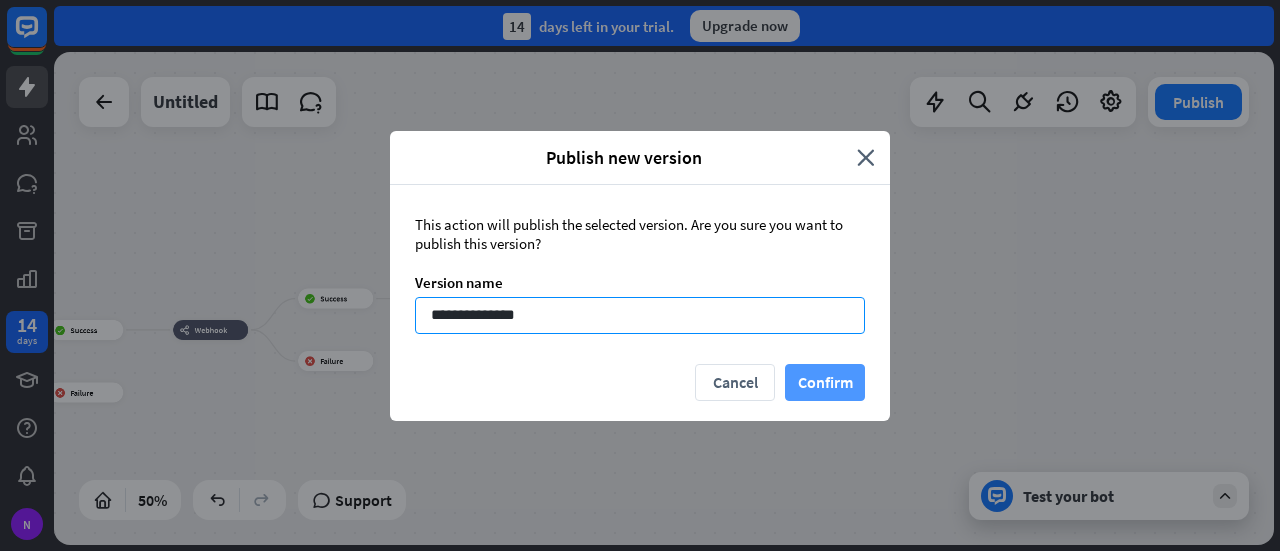 type on "**********" 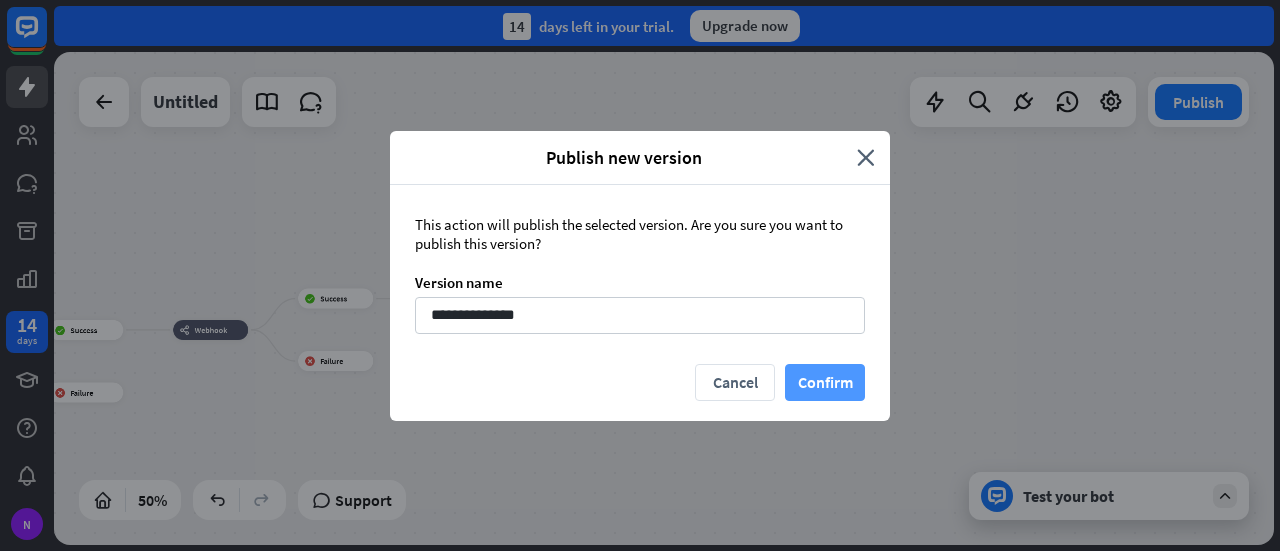 click on "Confirm" at bounding box center [825, 382] 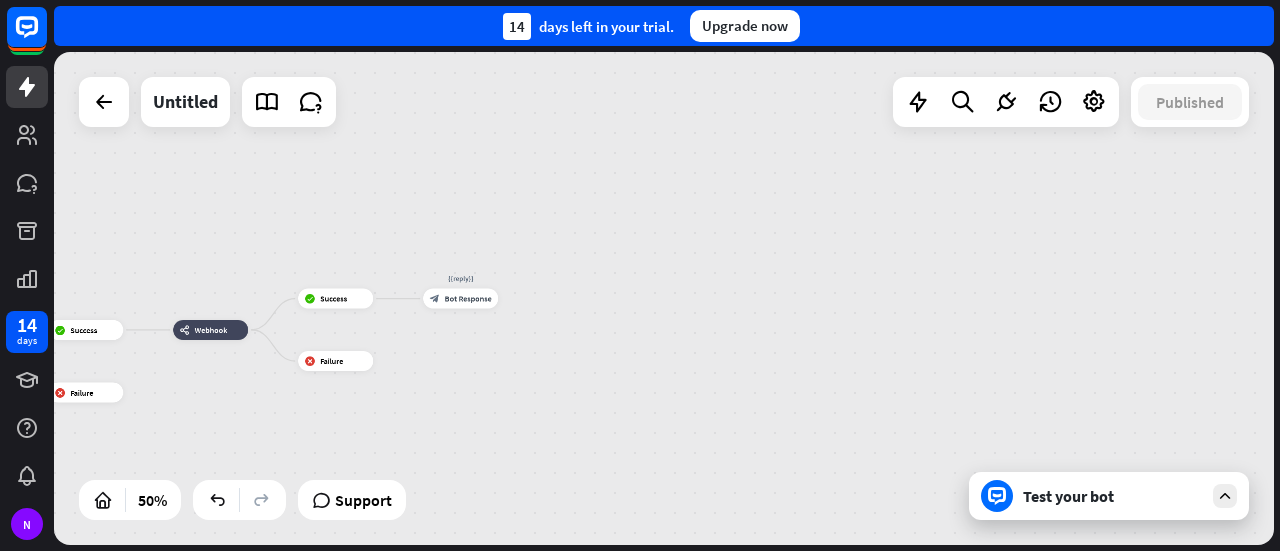 click at bounding box center (1225, 496) 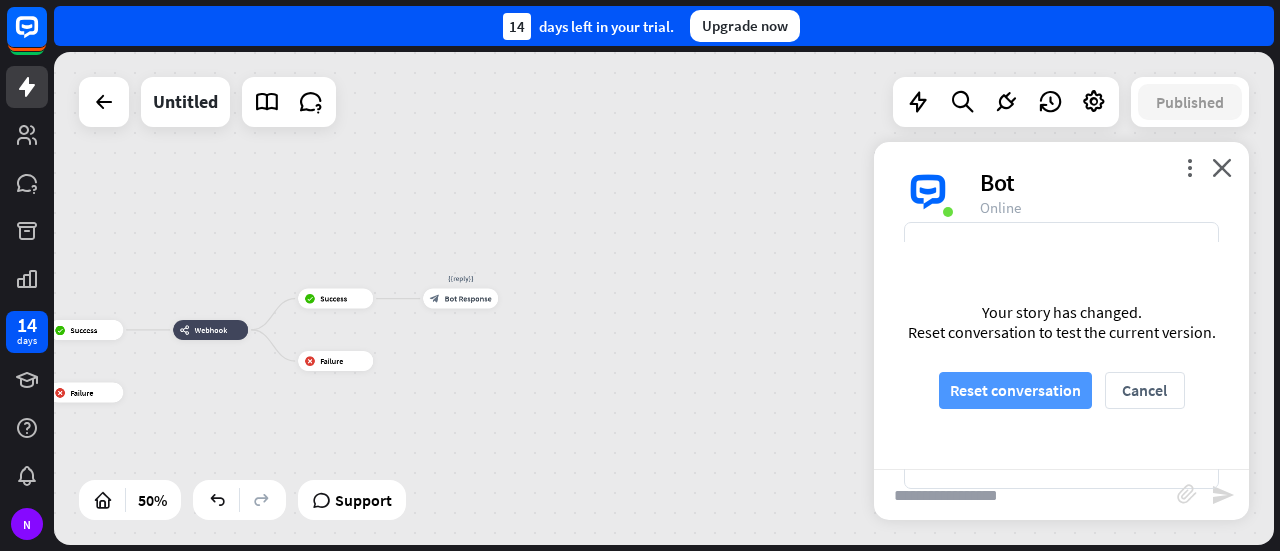 click on "Reset conversation" at bounding box center [1015, 390] 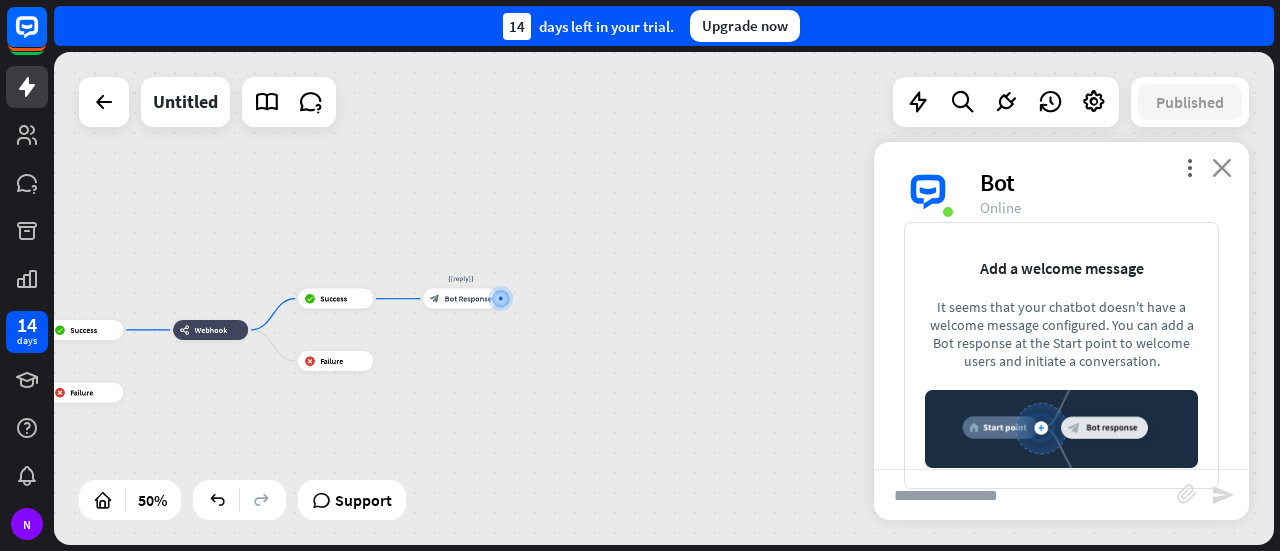 click on "close" at bounding box center [1222, 167] 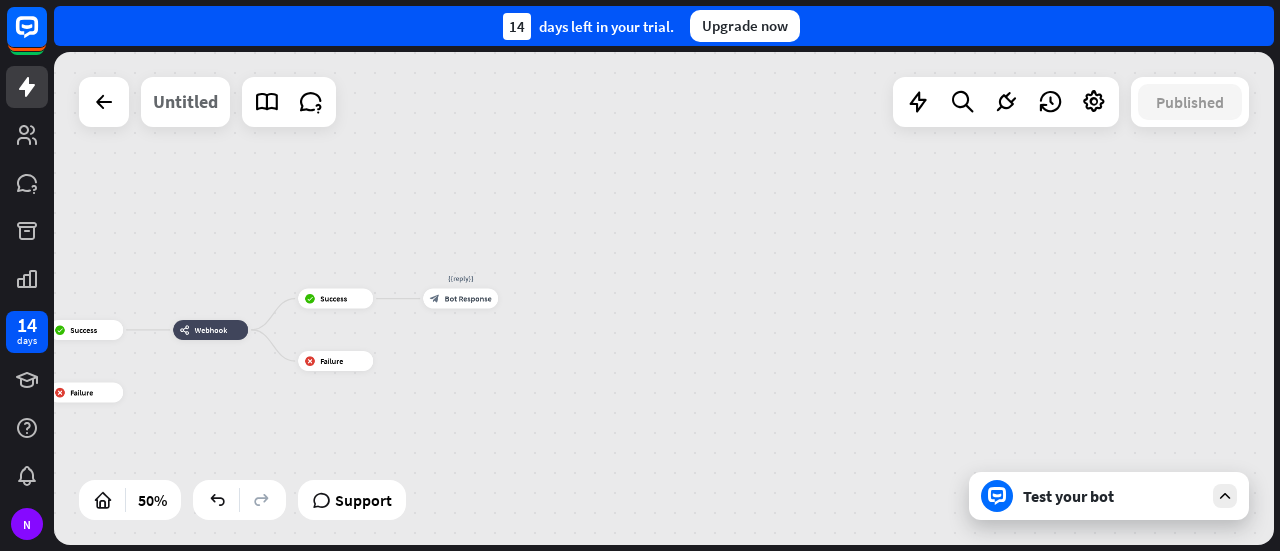 click on "Untitled" at bounding box center (185, 102) 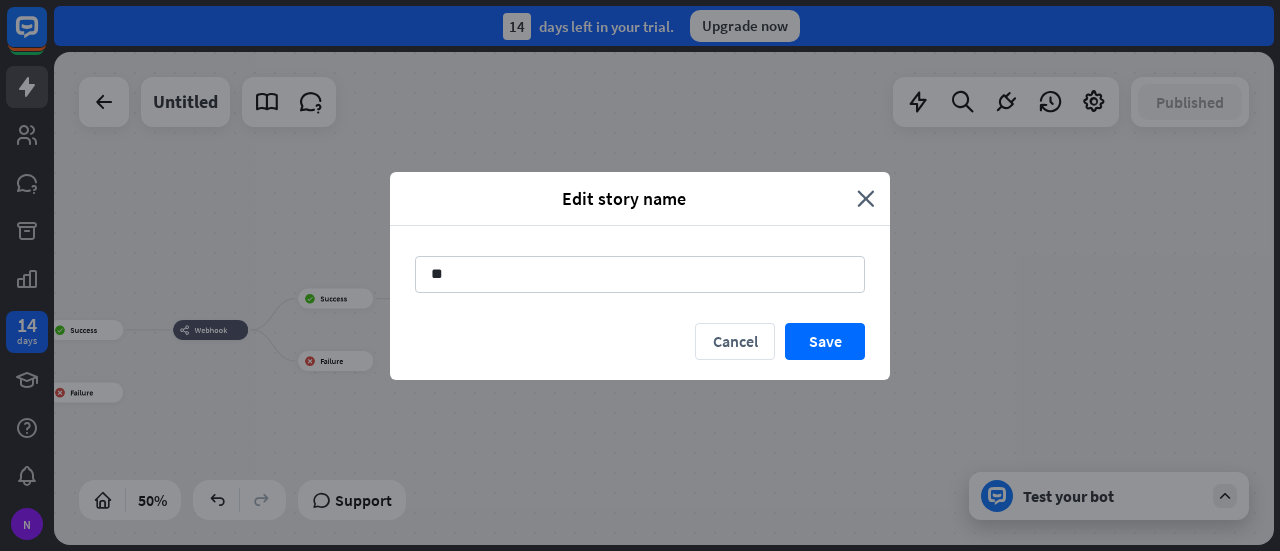 type on "*" 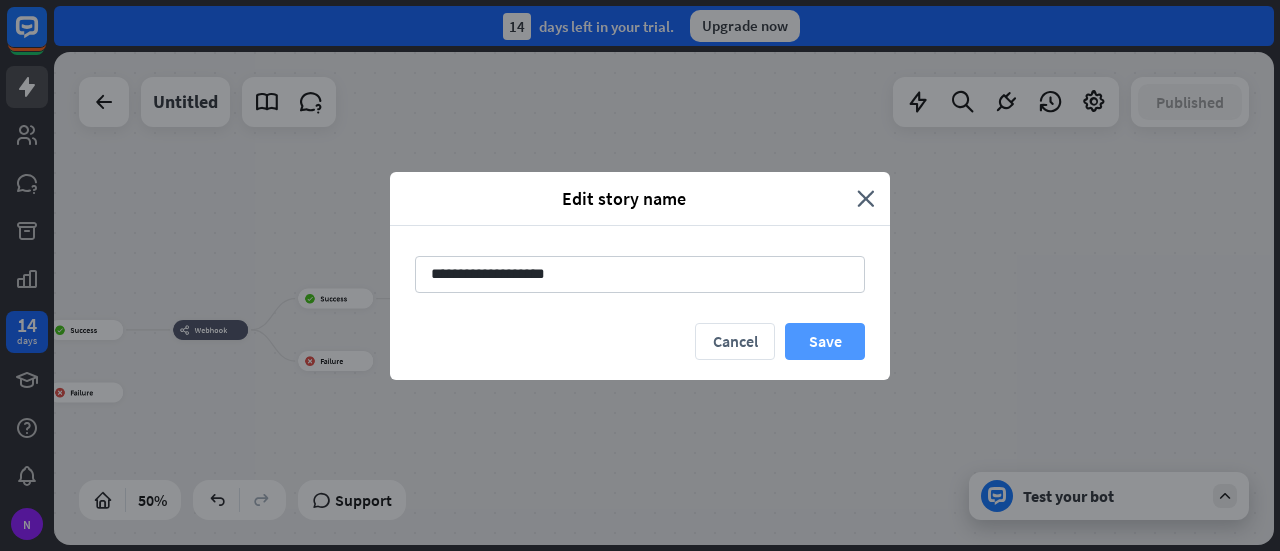 type on "**********" 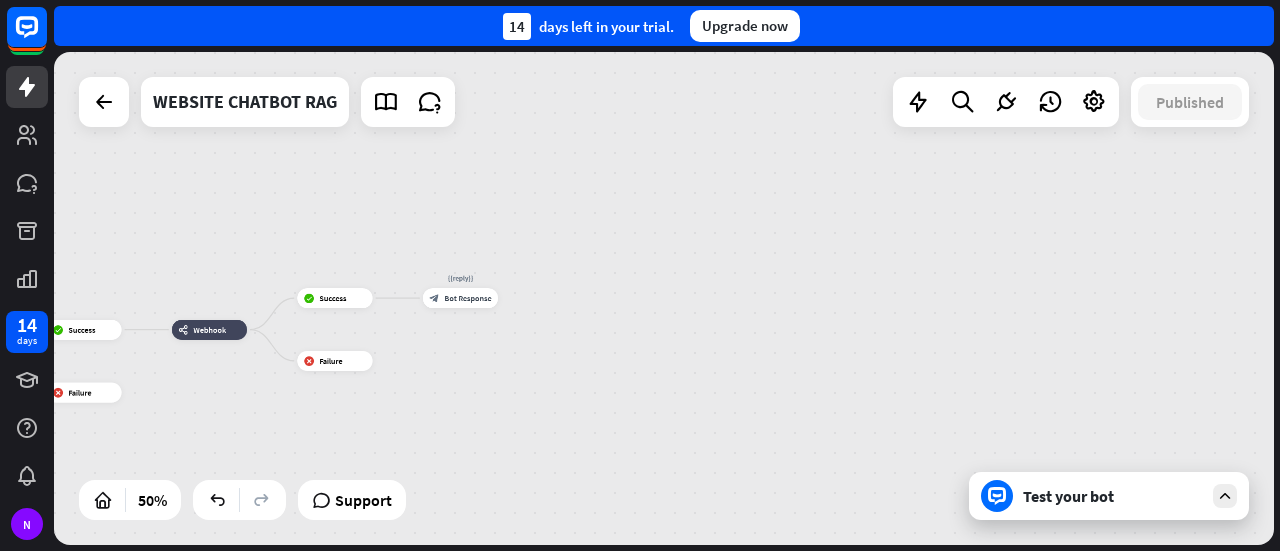 click at bounding box center (1225, 496) 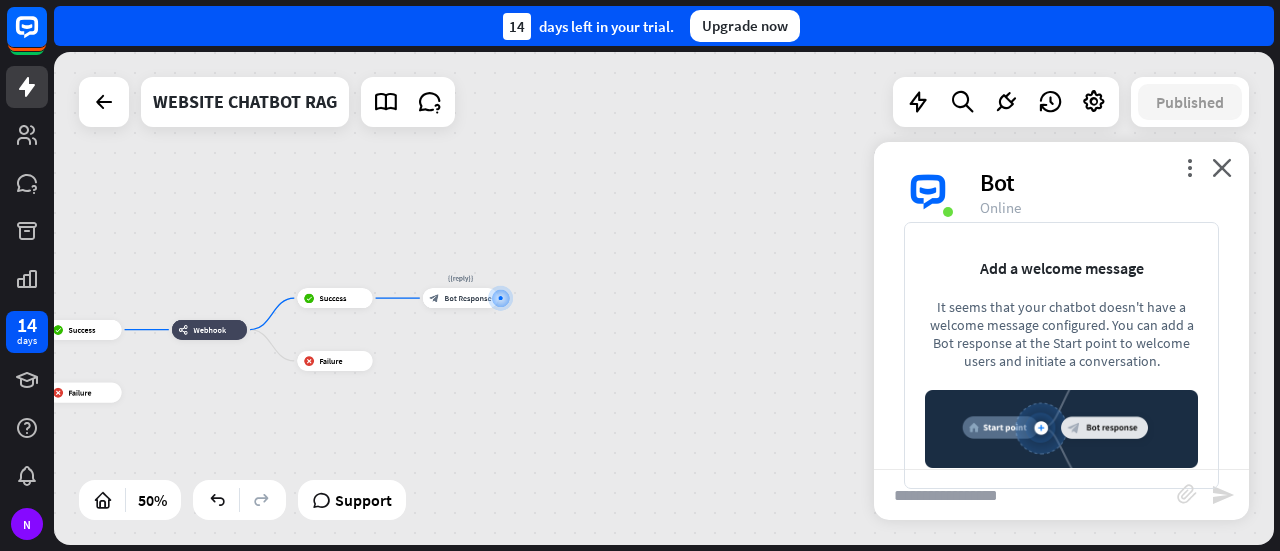 click at bounding box center [1025, 495] 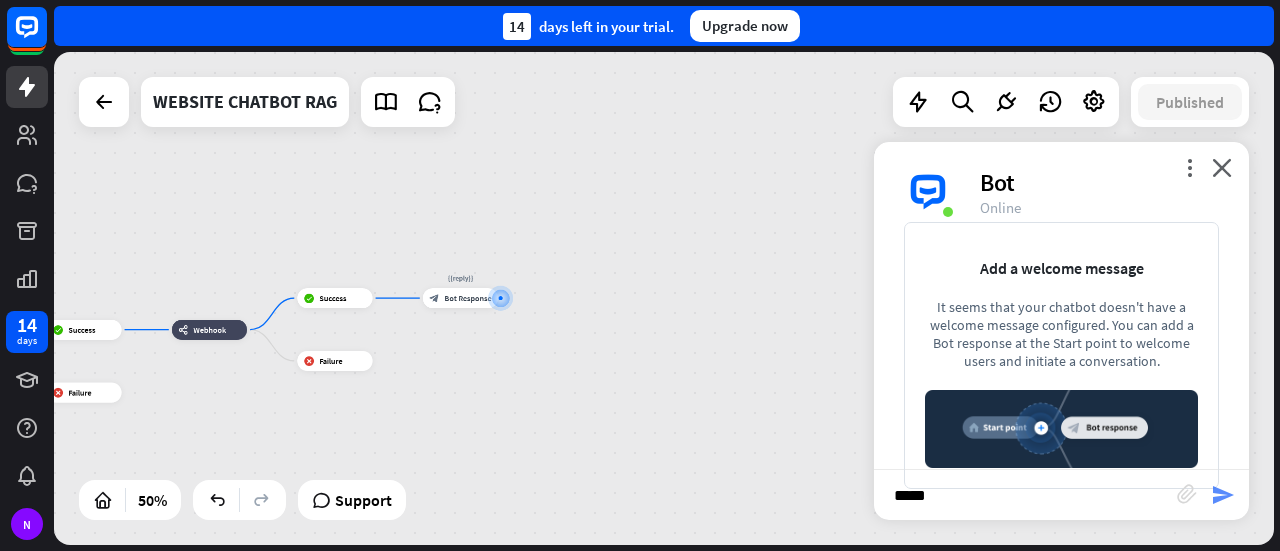 type on "*****" 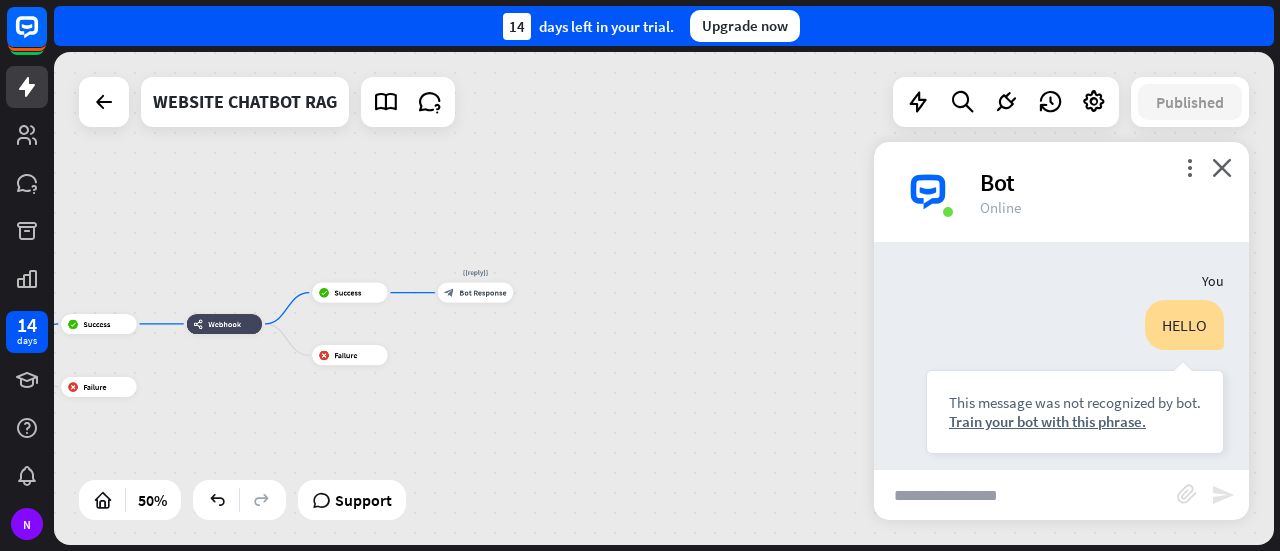 scroll, scrollTop: 13, scrollLeft: 0, axis: vertical 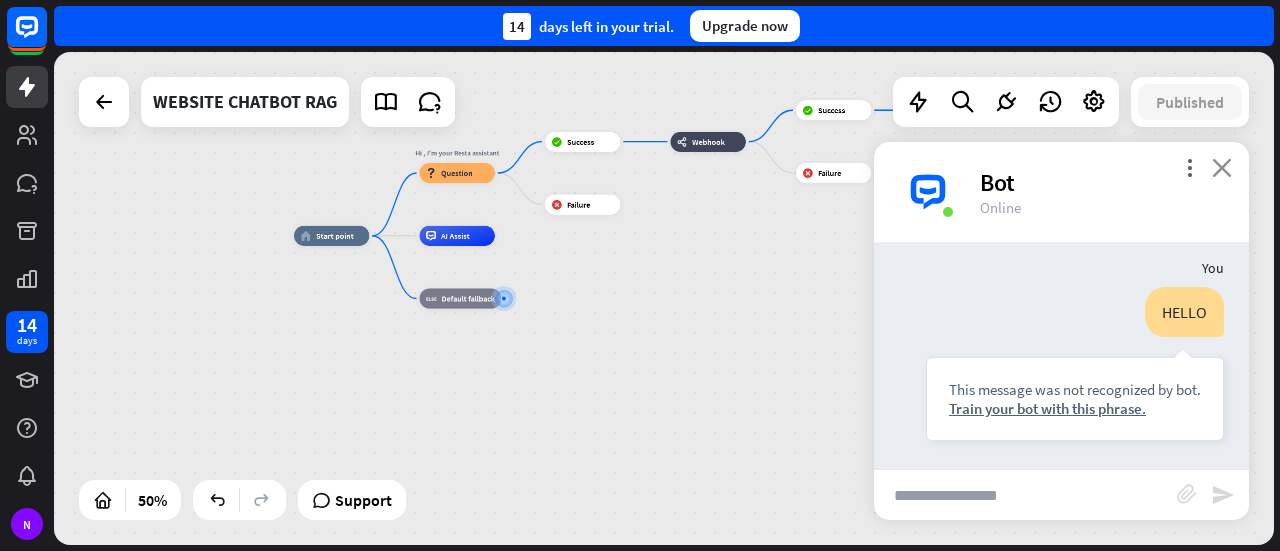 click on "close" at bounding box center (1222, 167) 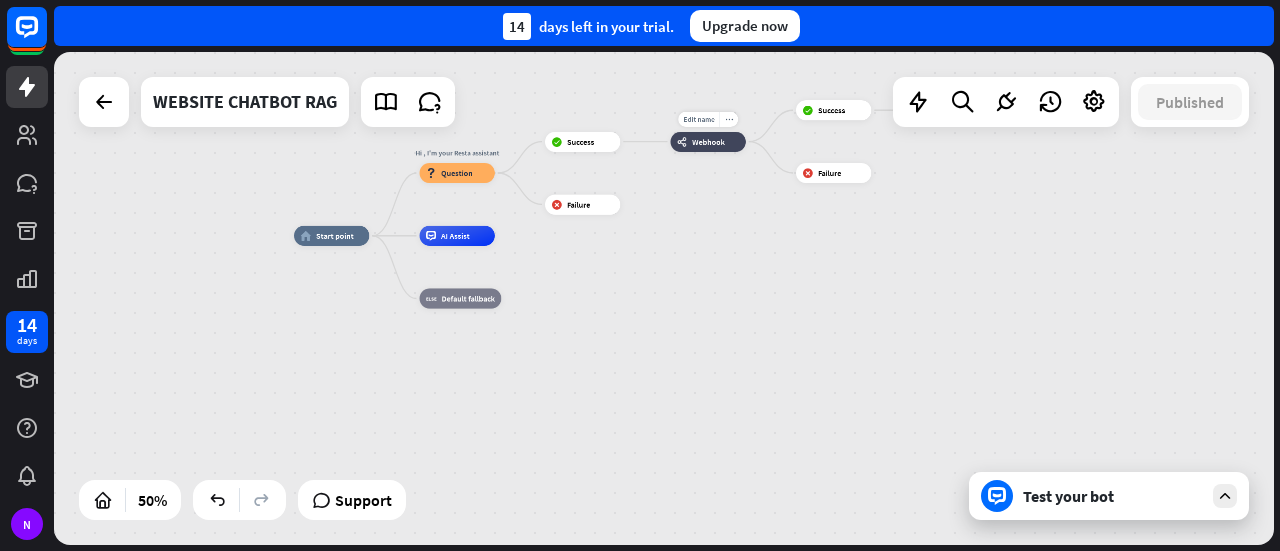 click on "Webhook" at bounding box center [708, 142] 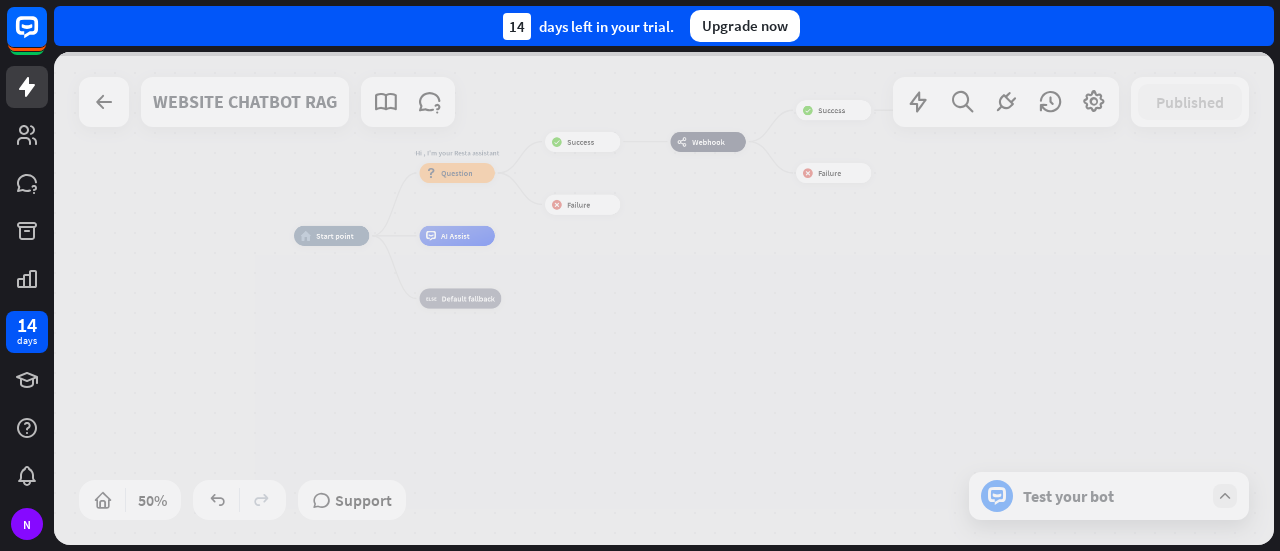click at bounding box center (664, 298) 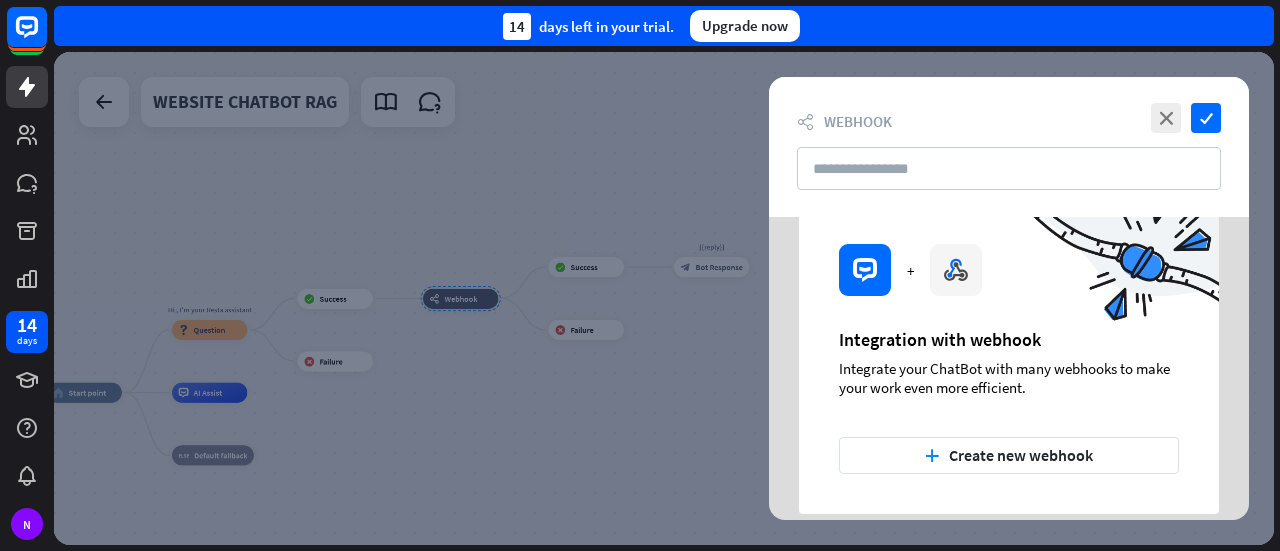 scroll, scrollTop: 93, scrollLeft: 0, axis: vertical 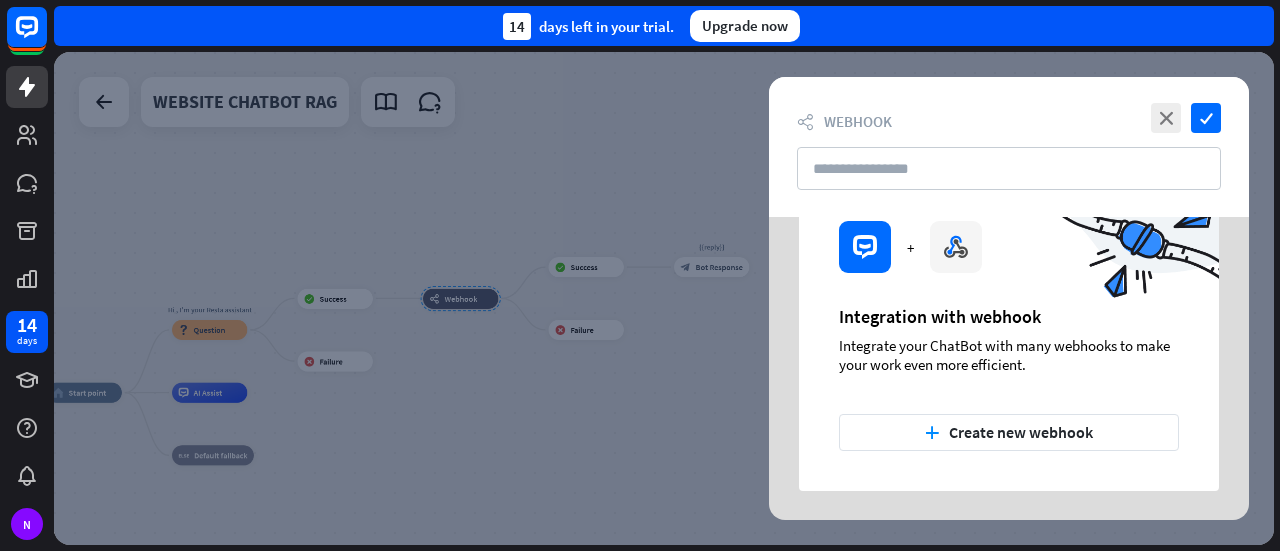click on "plus
Create new webhook" at bounding box center (1009, 432) 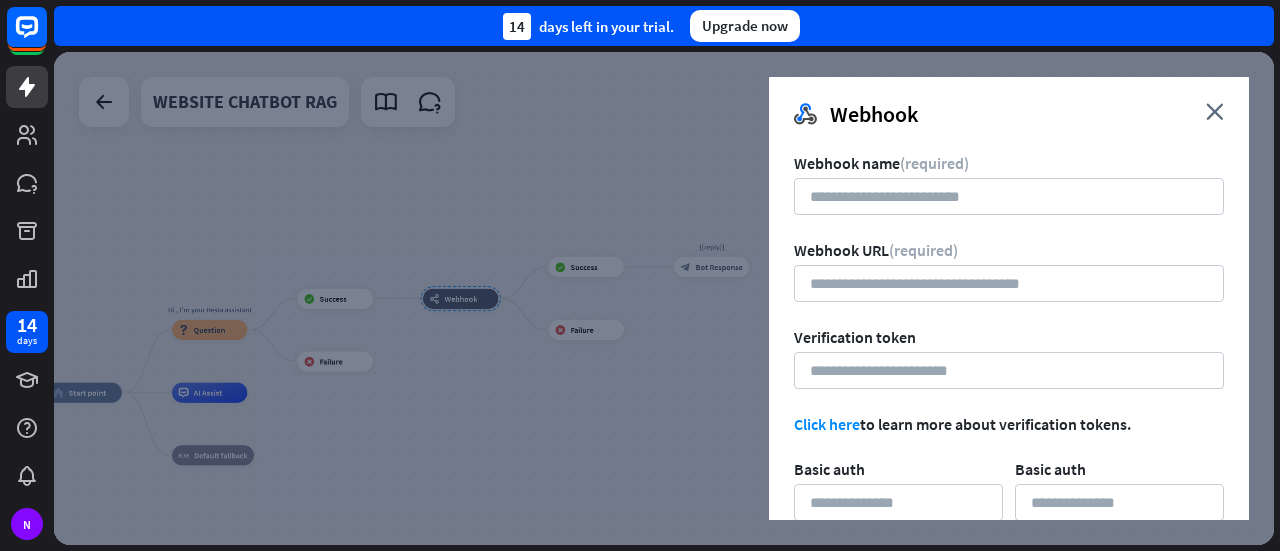 scroll, scrollTop: 0, scrollLeft: 0, axis: both 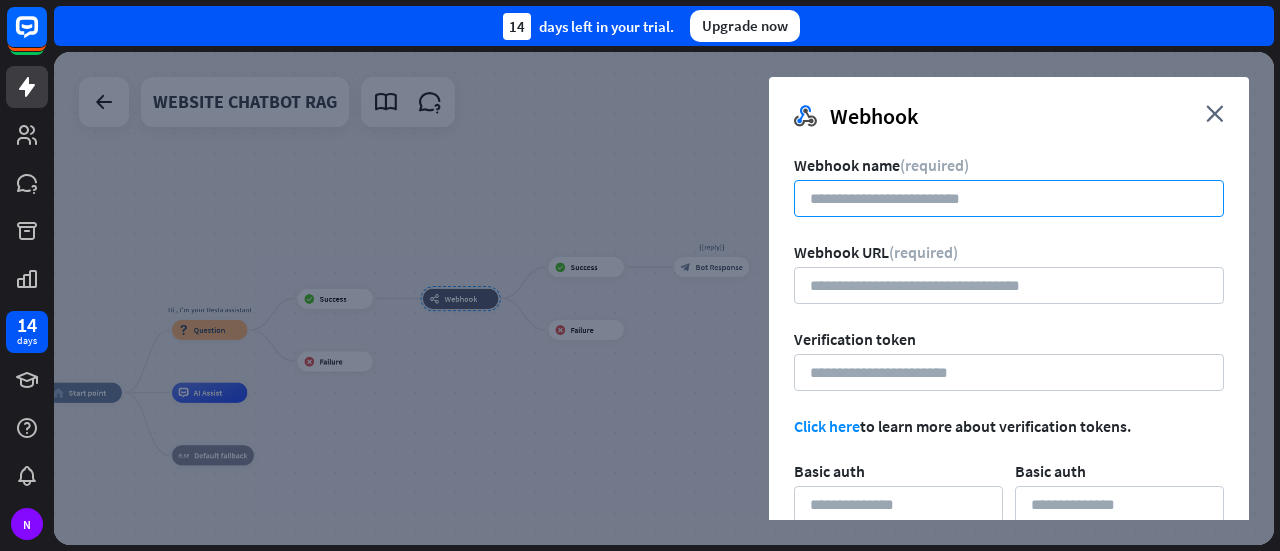 click at bounding box center (1009, 198) 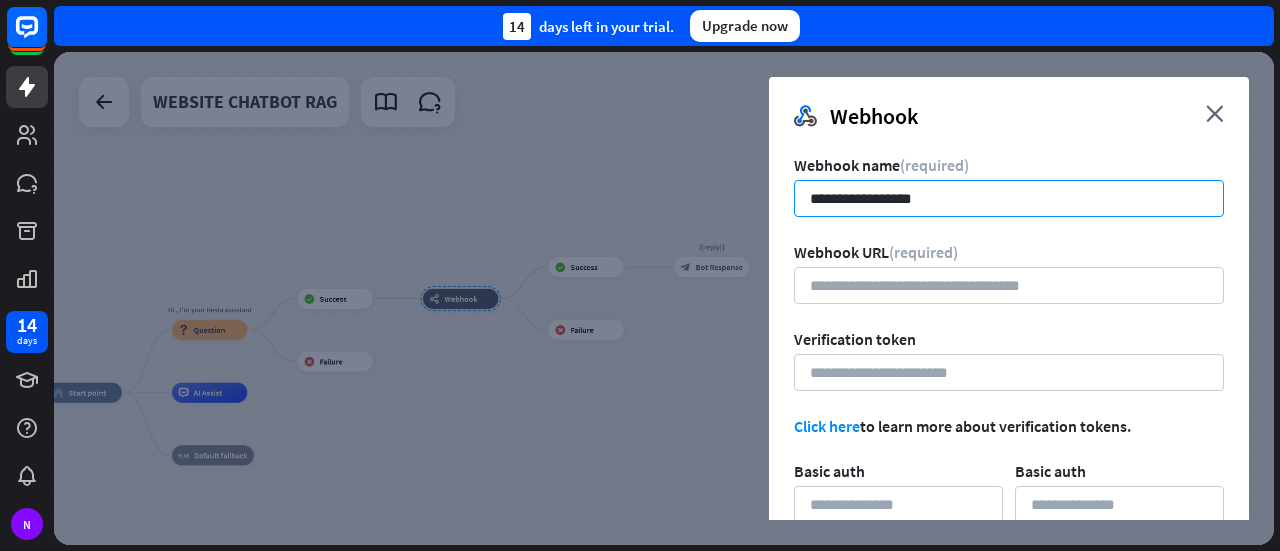 type on "**********" 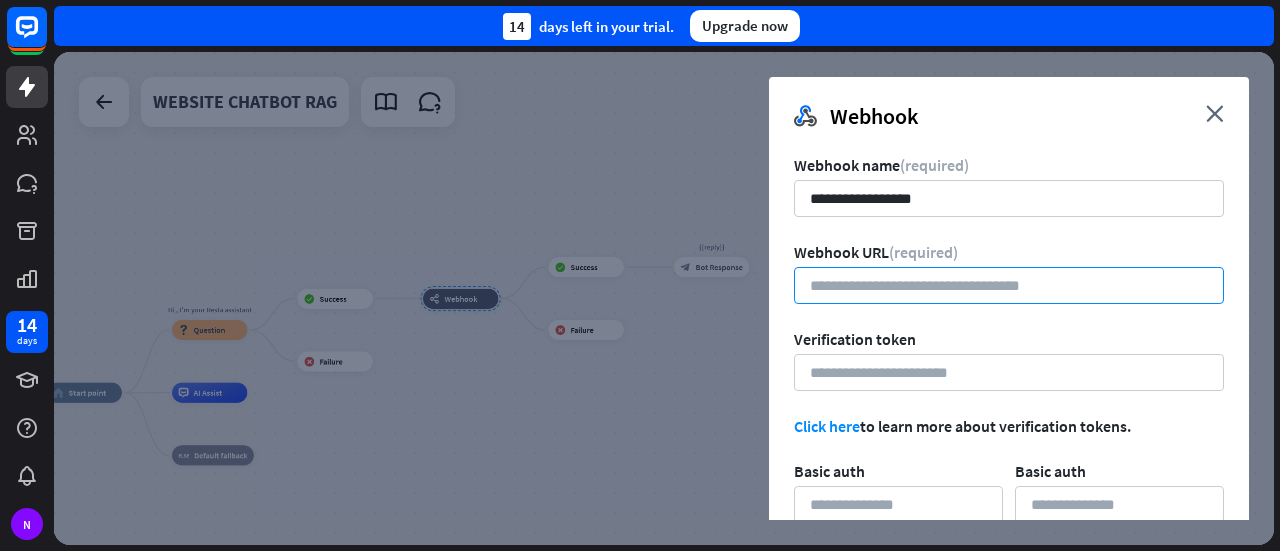 click at bounding box center (1009, 285) 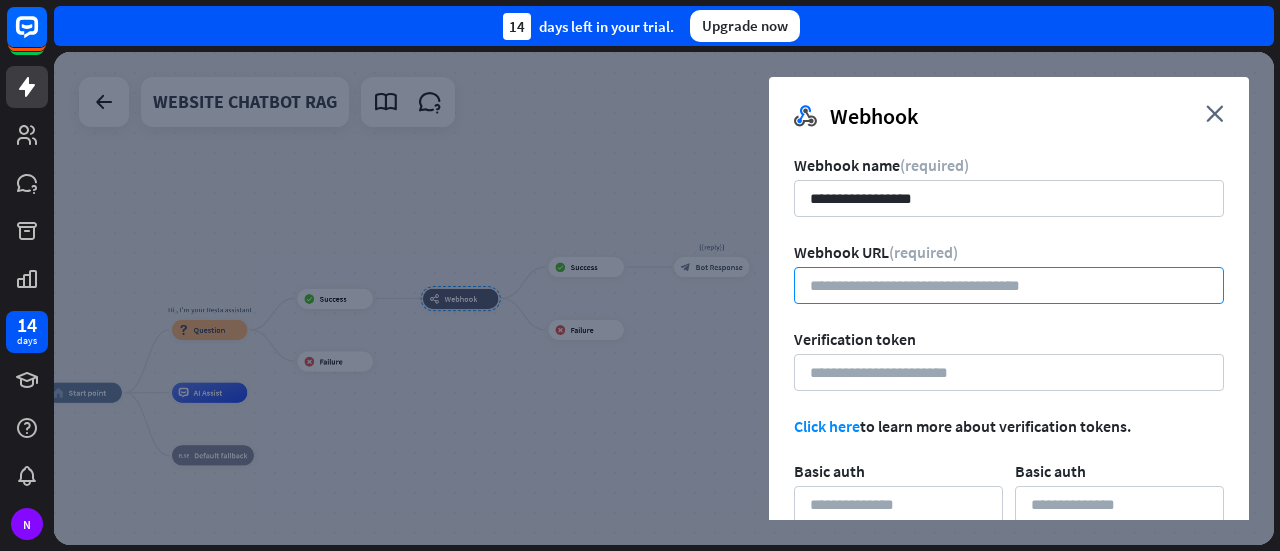 paste on "**********" 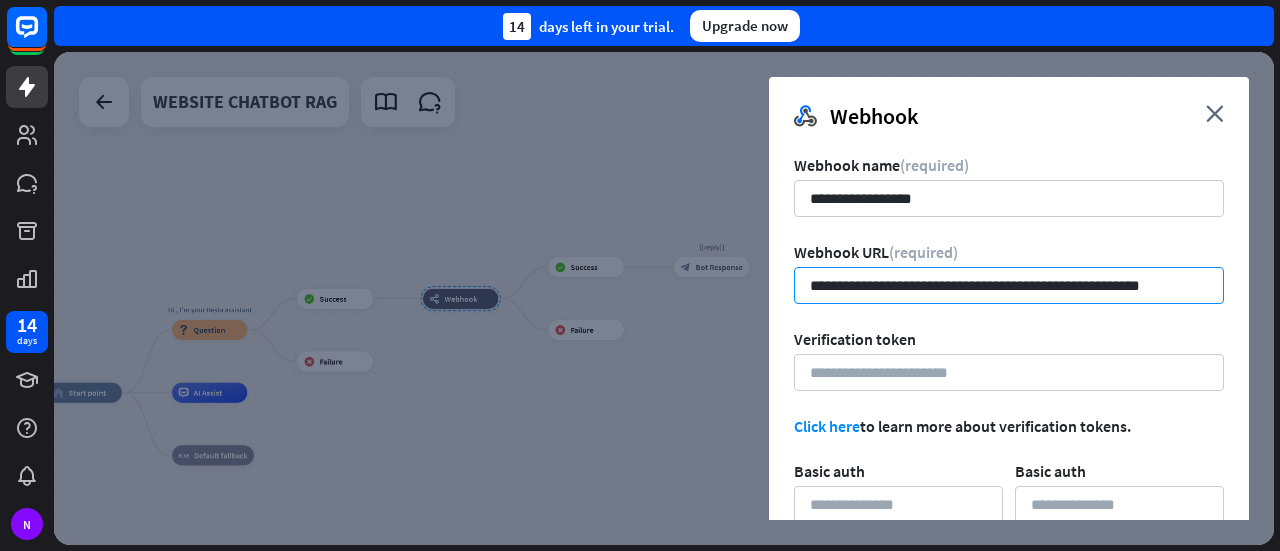 type on "**********" 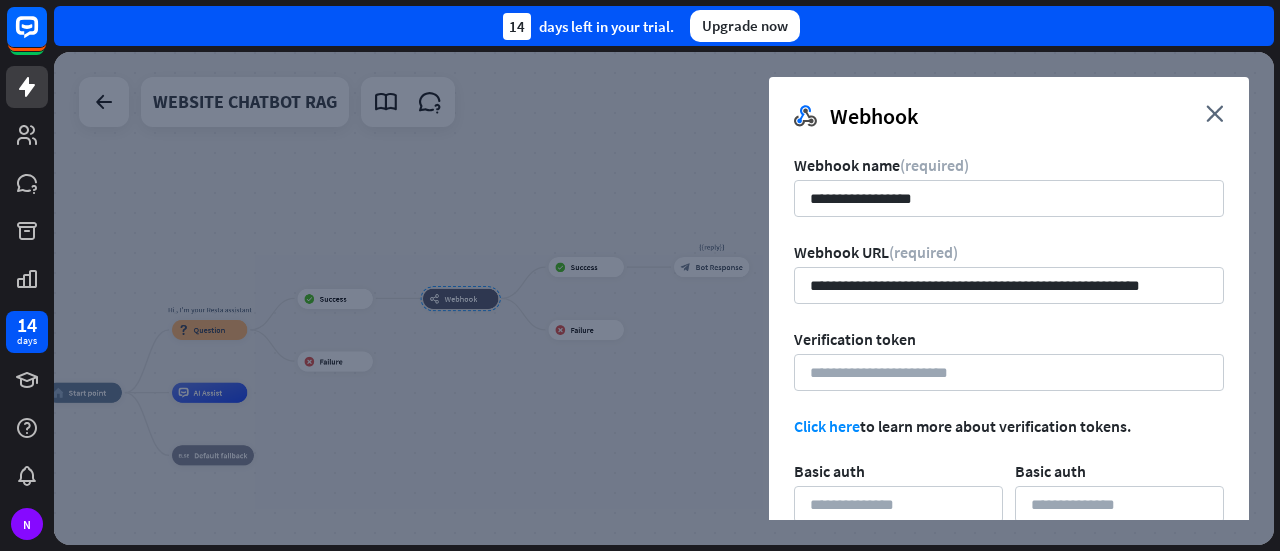 click on "Click here" at bounding box center (827, 426) 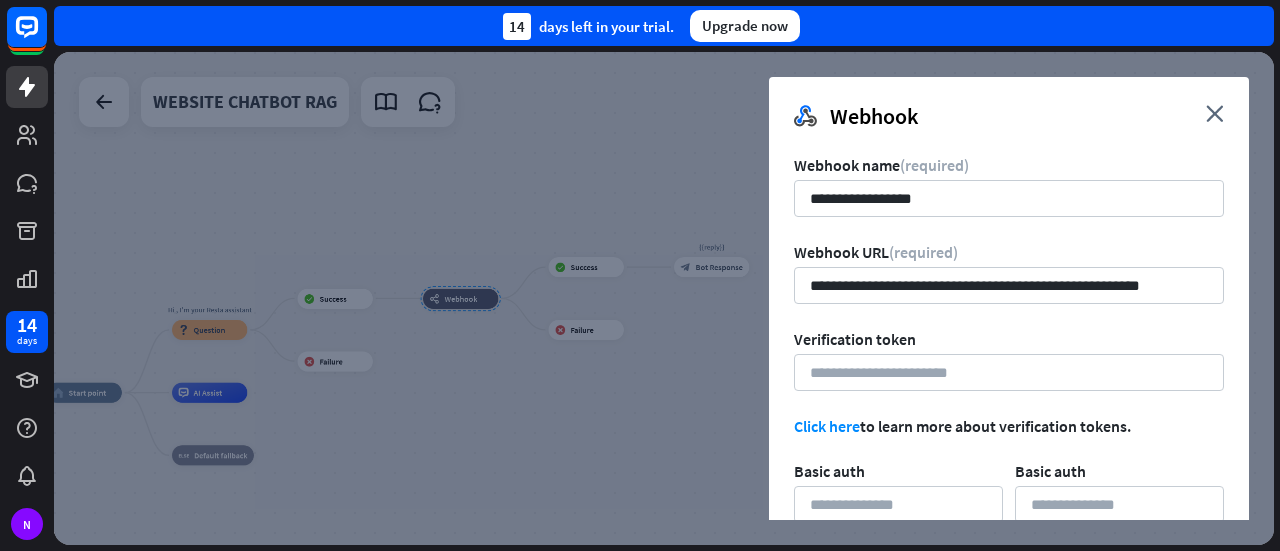 click on "**********" at bounding box center [1009, 399] 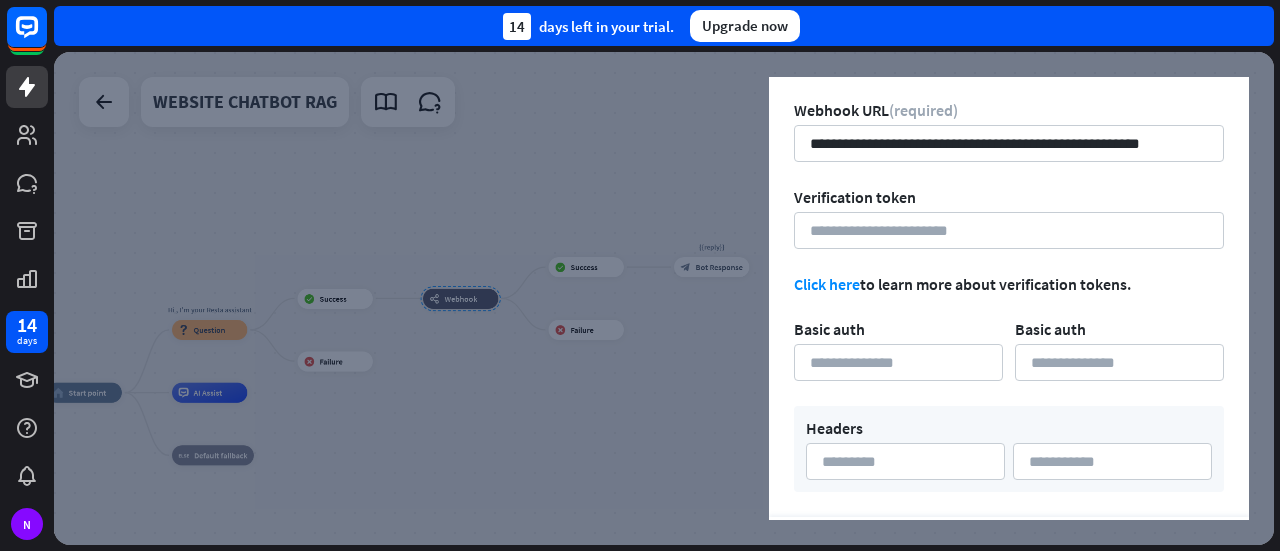 scroll, scrollTop: 207, scrollLeft: 0, axis: vertical 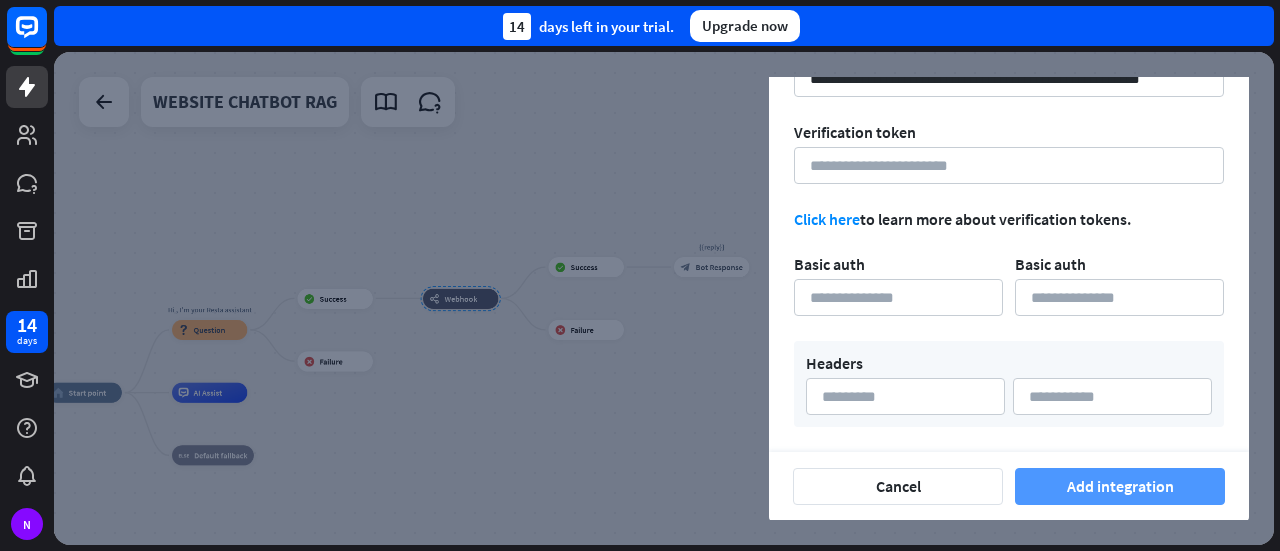 click on "Add integration" at bounding box center [1120, 486] 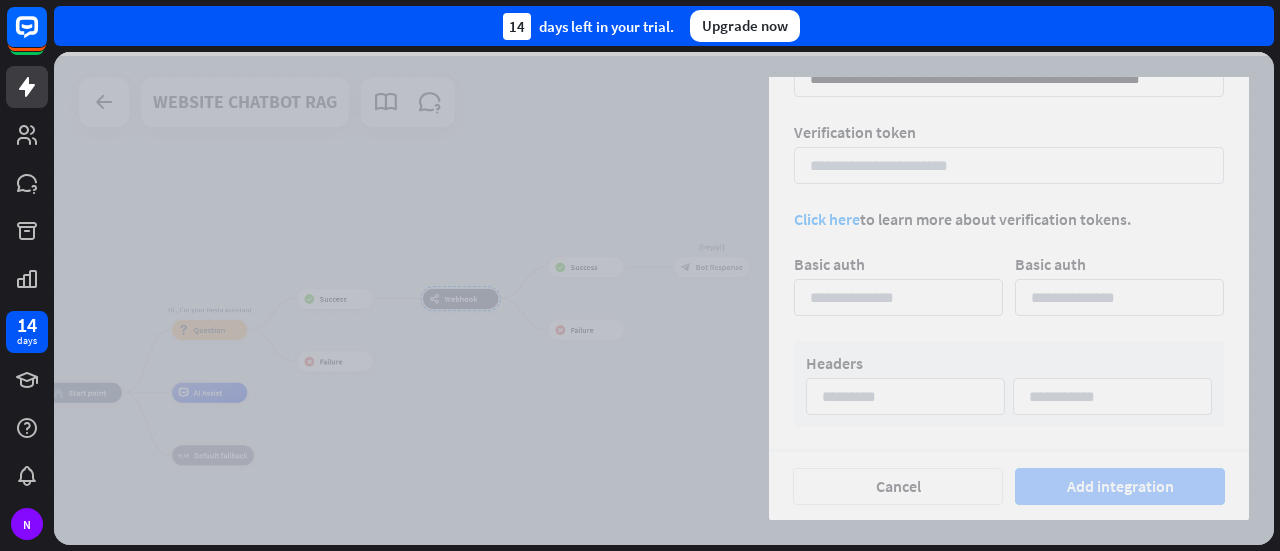 scroll, scrollTop: 298, scrollLeft: 0, axis: vertical 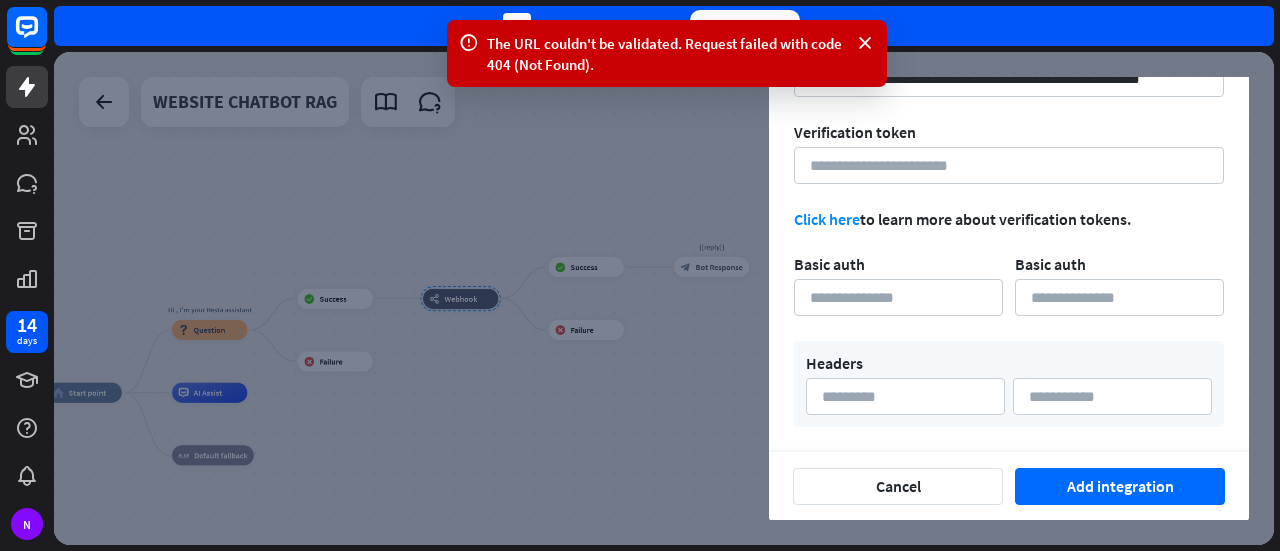 click on "Headers" at bounding box center (1009, 384) 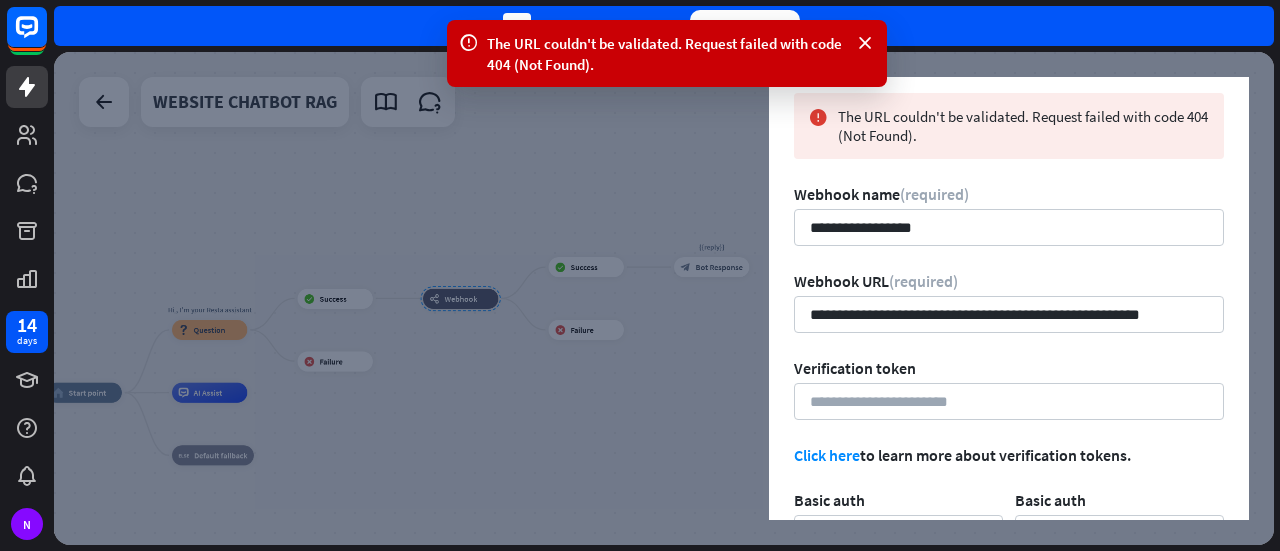 scroll, scrollTop: 0, scrollLeft: 0, axis: both 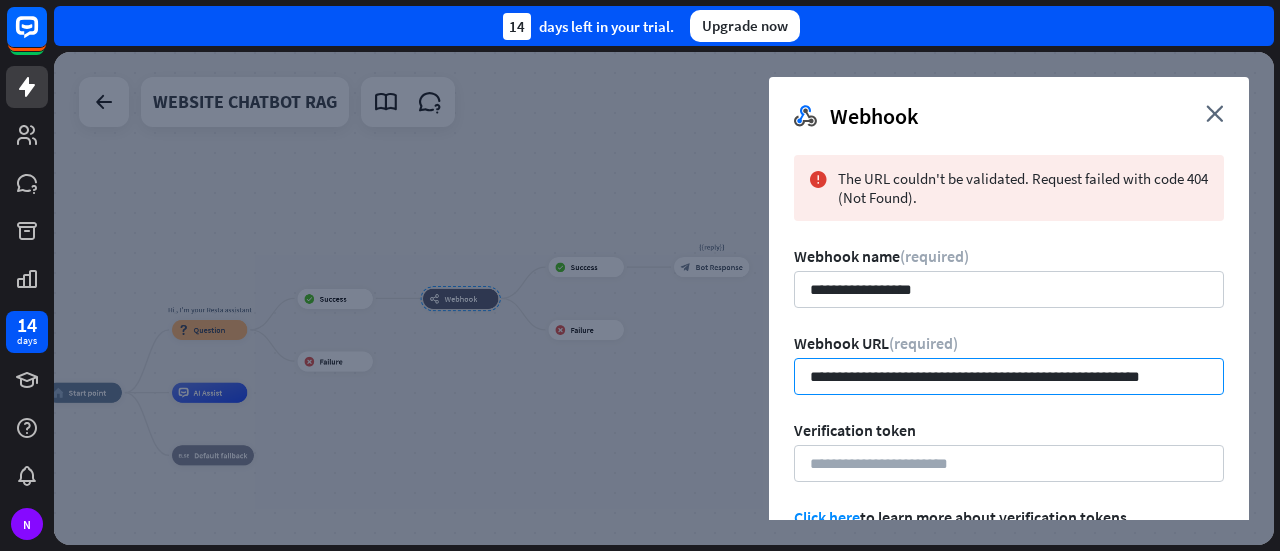 drag, startPoint x: 1196, startPoint y: 371, endPoint x: 746, endPoint y: 422, distance: 452.88077 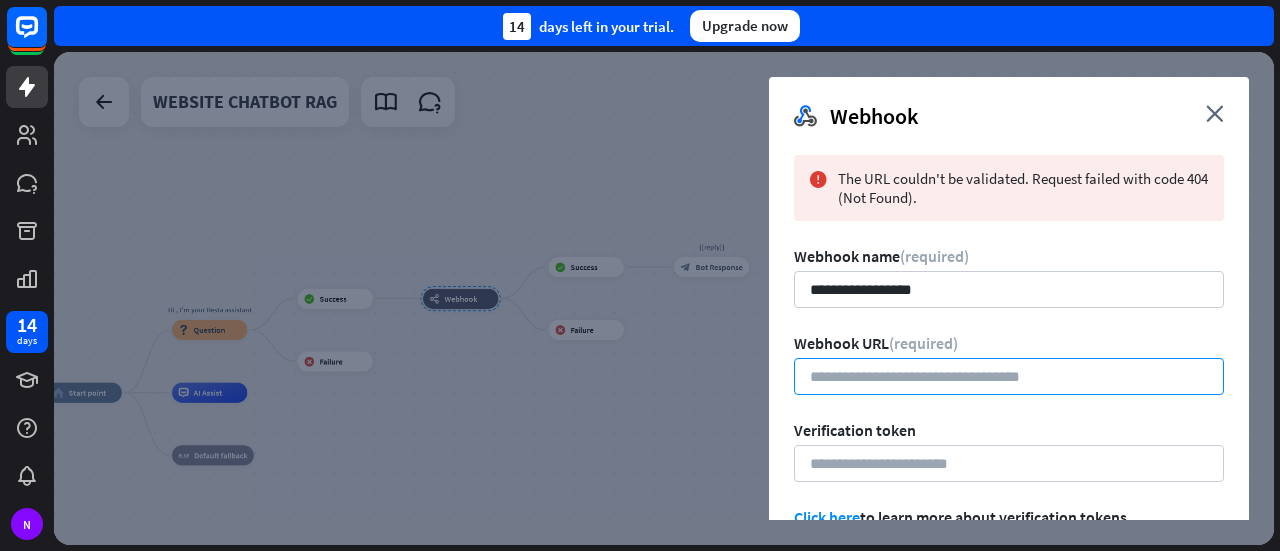 click at bounding box center (1009, 376) 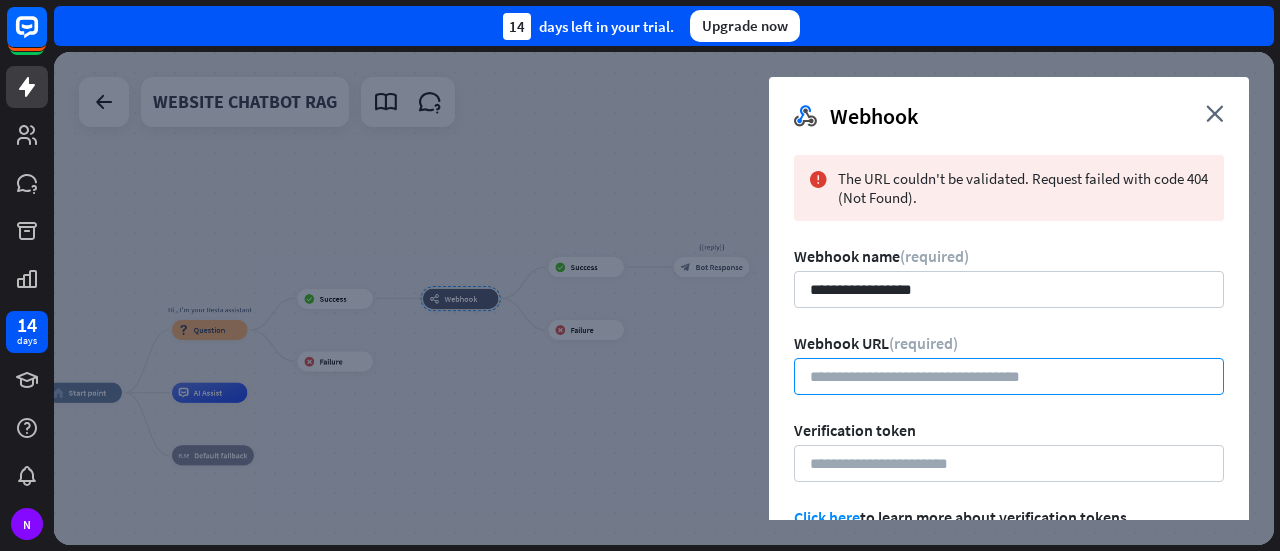 paste on "**********" 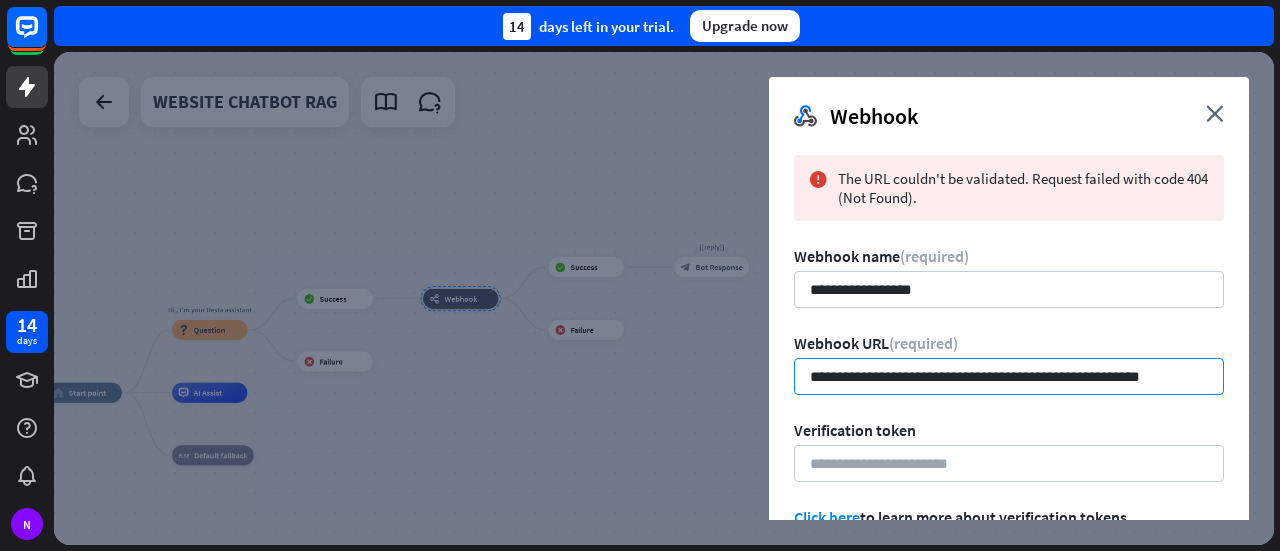 type on "**********" 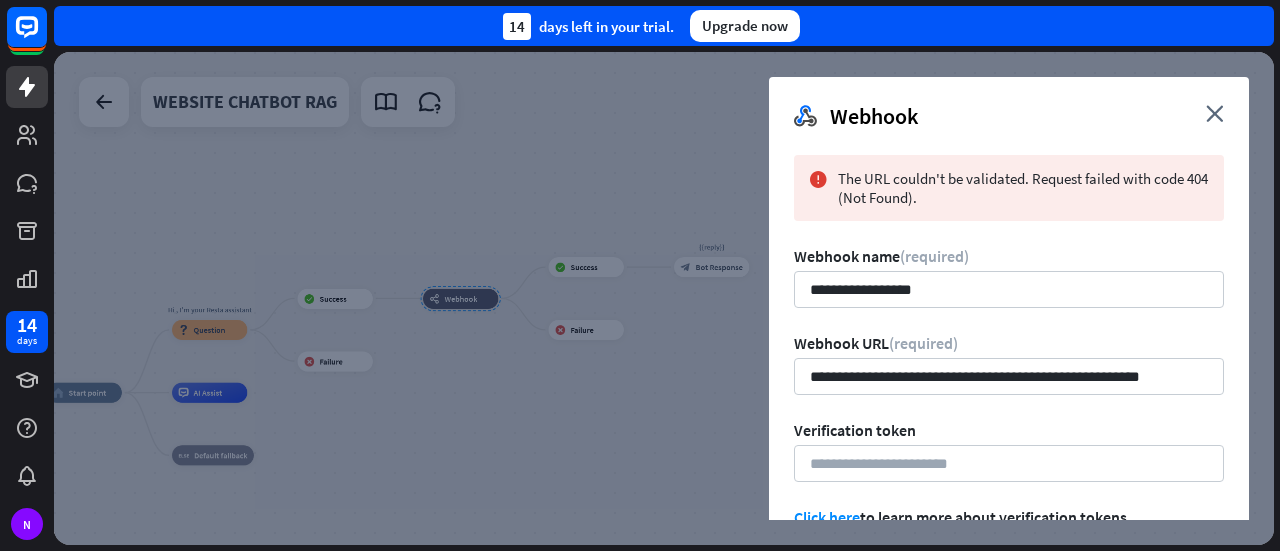 click on "Verification token" at bounding box center (1009, 430) 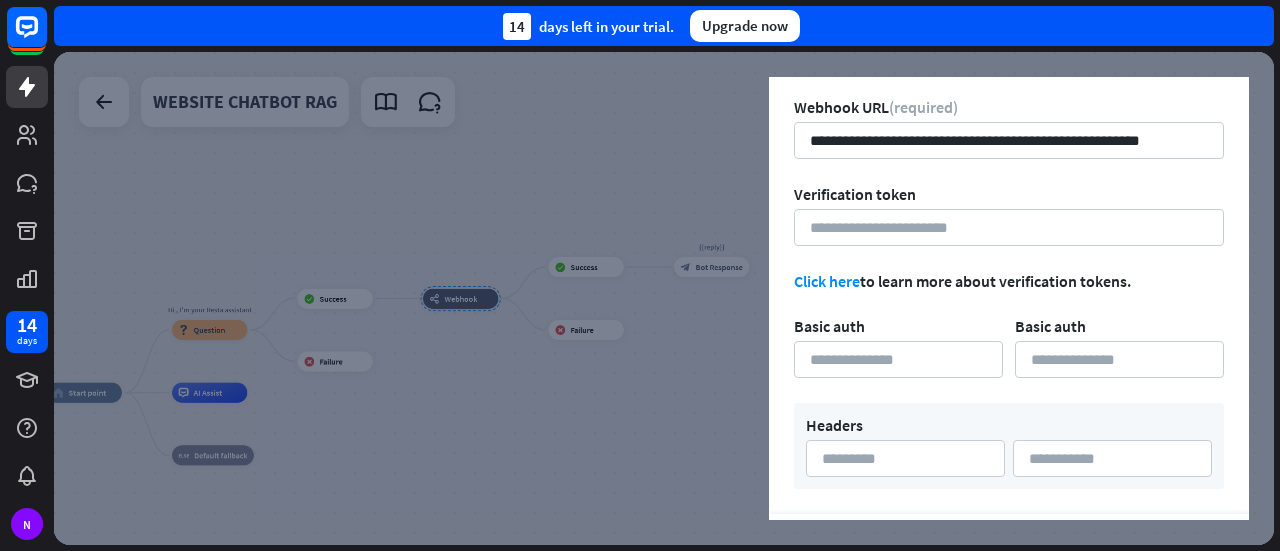 scroll, scrollTop: 298, scrollLeft: 0, axis: vertical 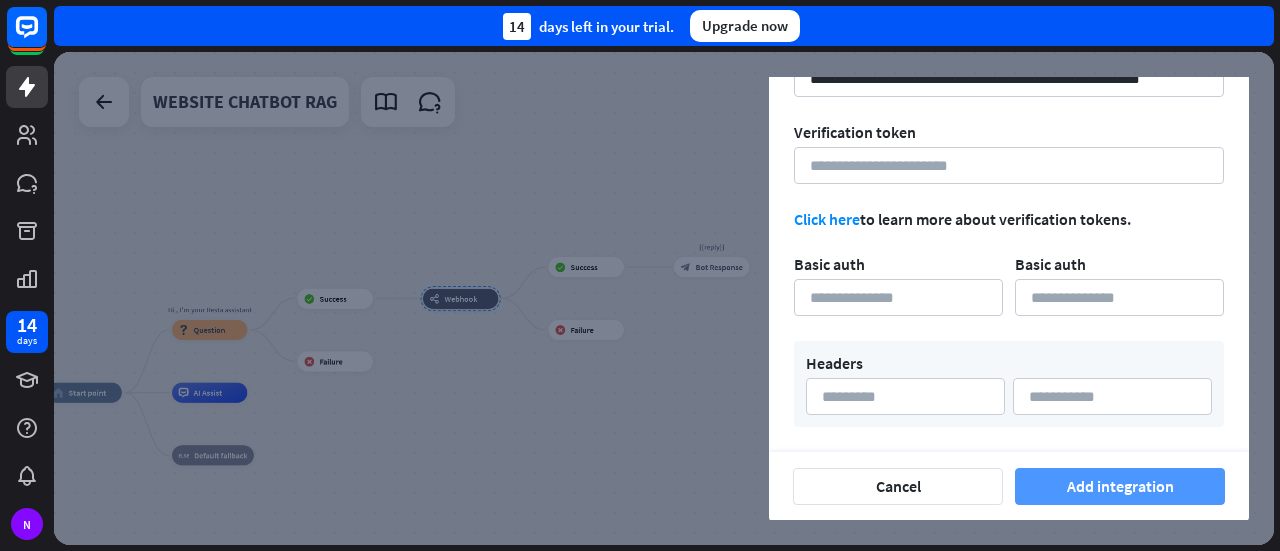 click on "Add integration" at bounding box center (1120, 486) 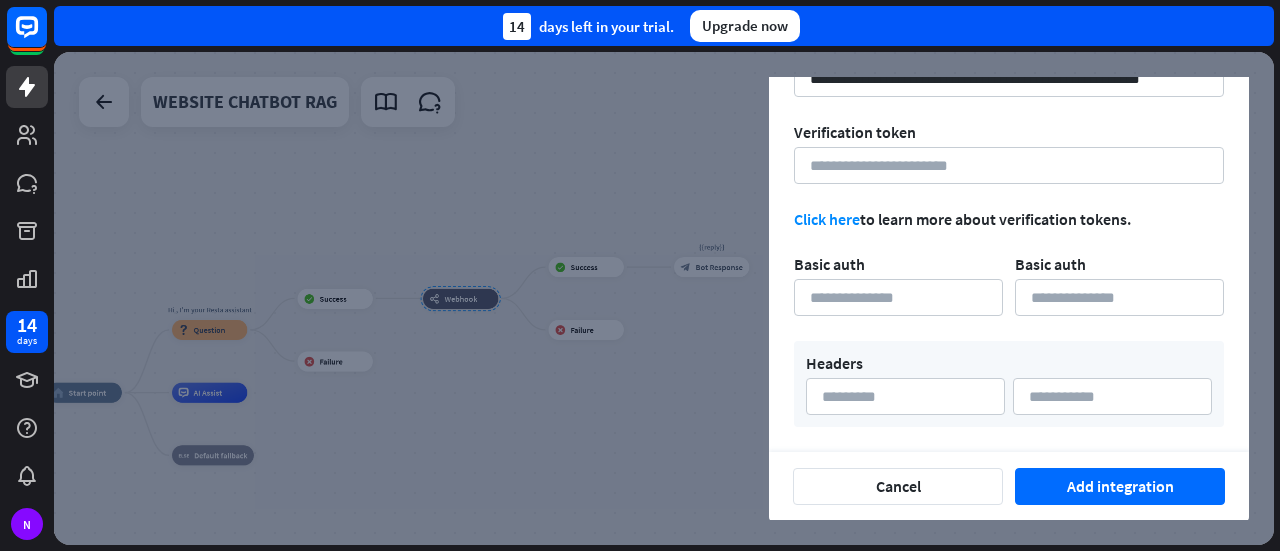 click on "**********" at bounding box center (1009, 147) 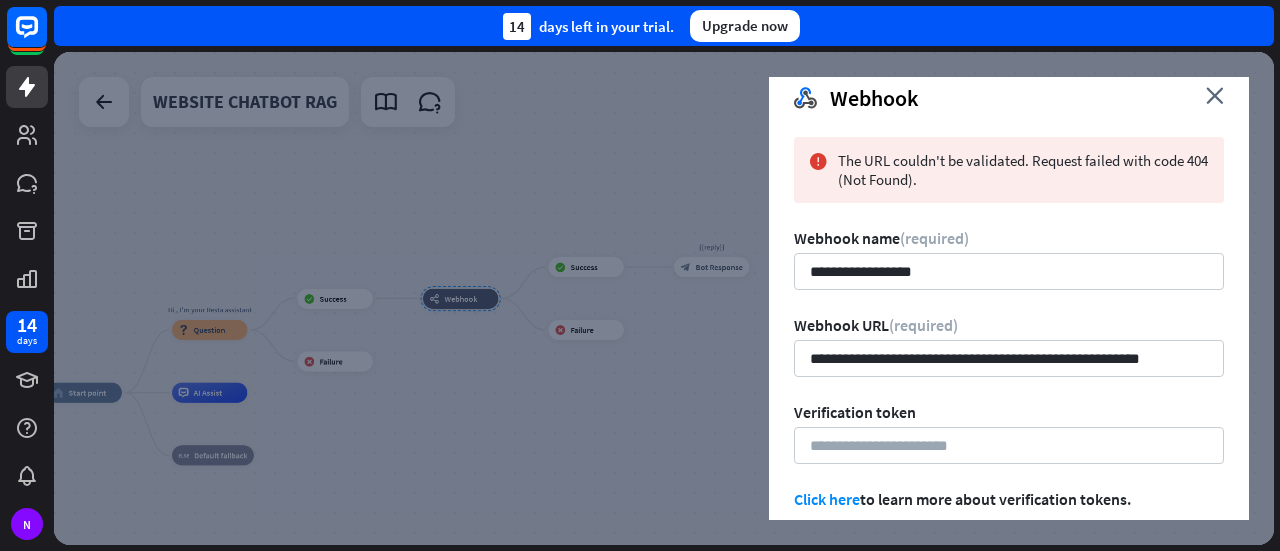 scroll, scrollTop: 58, scrollLeft: 0, axis: vertical 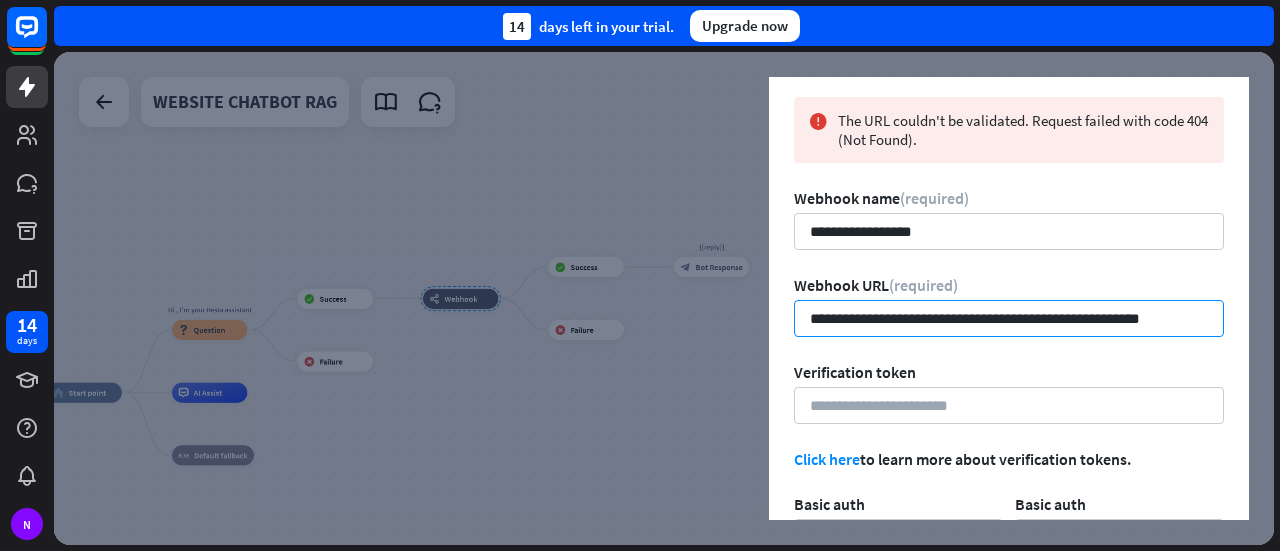 drag, startPoint x: 1191, startPoint y: 316, endPoint x: 792, endPoint y: 359, distance: 401.31036 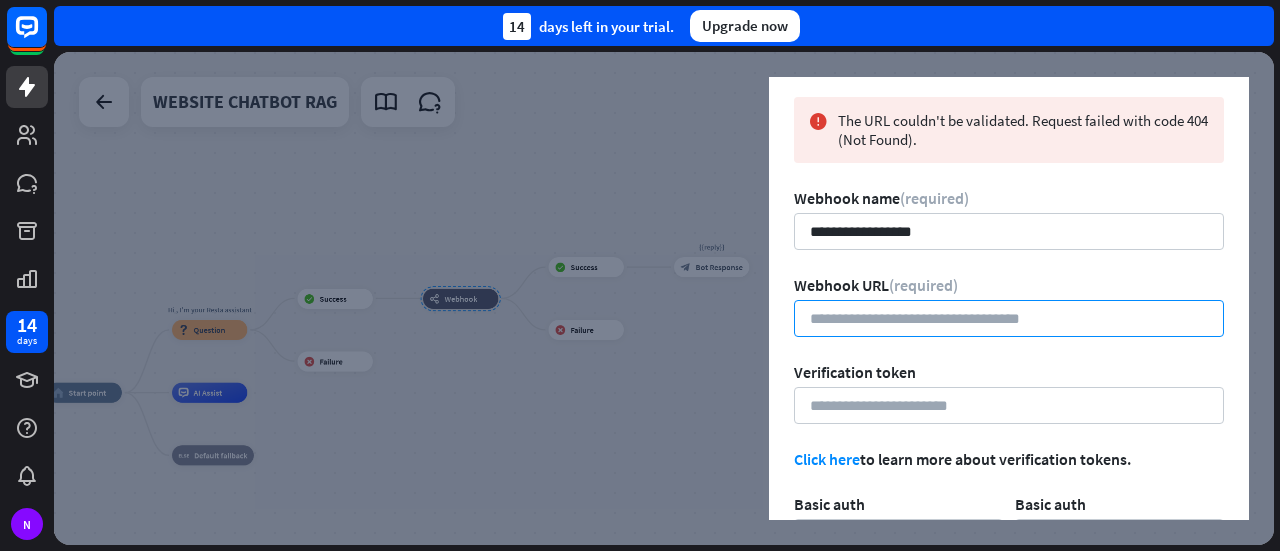 paste on "**********" 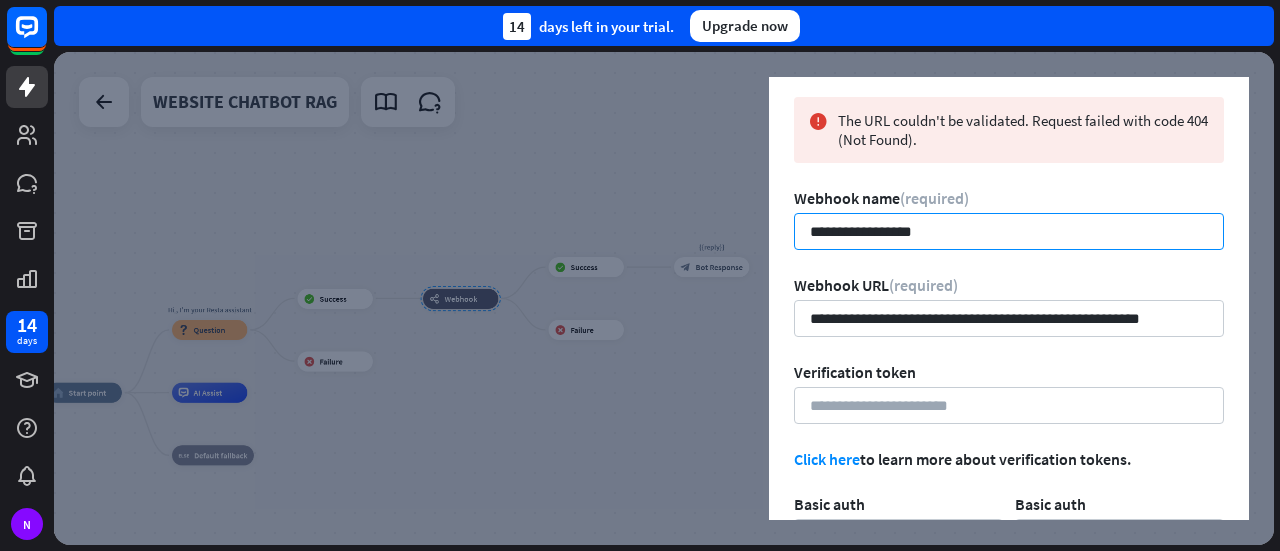 click on "**********" at bounding box center (1009, 231) 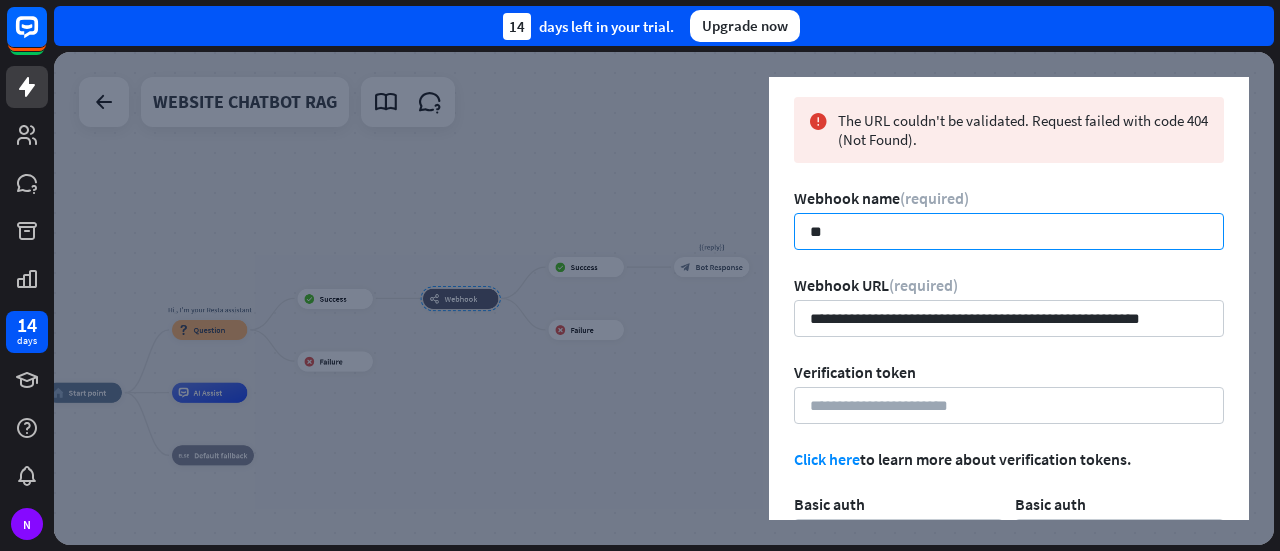 type on "*" 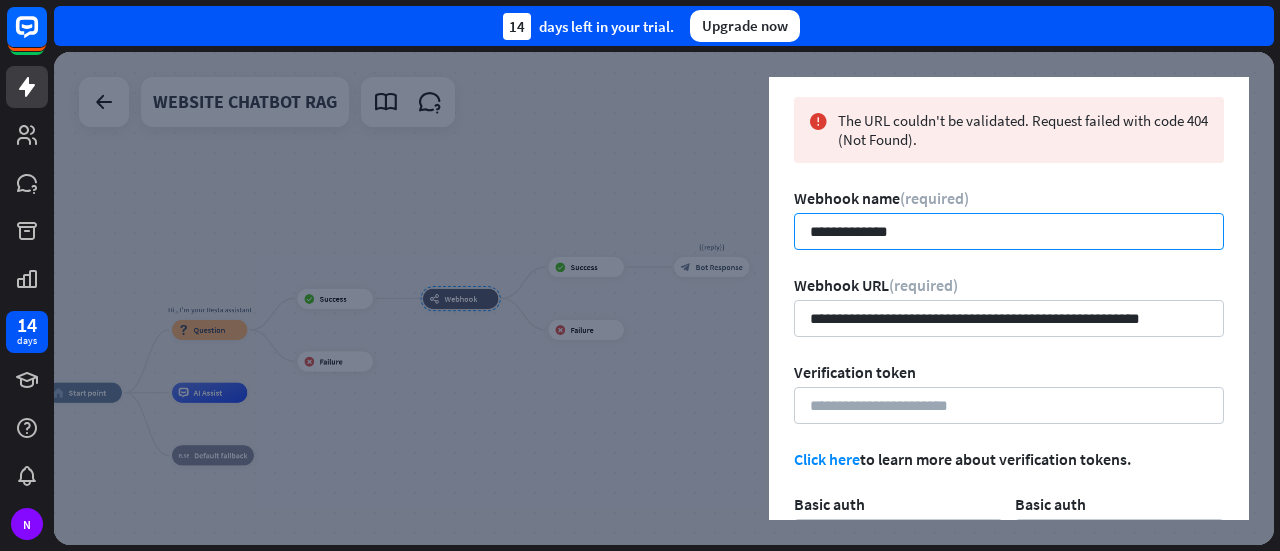 type on "**********" 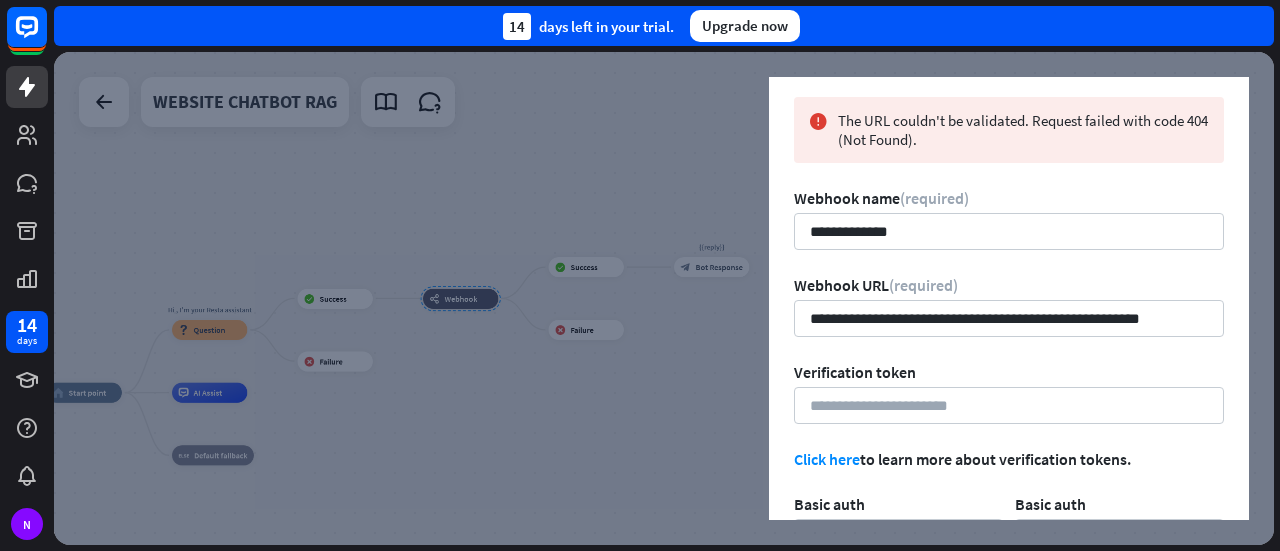 click on "**********" at bounding box center [1009, 387] 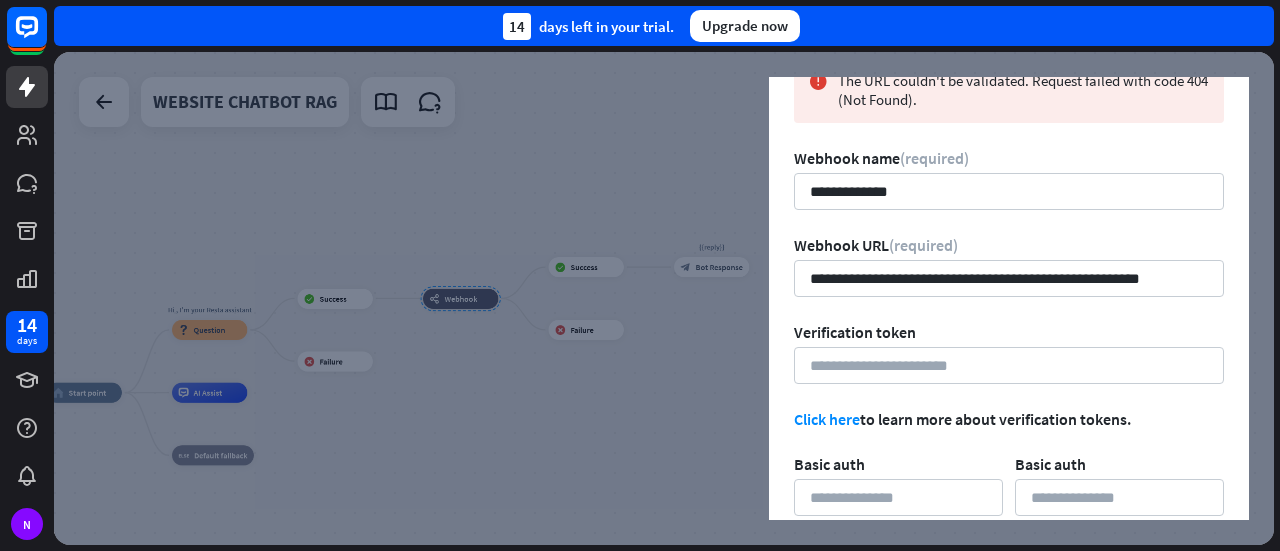 scroll, scrollTop: 178, scrollLeft: 0, axis: vertical 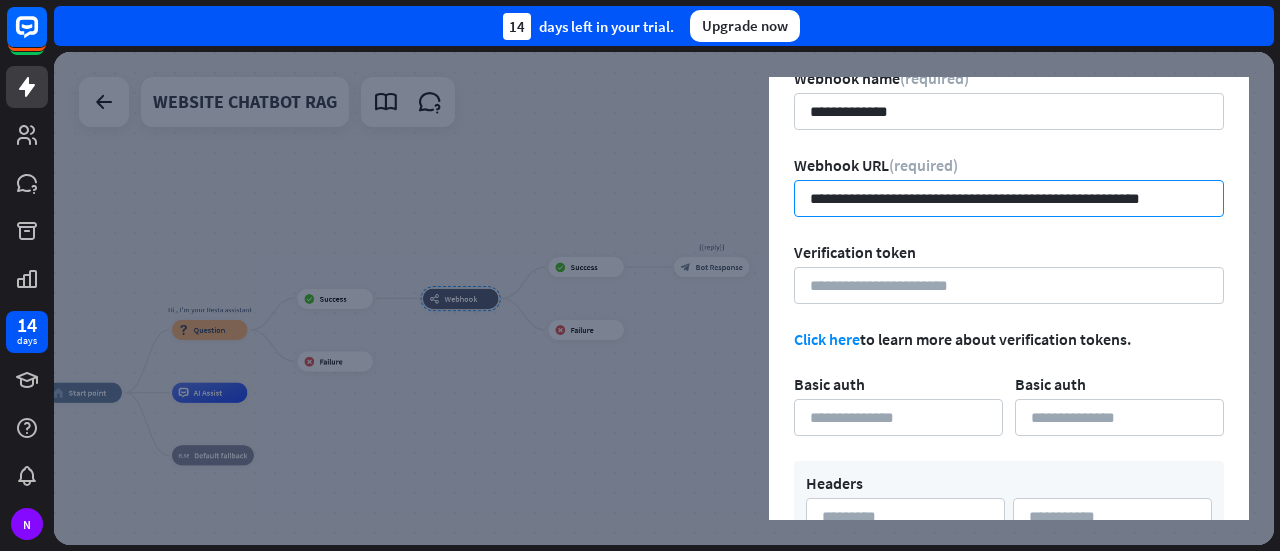 drag, startPoint x: 1194, startPoint y: 202, endPoint x: 754, endPoint y: 257, distance: 443.42416 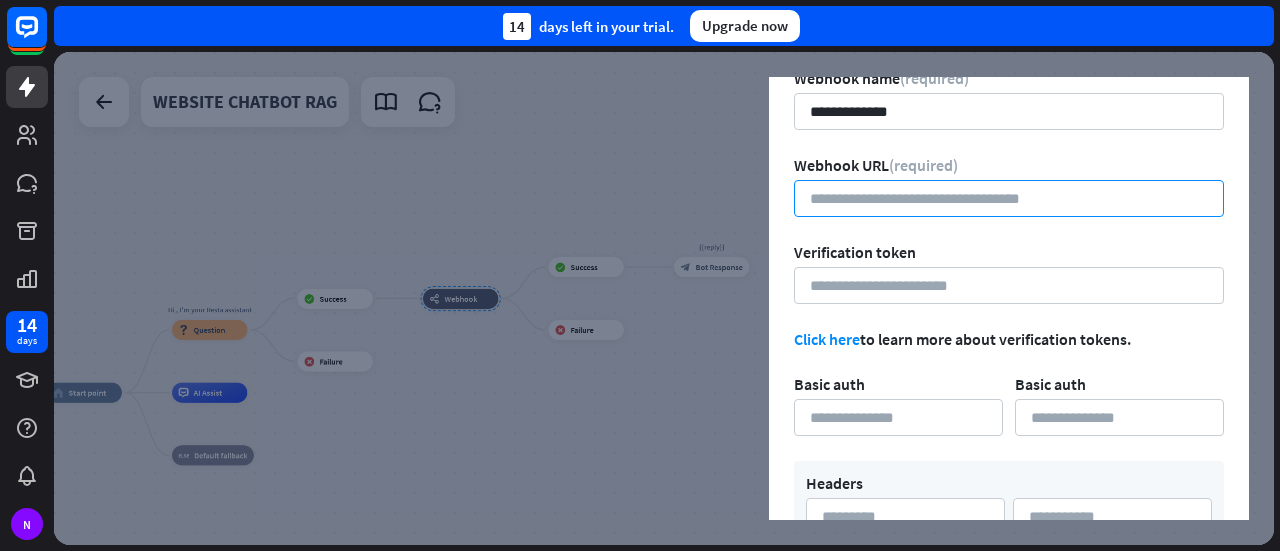 paste on "**********" 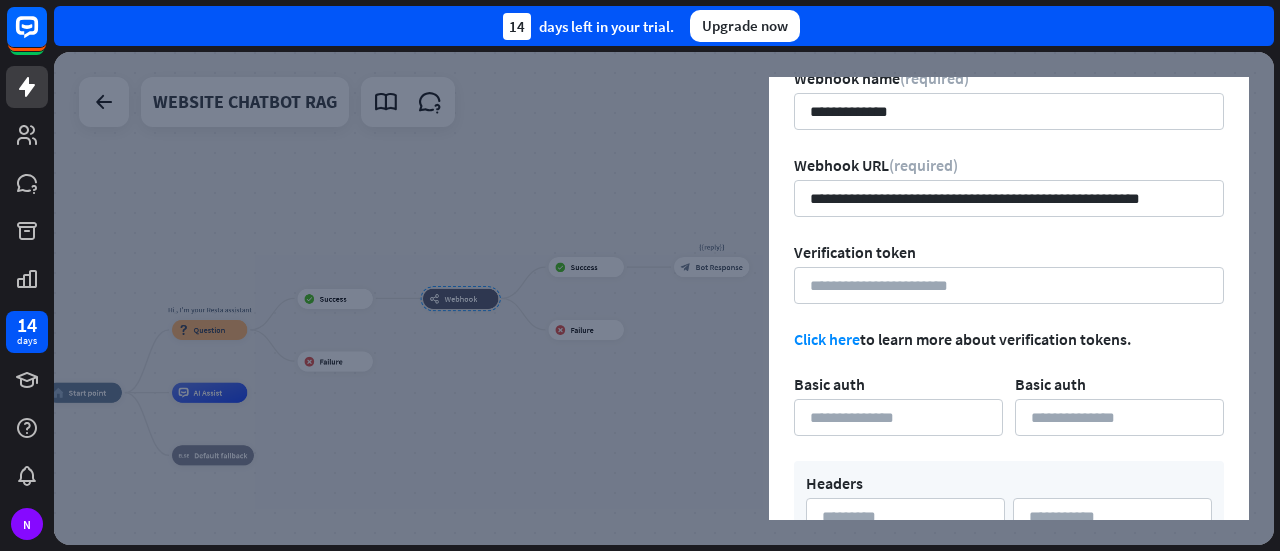 click on "**********" at bounding box center [1009, 262] 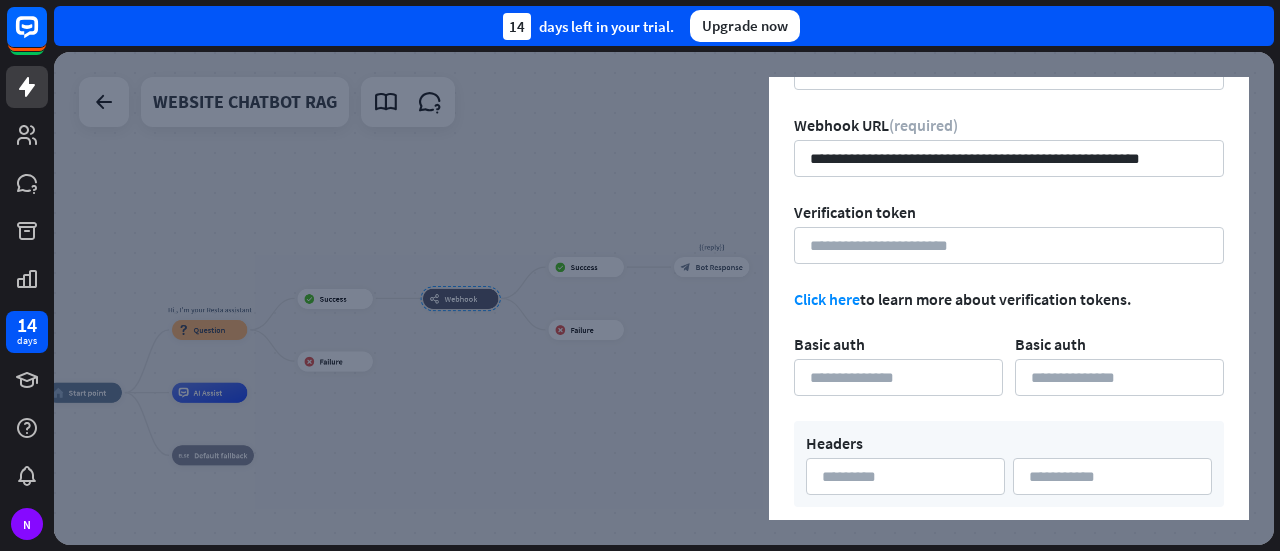 scroll, scrollTop: 298, scrollLeft: 0, axis: vertical 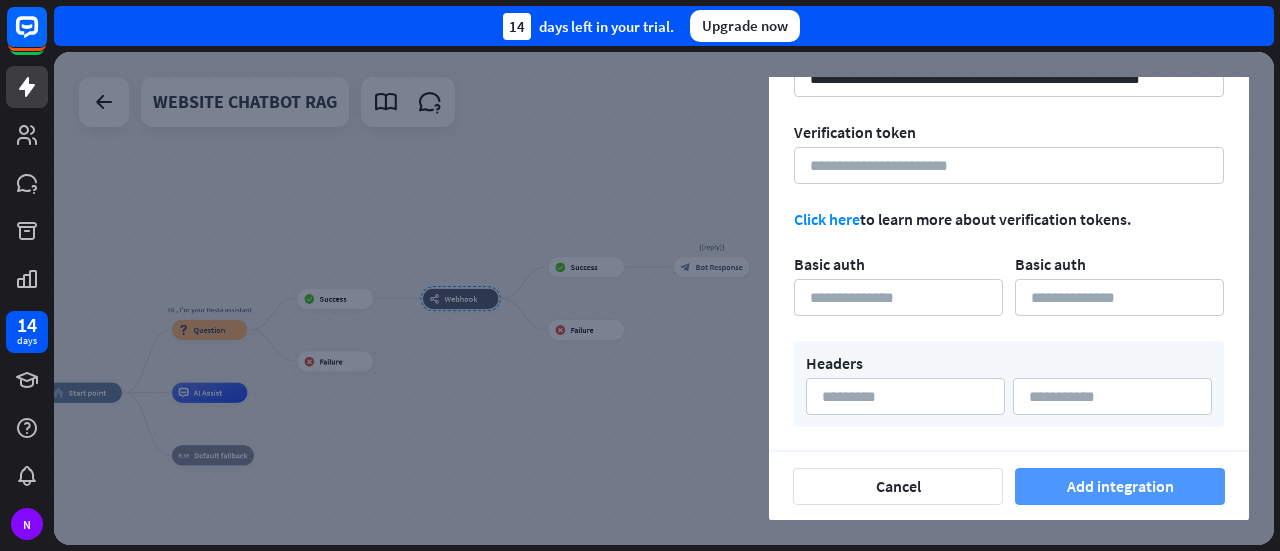 click on "Add integration" at bounding box center (1120, 486) 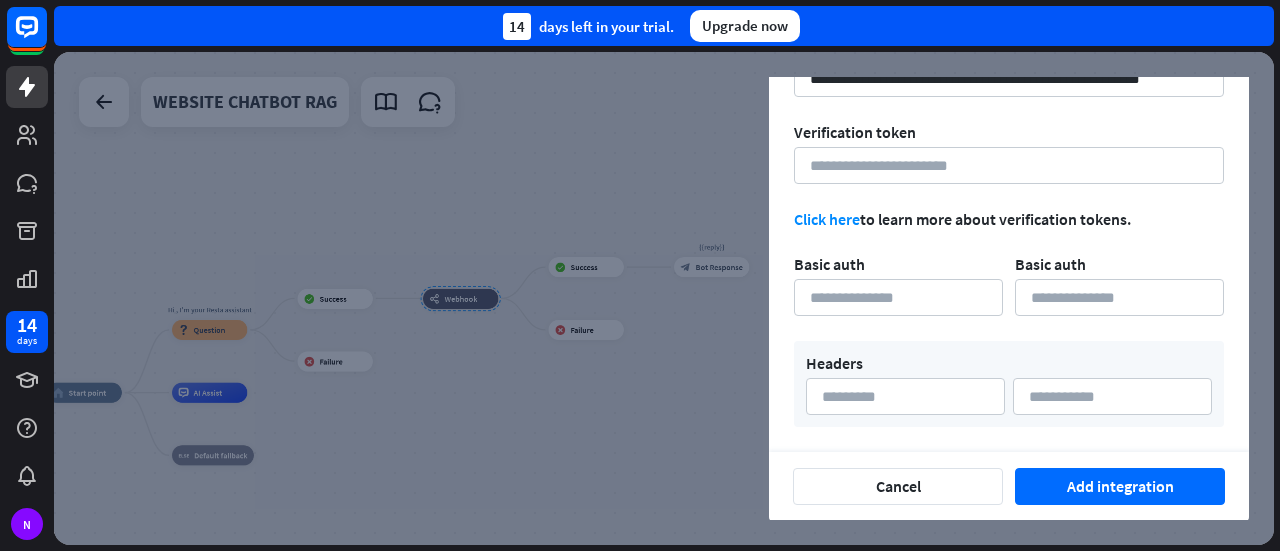 click on "**********" at bounding box center (1009, 147) 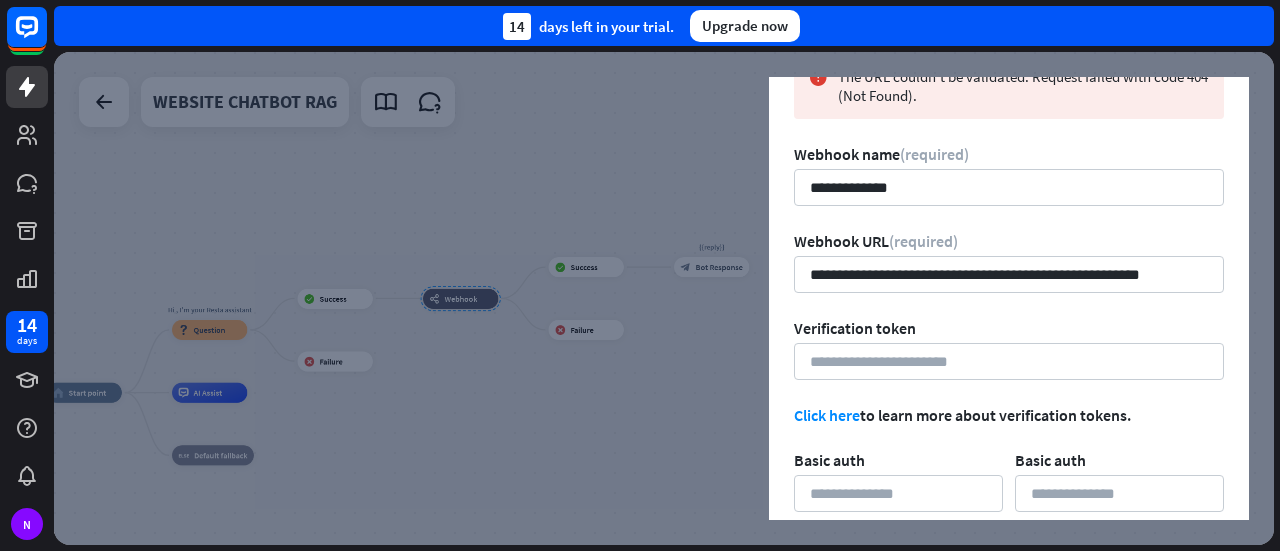 scroll, scrollTop: 0, scrollLeft: 0, axis: both 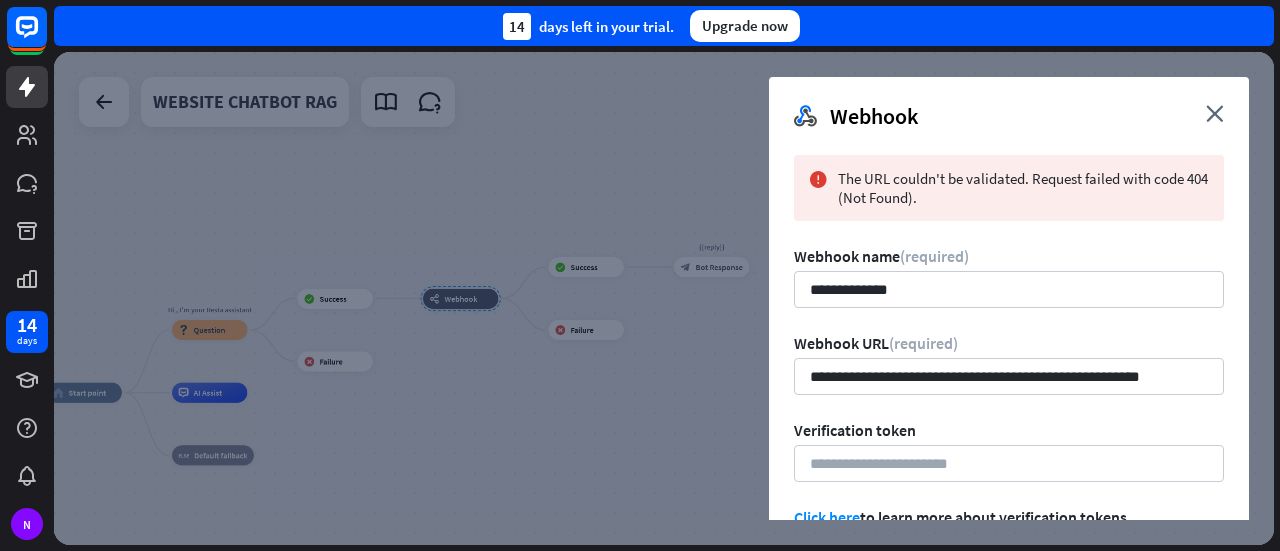 click on "Webhook name
(required)" at bounding box center (1009, 256) 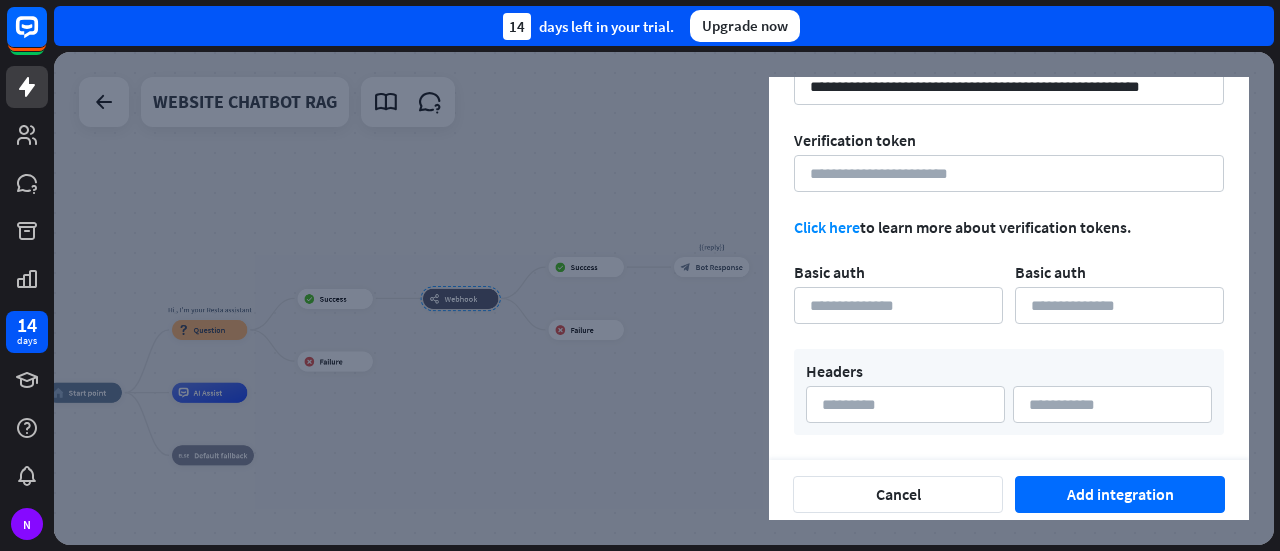 scroll, scrollTop: 298, scrollLeft: 0, axis: vertical 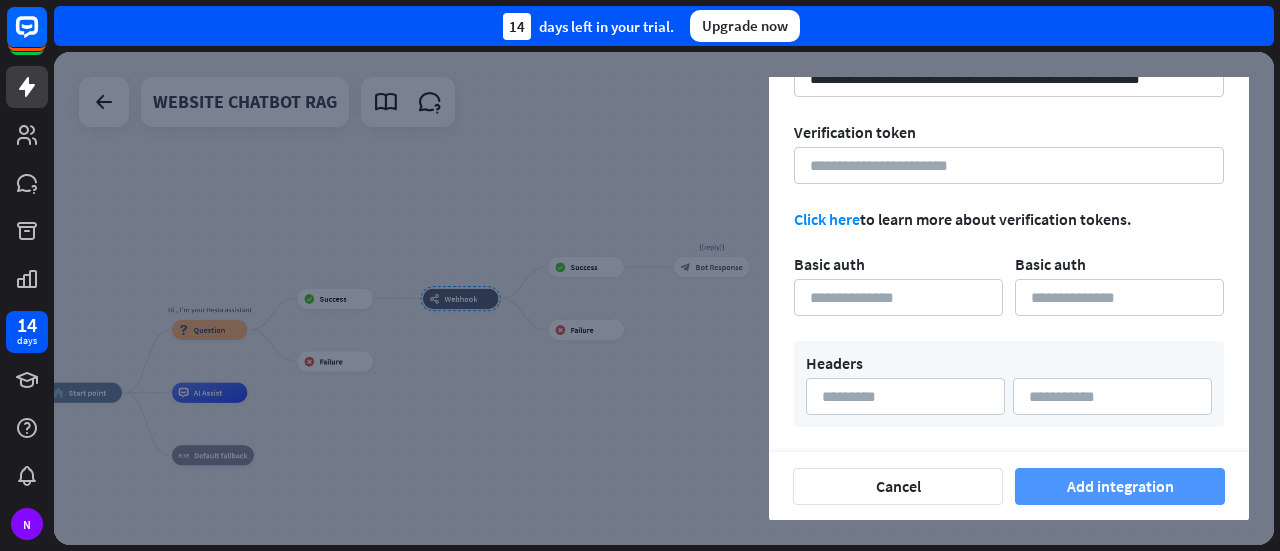 click on "Add integration" at bounding box center [1120, 486] 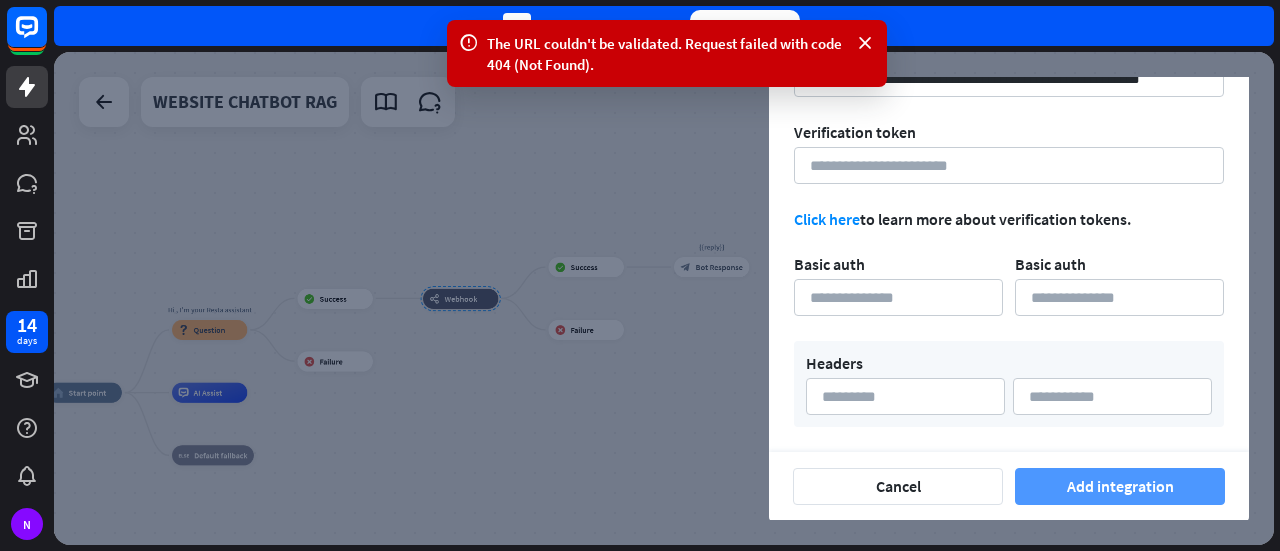 click on "Add integration" at bounding box center (1120, 486) 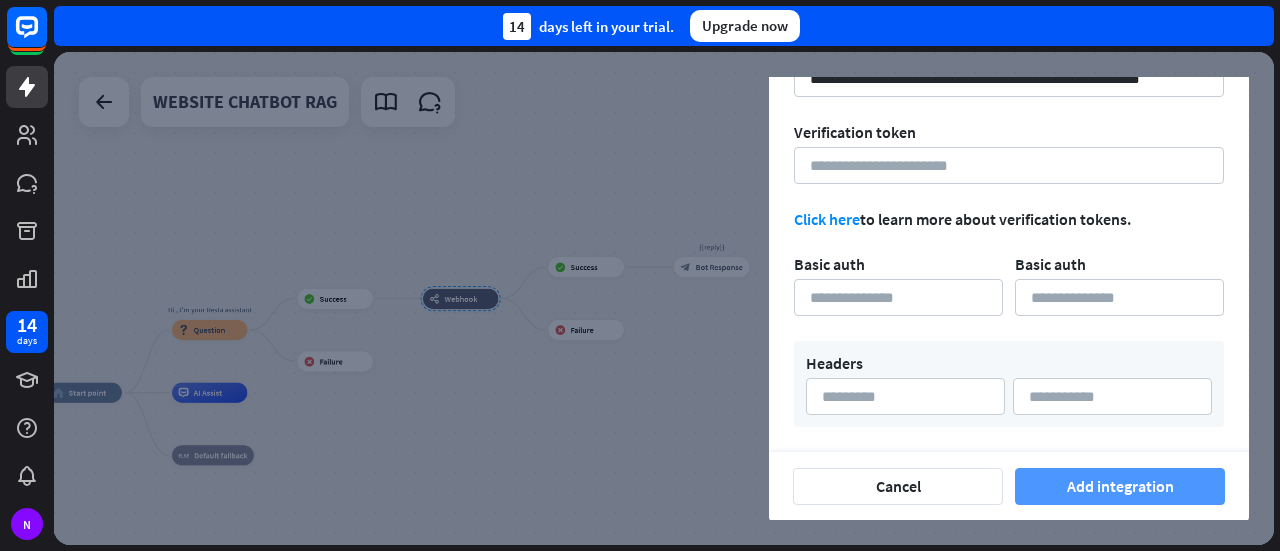 click on "Add integration" at bounding box center (1120, 486) 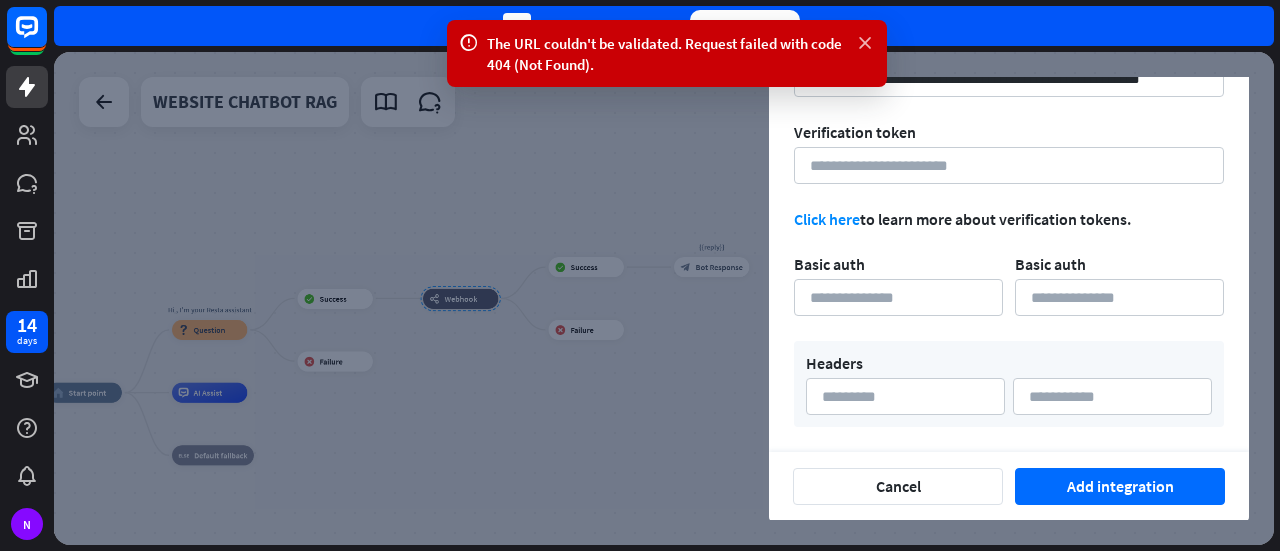 click at bounding box center [865, 43] 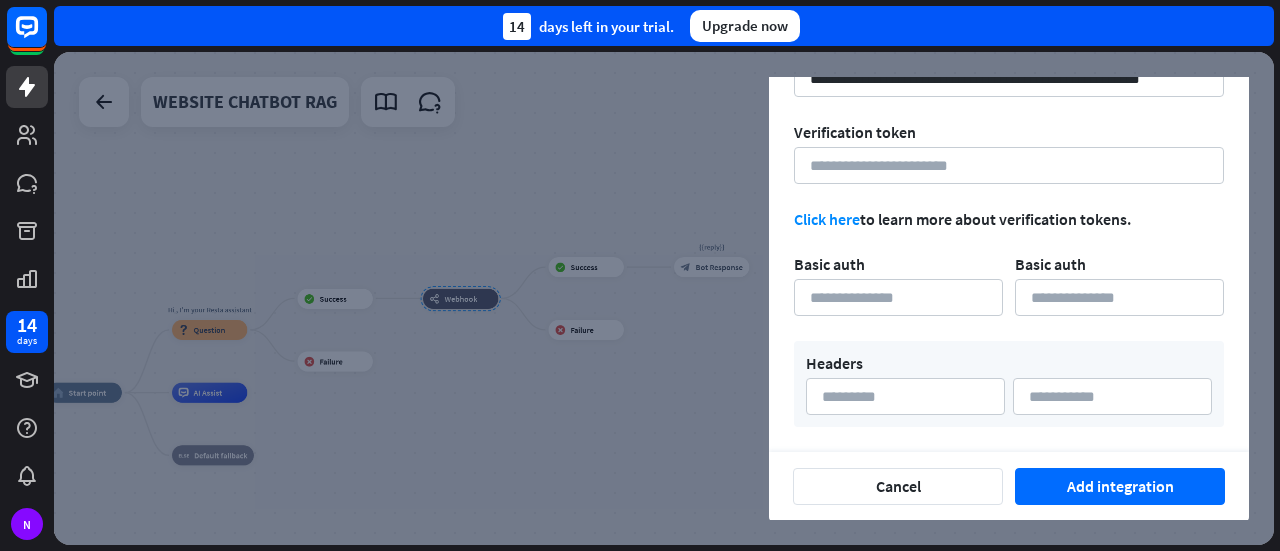 click on "**********" at bounding box center [1009, 147] 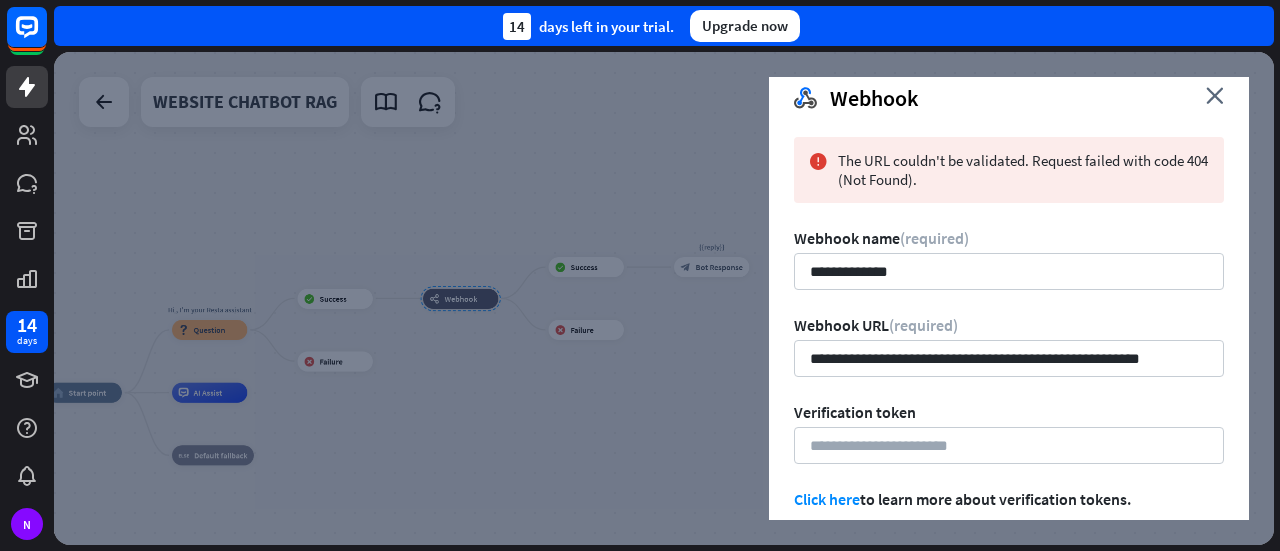 scroll, scrollTop: 0, scrollLeft: 0, axis: both 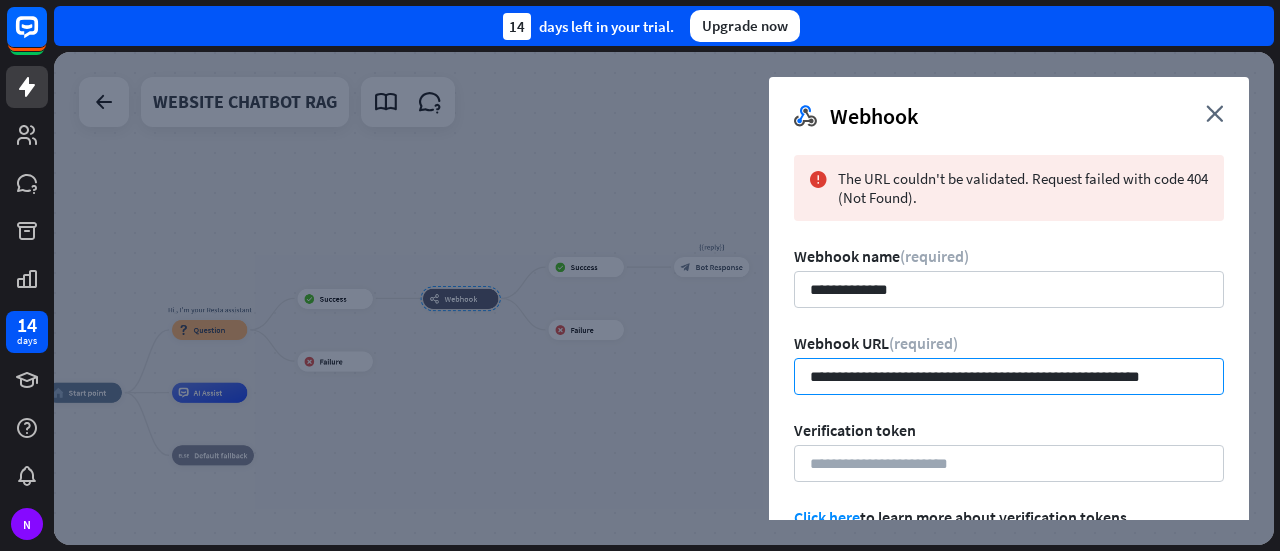 drag, startPoint x: 1184, startPoint y: 369, endPoint x: 787, endPoint y: 360, distance: 397.102 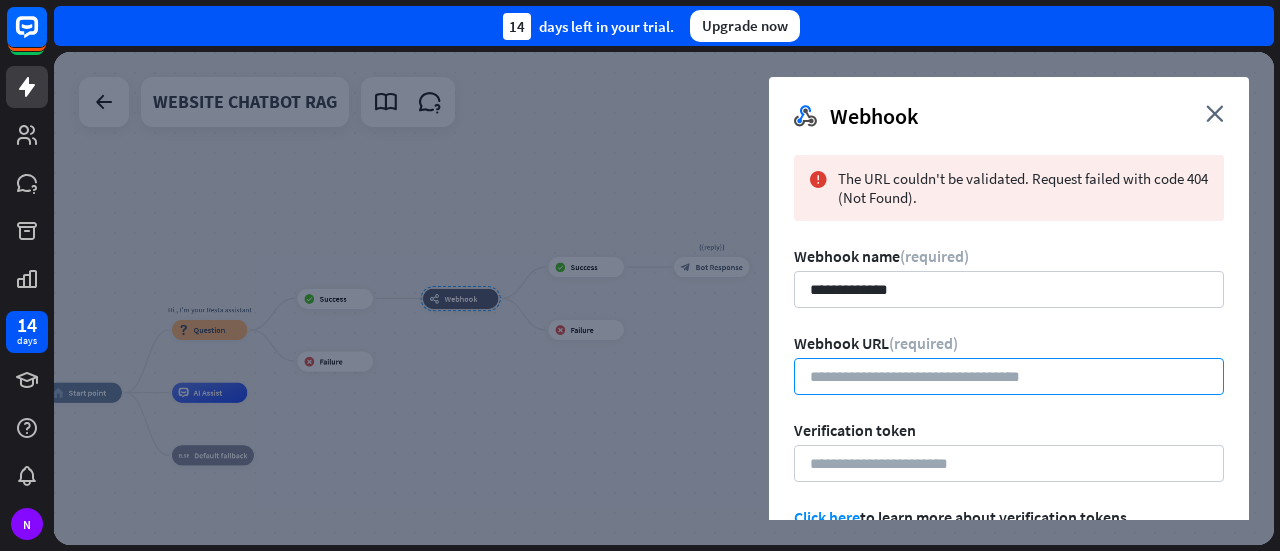 click at bounding box center [1009, 376] 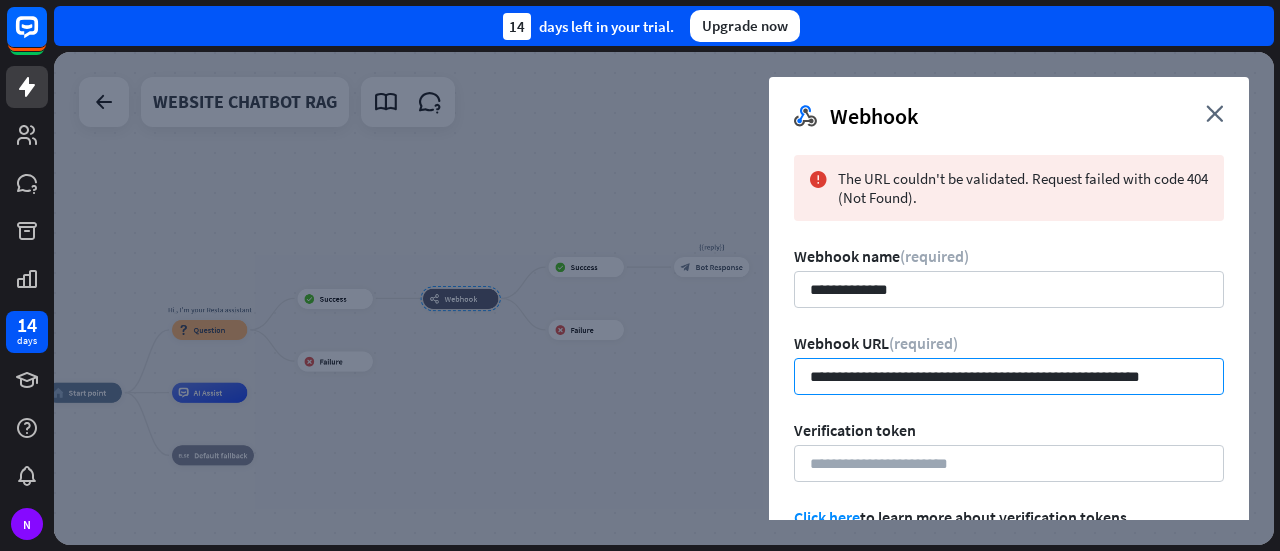 type on "**********" 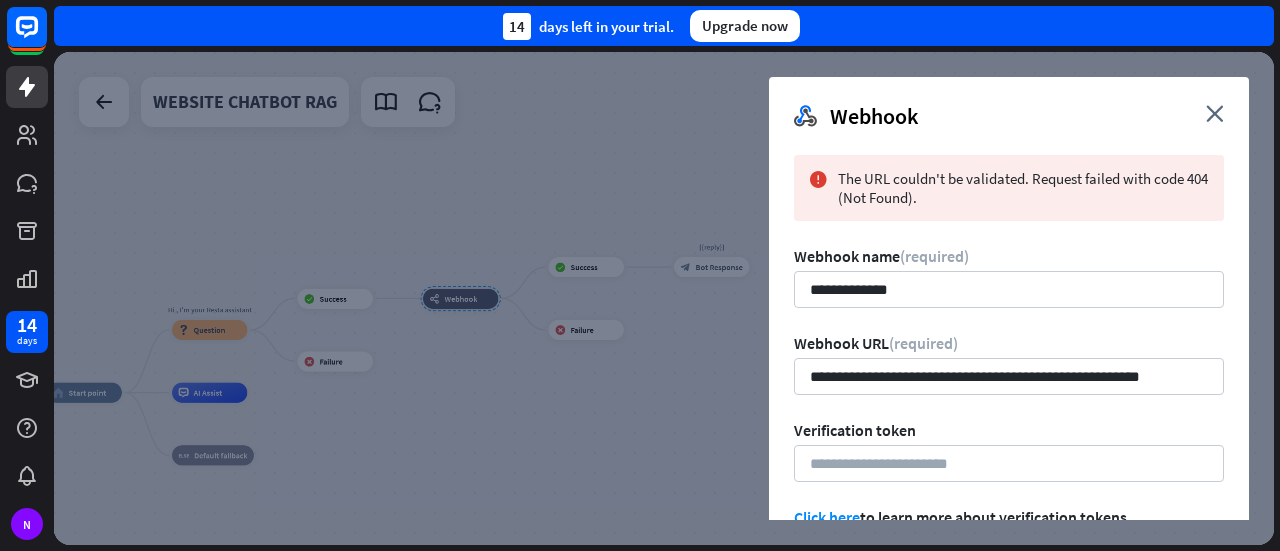 click on "Webhook URL
(required)" at bounding box center (1009, 343) 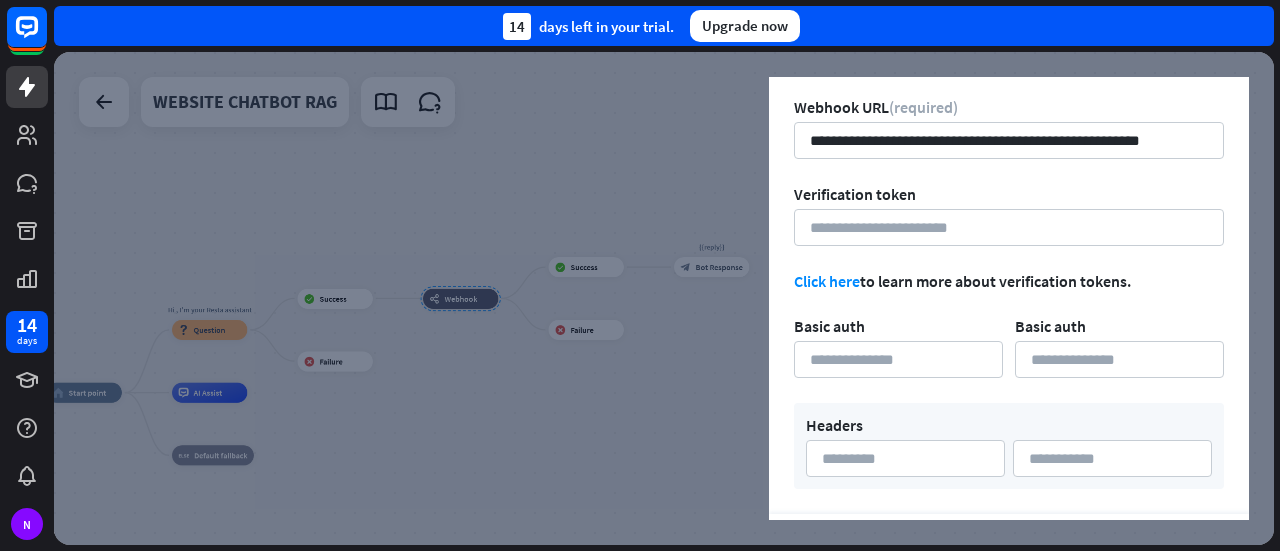 scroll, scrollTop: 298, scrollLeft: 0, axis: vertical 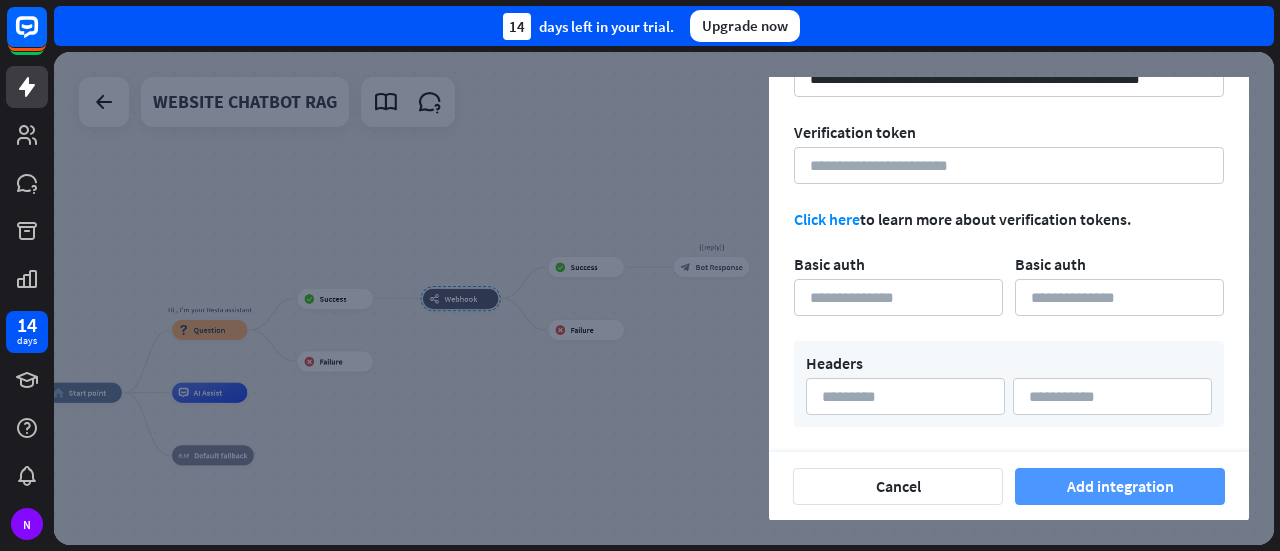 click on "Add integration" at bounding box center (1120, 486) 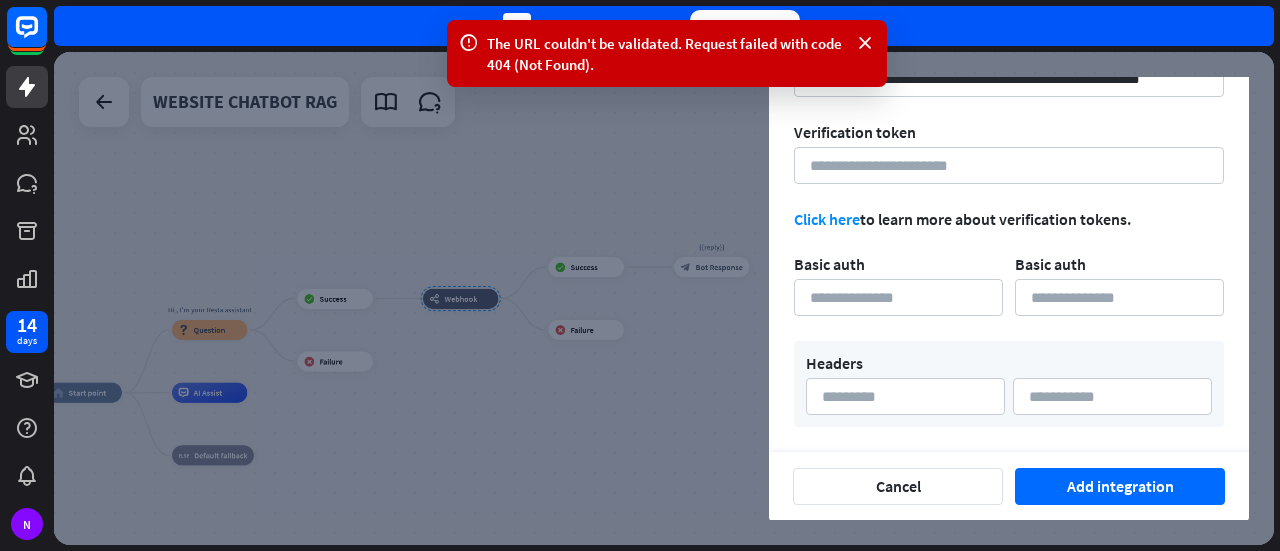 click at bounding box center (664, 298) 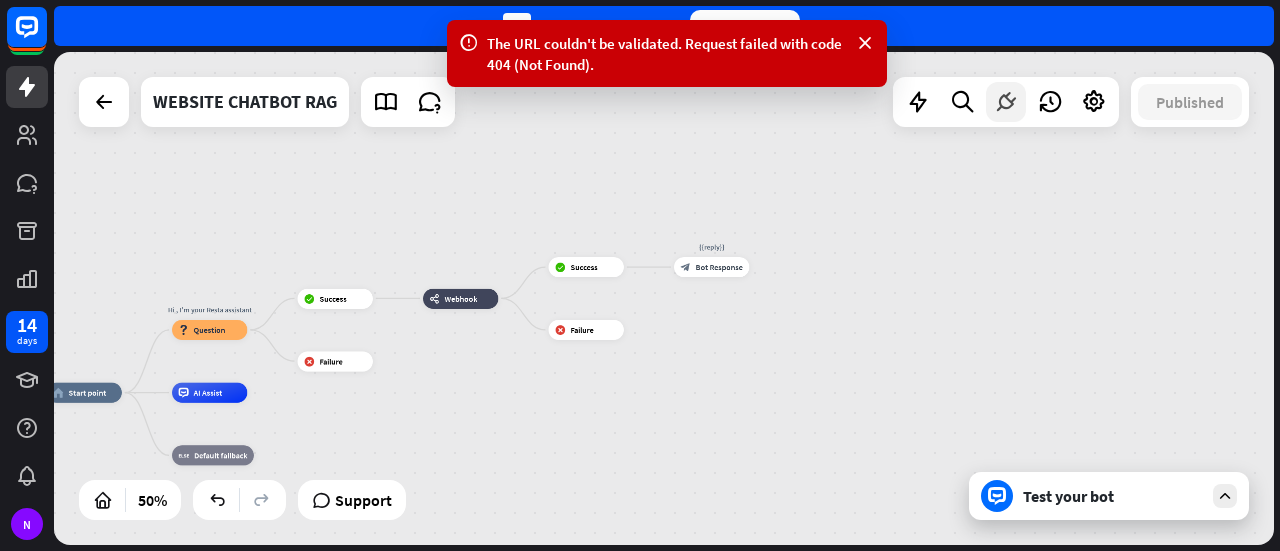 click at bounding box center [1006, 102] 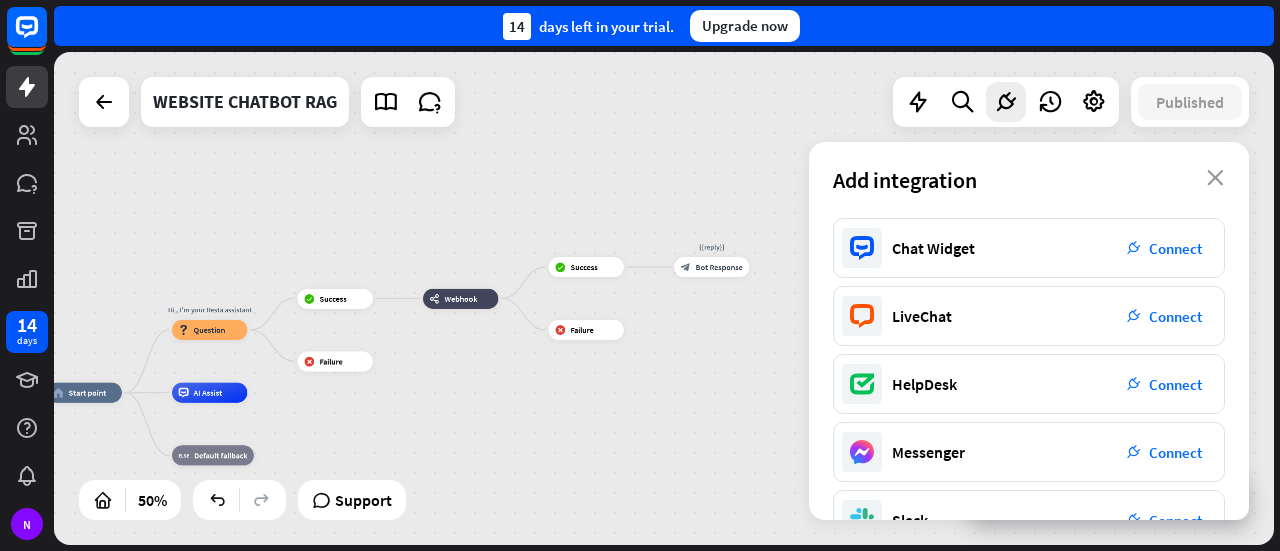 click on "home_2   Start point                 Hi , I'm your Resta assistant   block_question   Question                   block_success   Success                   webhooks   Webhook                   block_success   Success                 {{reply}}   block_bot_response   Bot Response                   block_failure   Failure                   block_failure   Failure                     AI Assist                   block_fallback   Default fallback" at bounding box center [664, 298] 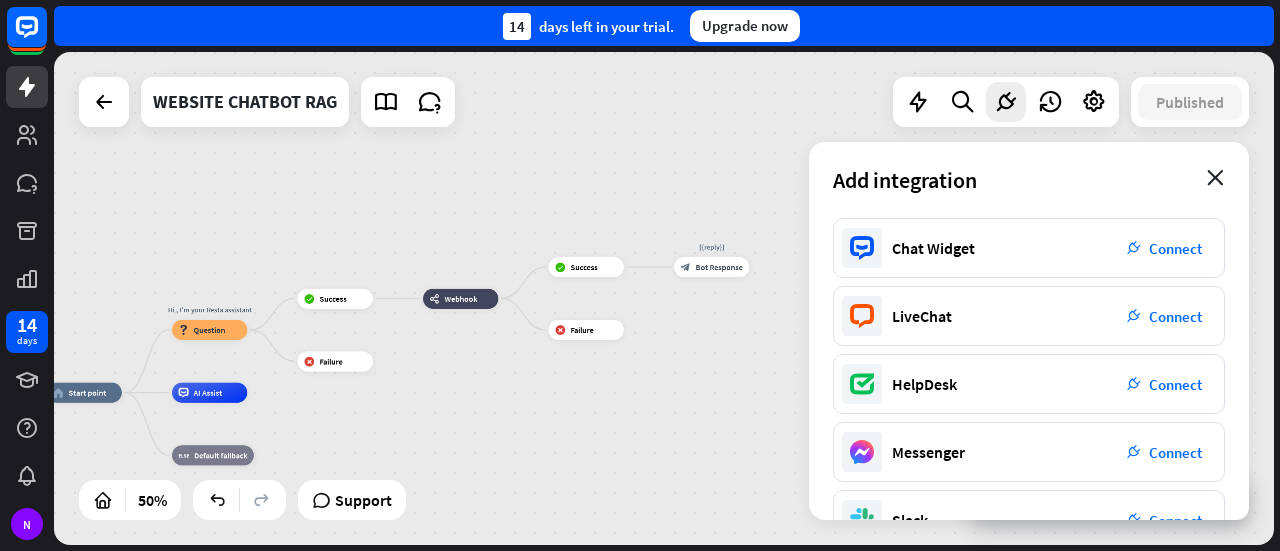 click on "close" at bounding box center [1215, 178] 